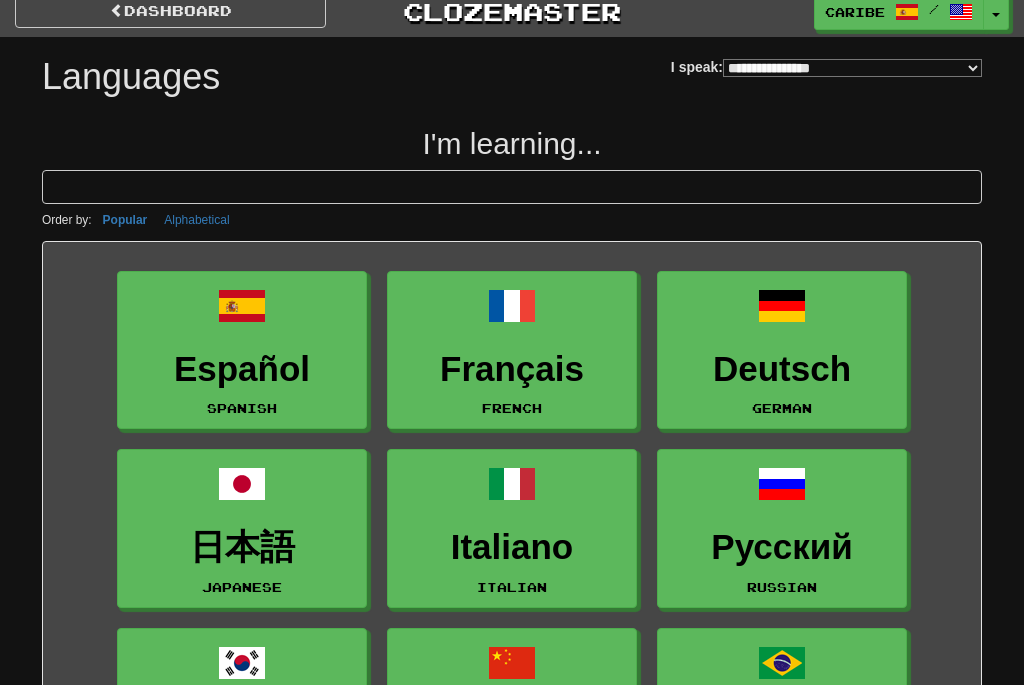 scroll, scrollTop: 14, scrollLeft: 0, axis: vertical 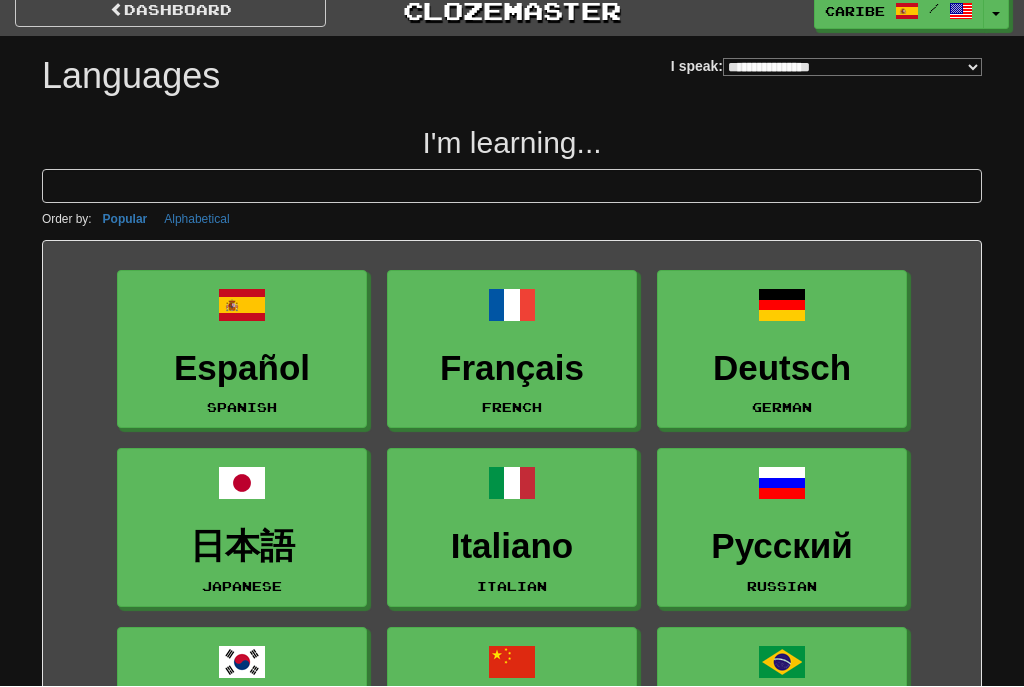 click on "**********" at bounding box center [852, 68] 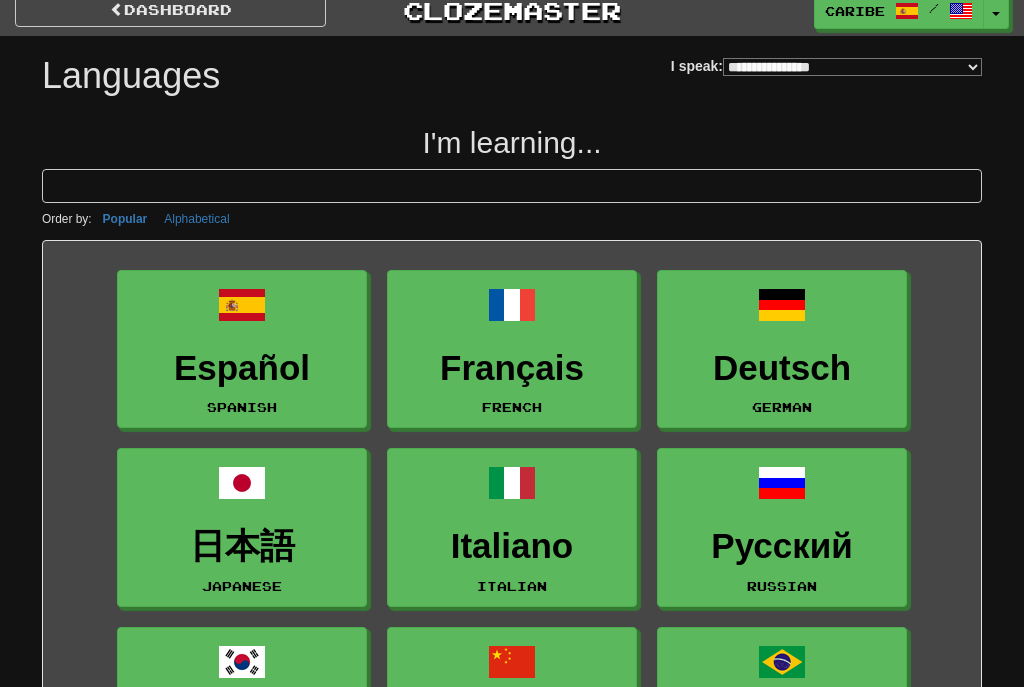 select on "*******" 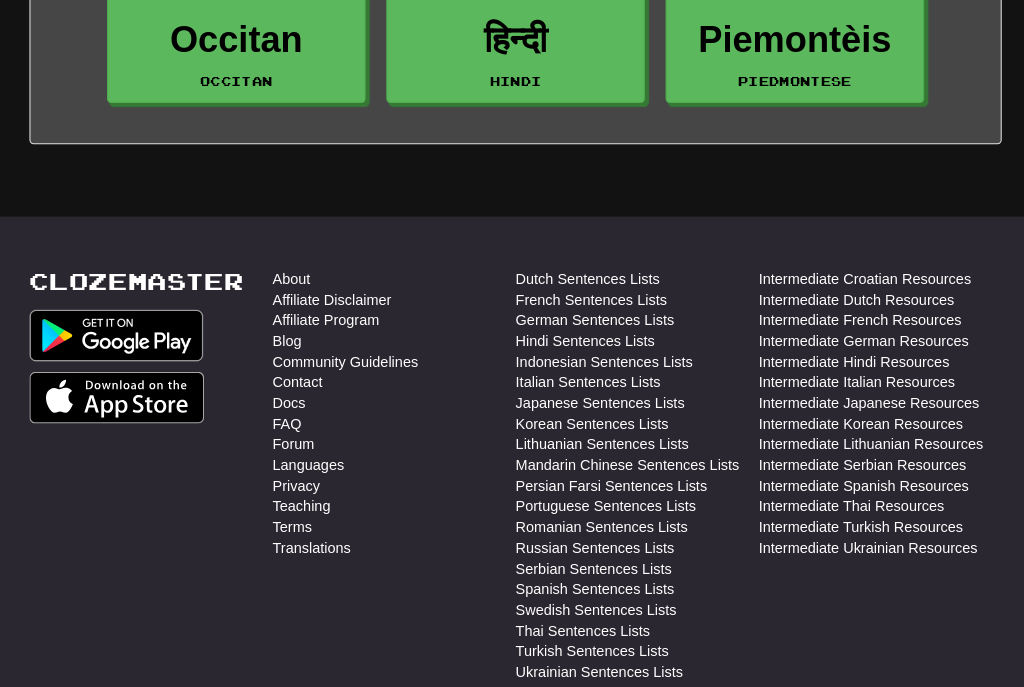 scroll, scrollTop: 1239, scrollLeft: 0, axis: vertical 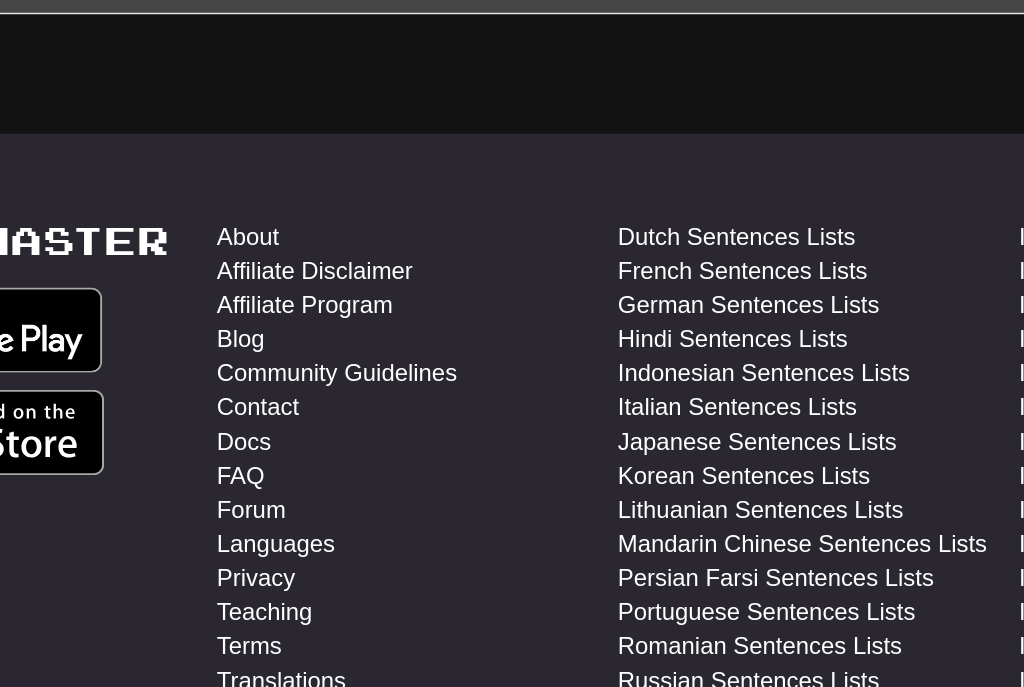 click on "Blog" at bounding box center [291, 327] 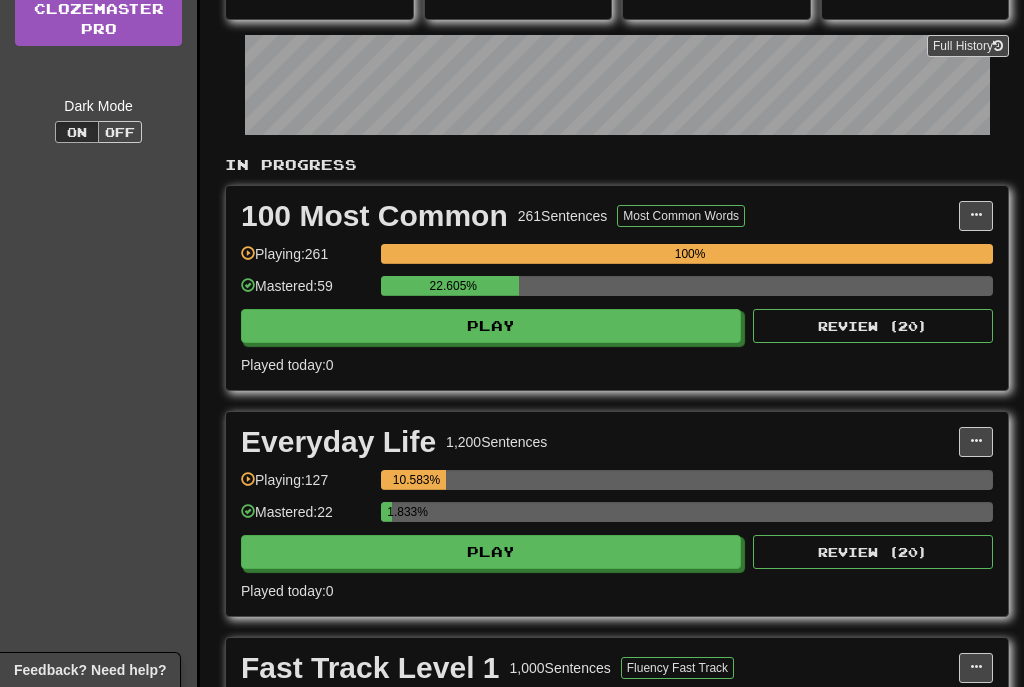 scroll, scrollTop: 290, scrollLeft: 0, axis: vertical 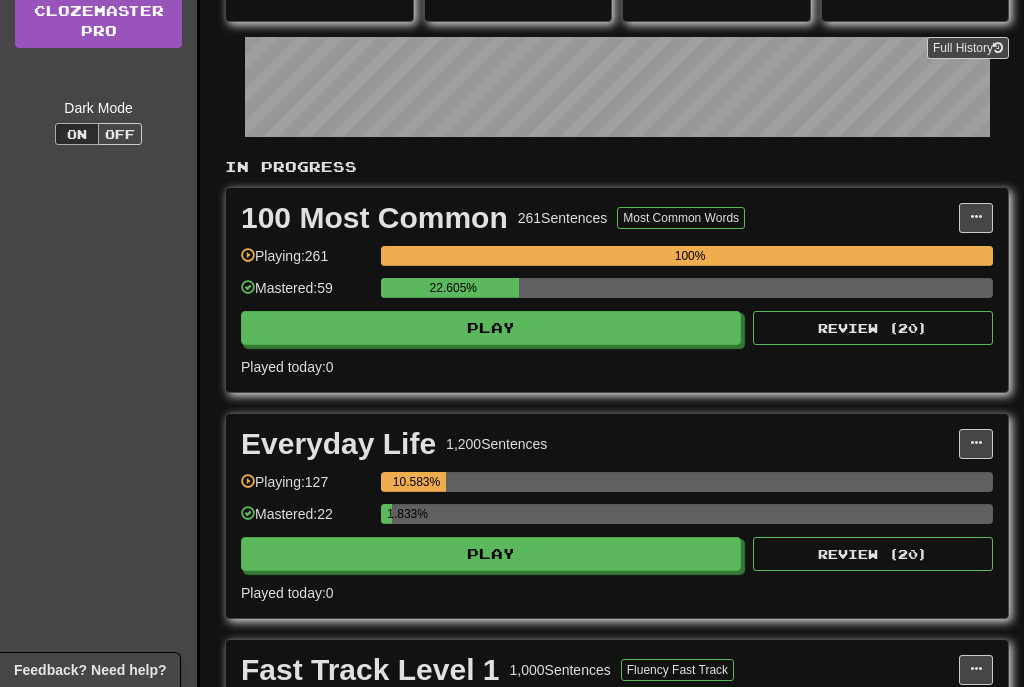 click on "Play" at bounding box center (491, 328) 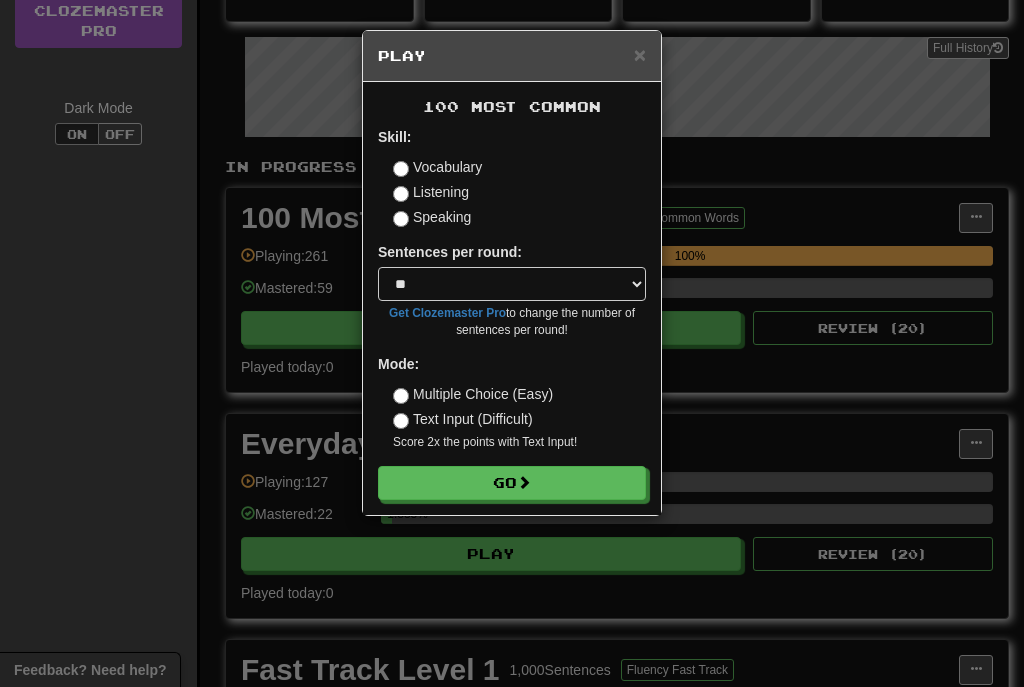 click on "Go" at bounding box center [512, 483] 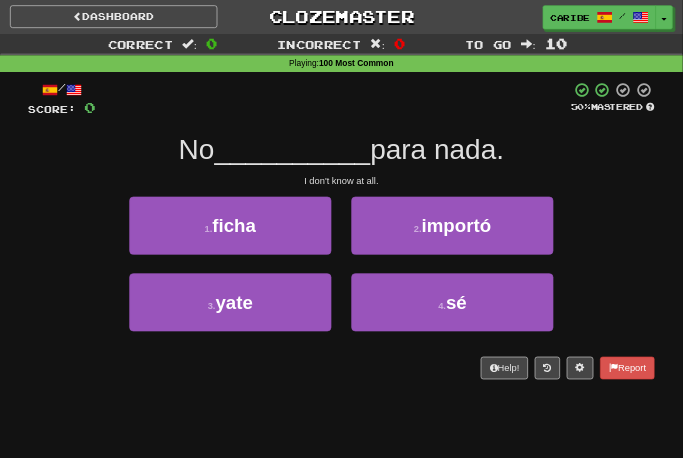 scroll, scrollTop: 0, scrollLeft: 0, axis: both 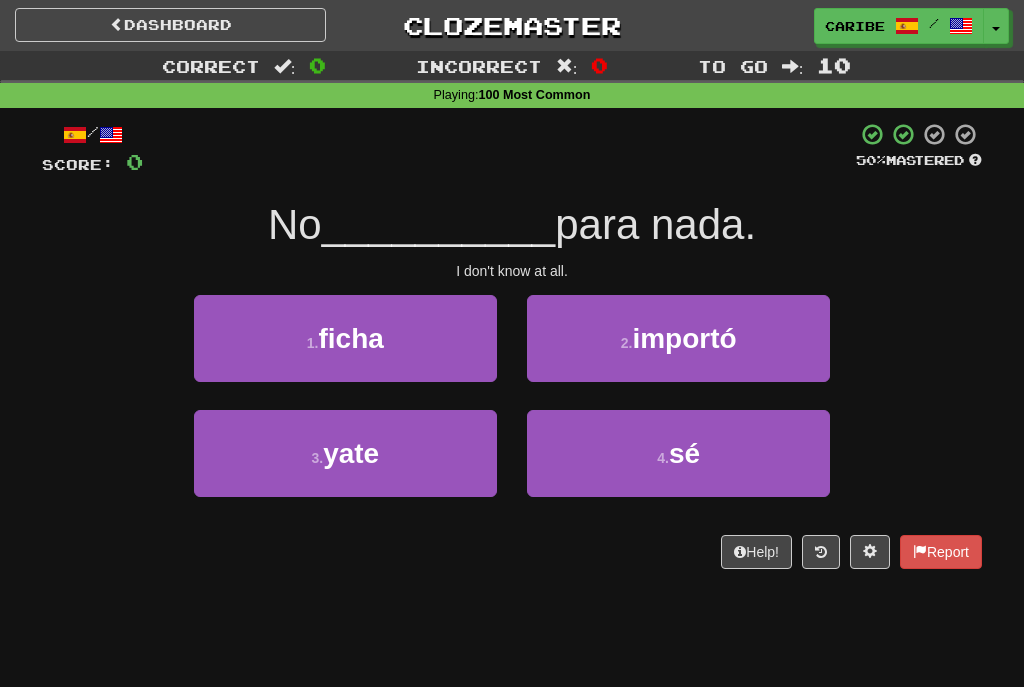 click on "sé" at bounding box center (684, 453) 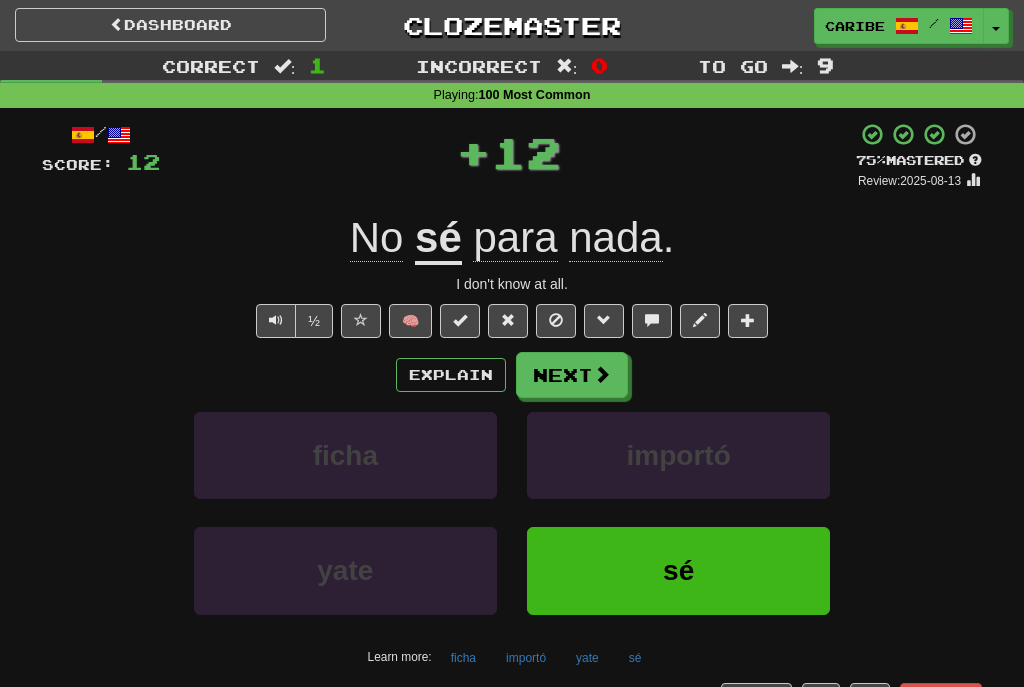 click at bounding box center [556, 321] 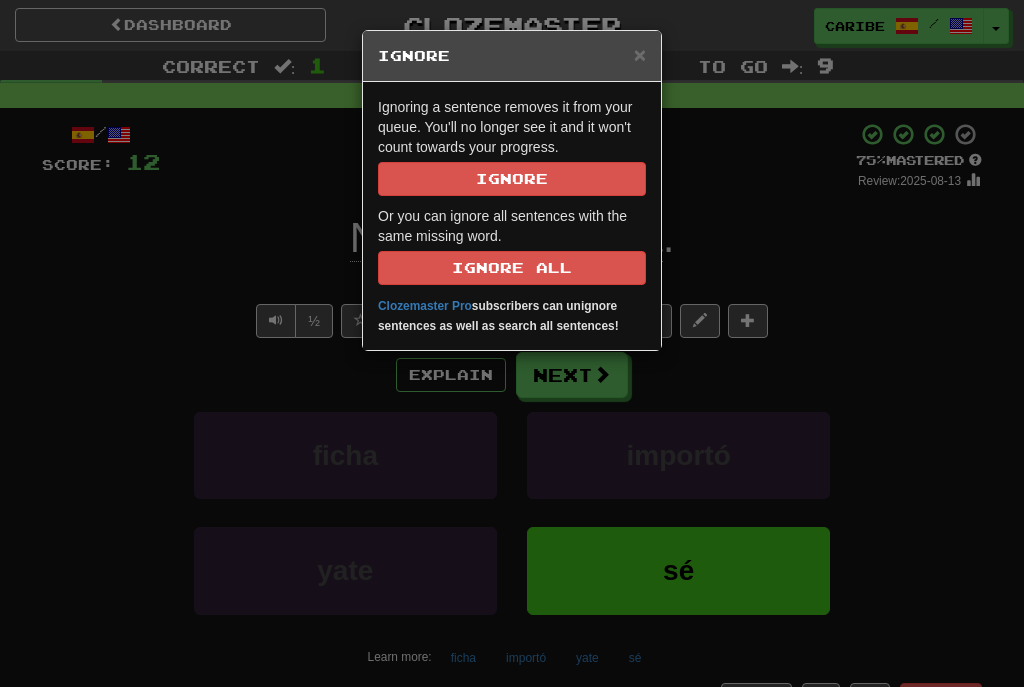 click on "× Ignore Ignoring a sentence removes it from your queue. You'll no longer see it and it won't count towards your progress. Ignore Or you can ignore all sentences with the same missing word. Ignore All Clozemaster Pro  subscribers can unignore sentences as well as search all sentences!" at bounding box center [512, 343] 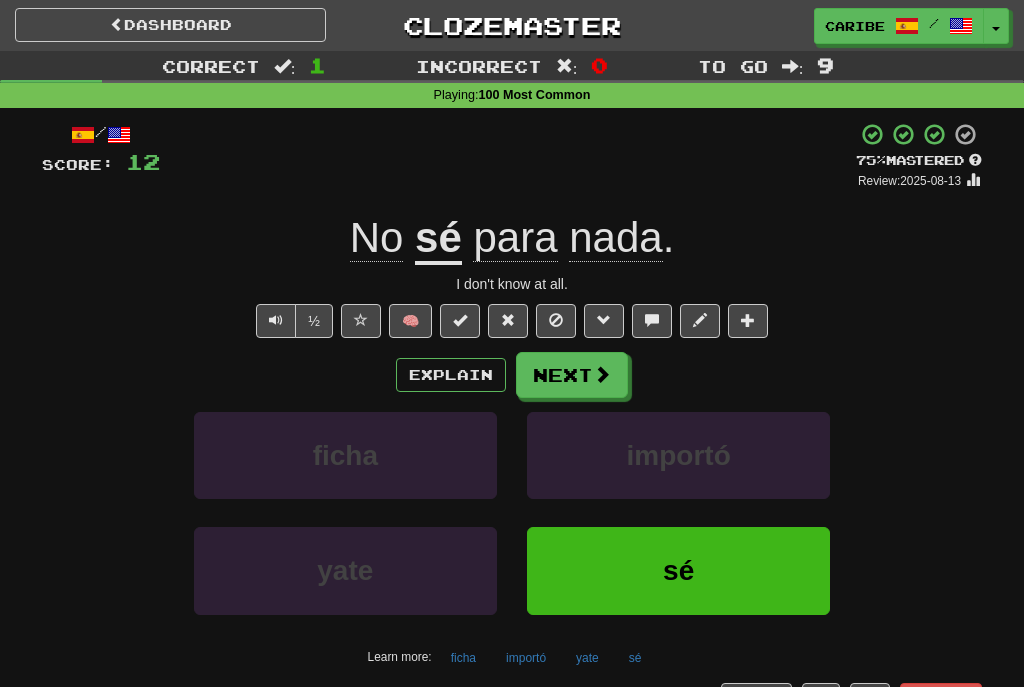 click on "Next" at bounding box center [572, 375] 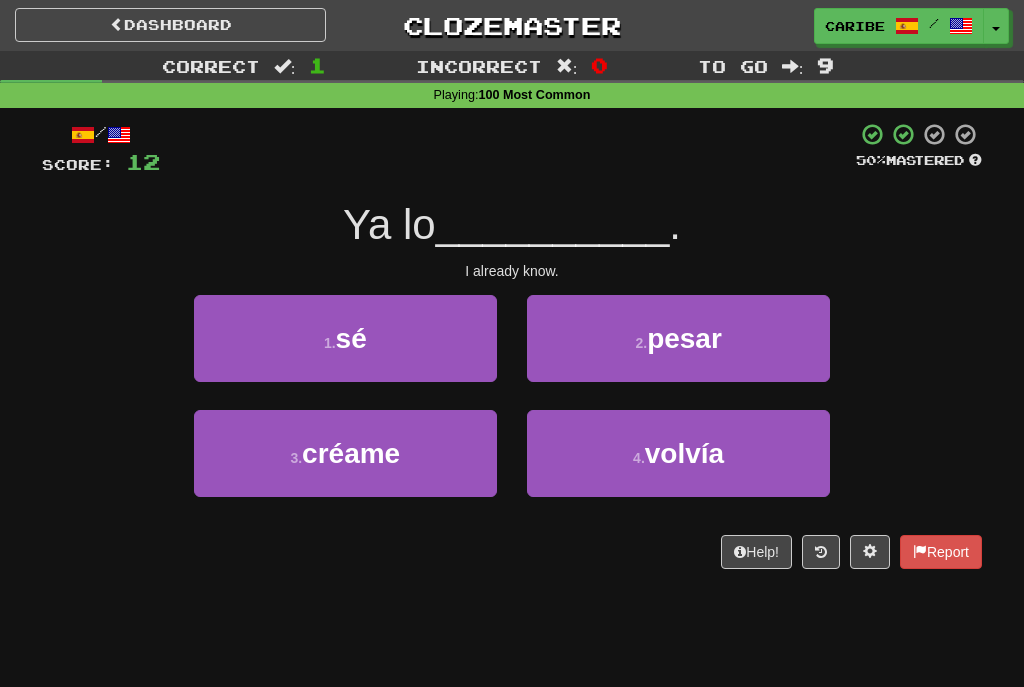 click on "1 .  sé" at bounding box center (345, 338) 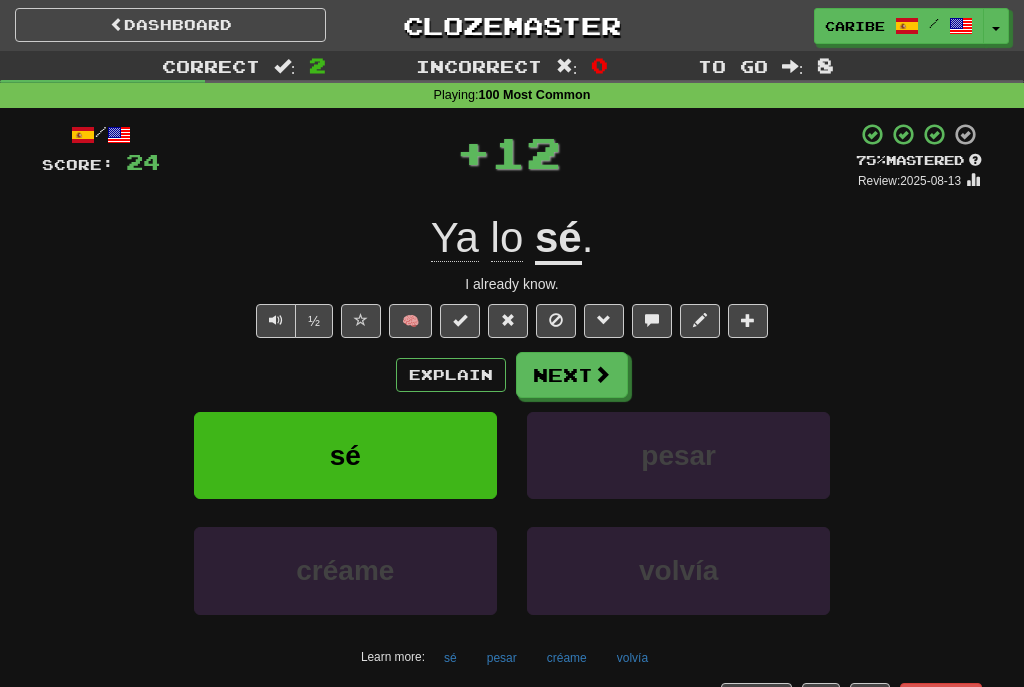 click at bounding box center [602, 374] 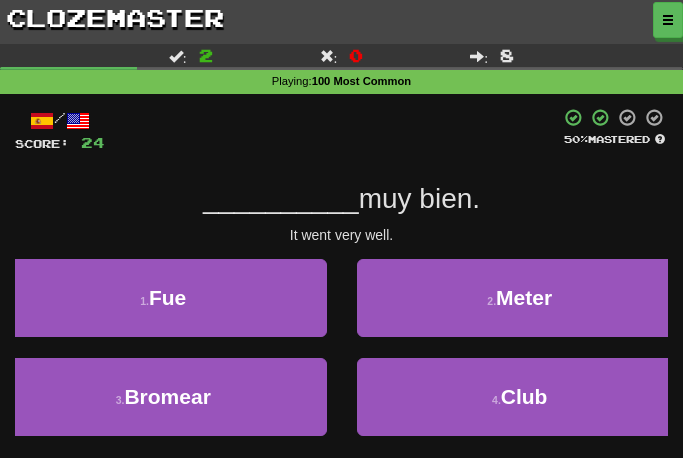 click on "Fue" at bounding box center [167, 297] 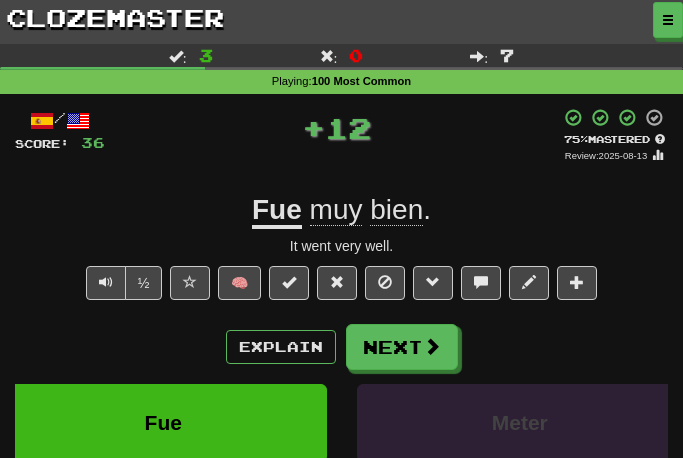 click on "½ 🧠" at bounding box center [341, 288] 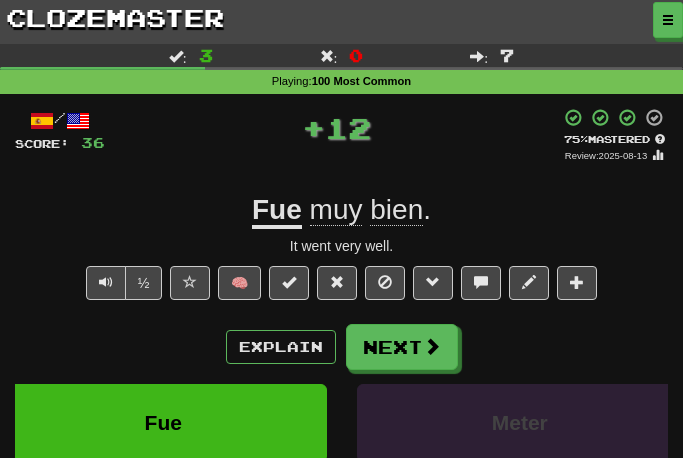 click at bounding box center [432, 346] 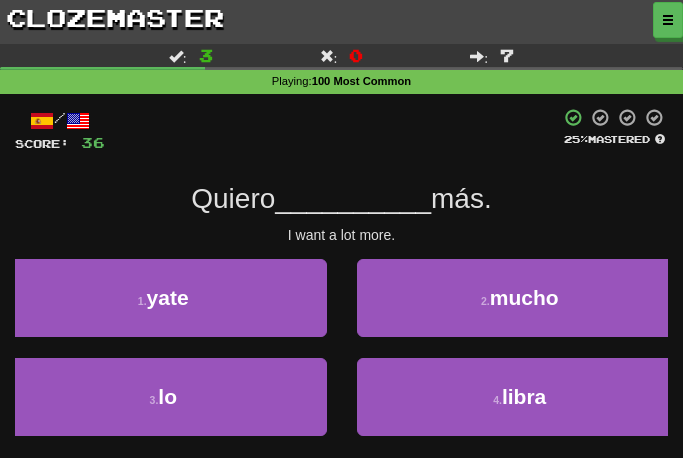 click on "mucho" at bounding box center (524, 297) 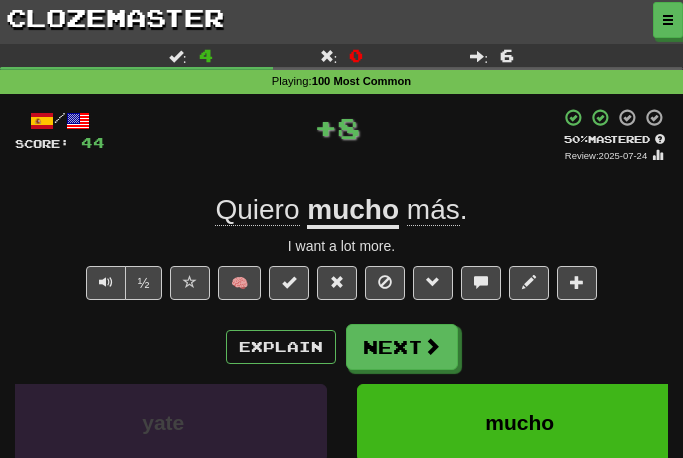 click on "Next" at bounding box center [402, 347] 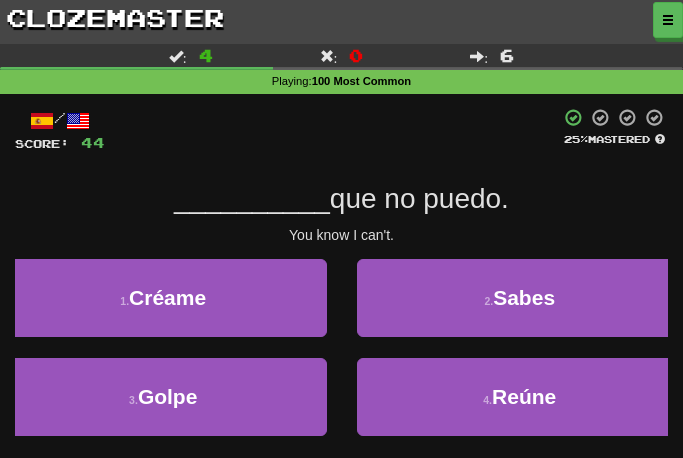 click on "Sabes" at bounding box center (524, 297) 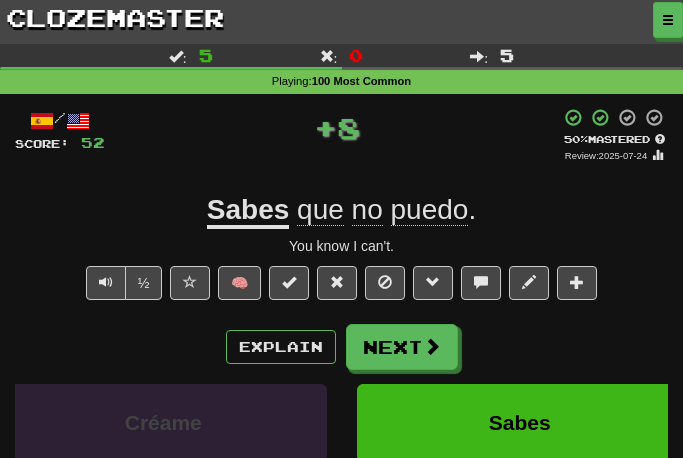 click on "Next" at bounding box center (402, 347) 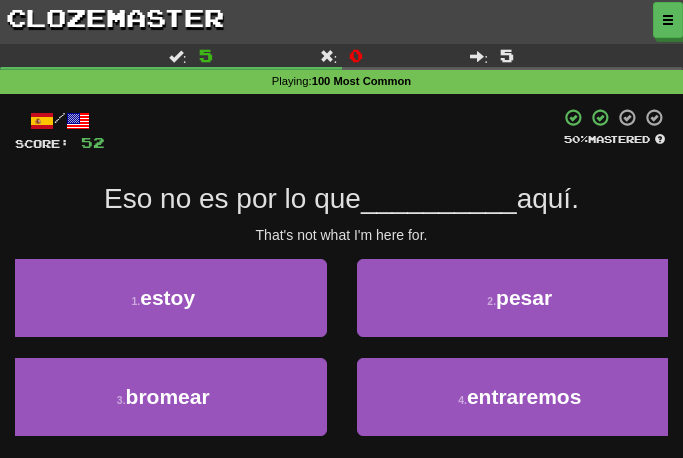 click on "1 .  estoy" at bounding box center [163, 298] 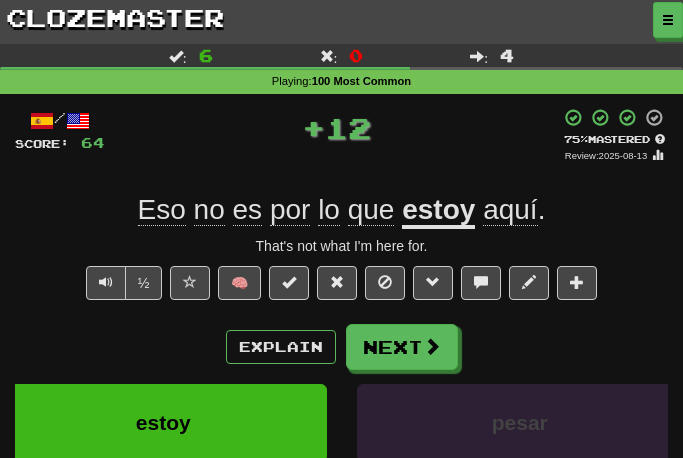 click on "Next" at bounding box center [402, 347] 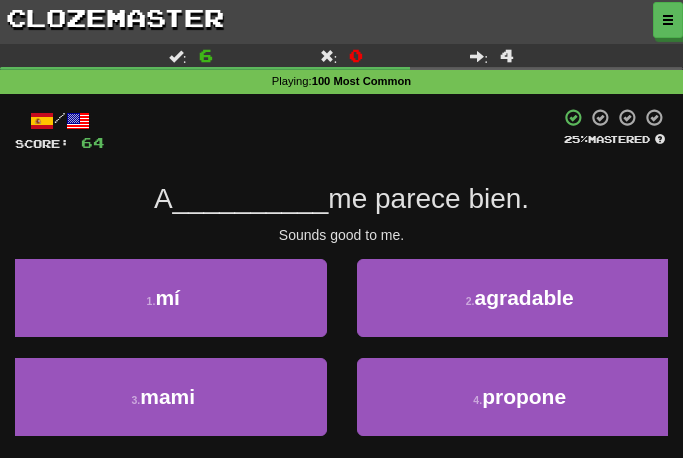 click on "1 .  mí" at bounding box center (163, 298) 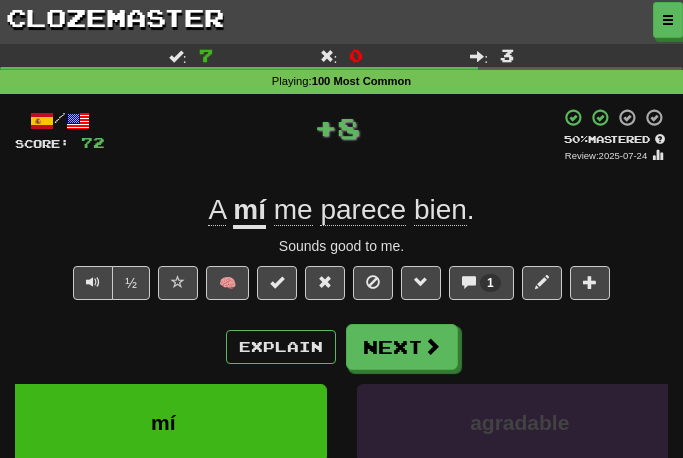 click on "Next" at bounding box center (402, 347) 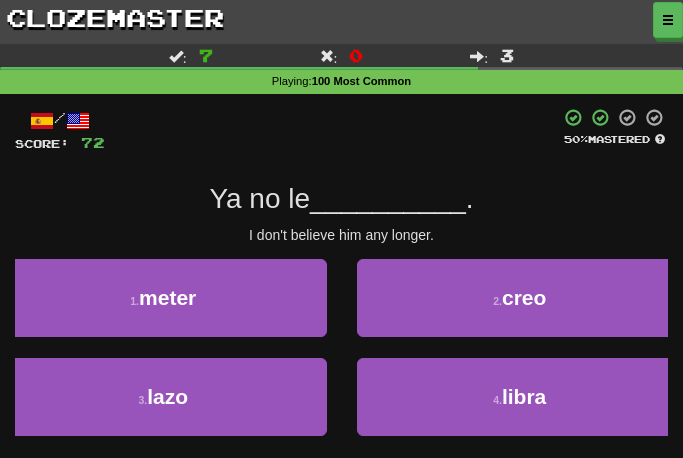 click on "creo" at bounding box center [524, 297] 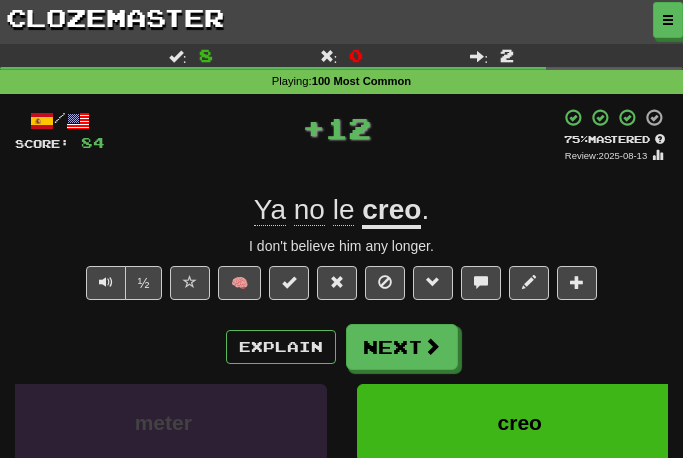 click on "Next" at bounding box center (402, 347) 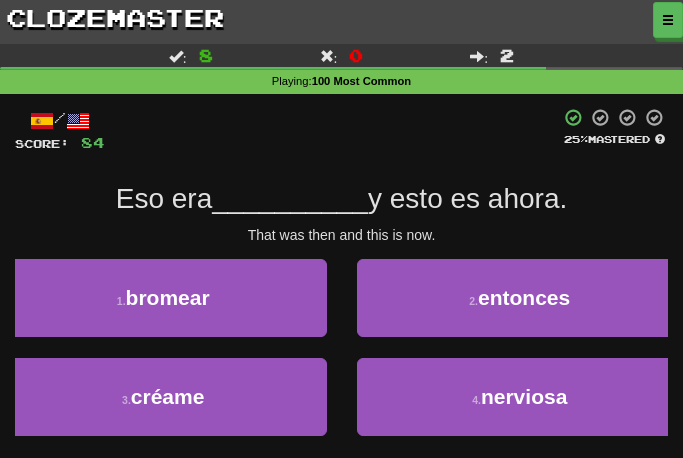 click on "entonces" at bounding box center [524, 297] 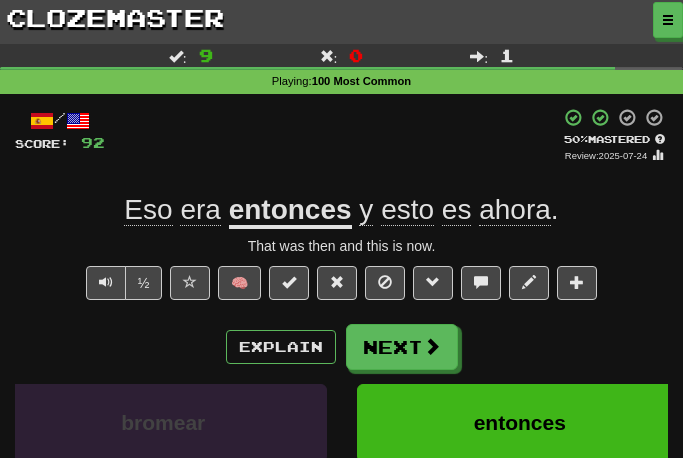click on "Next" at bounding box center (402, 347) 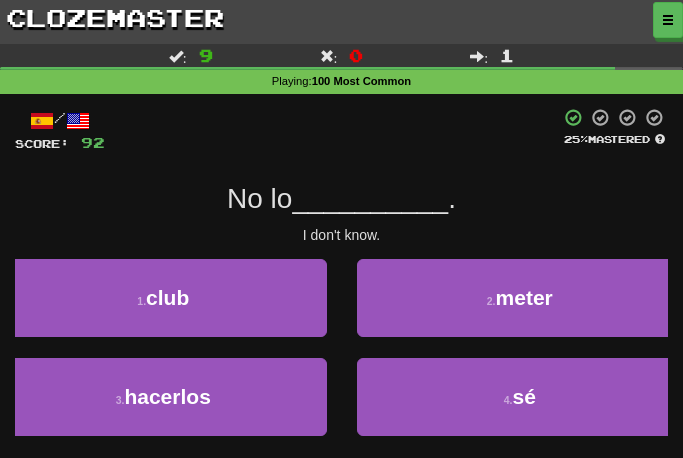 click on "sé" at bounding box center [523, 396] 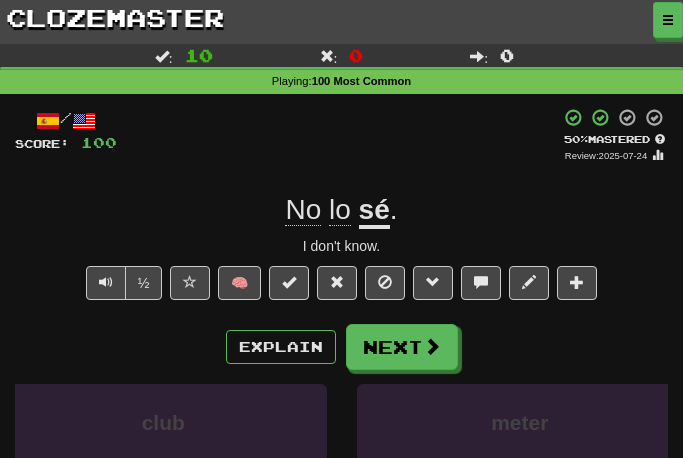 click at bounding box center [432, 346] 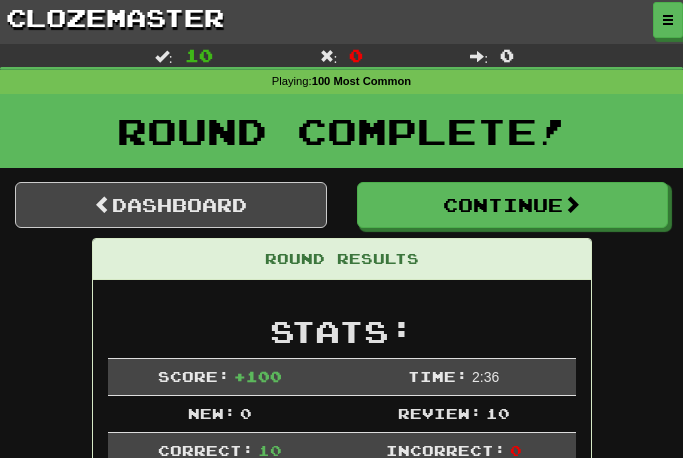 click on "Continue" at bounding box center (513, 205) 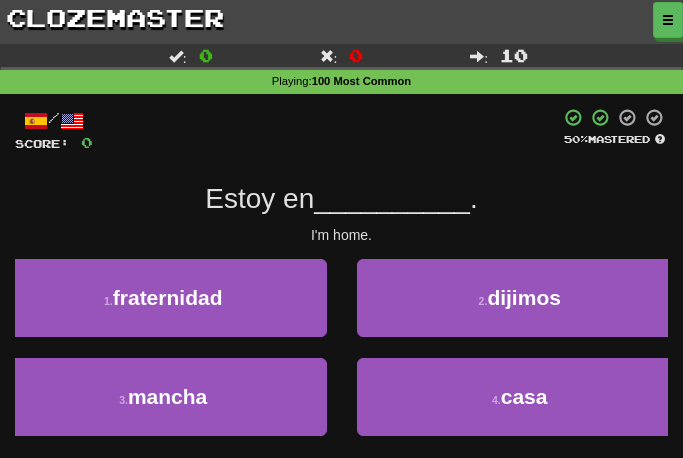 click on "casa" at bounding box center [524, 396] 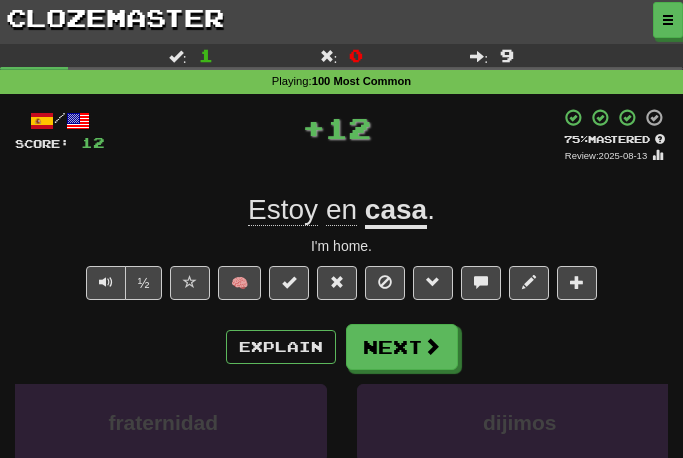click at bounding box center [432, 346] 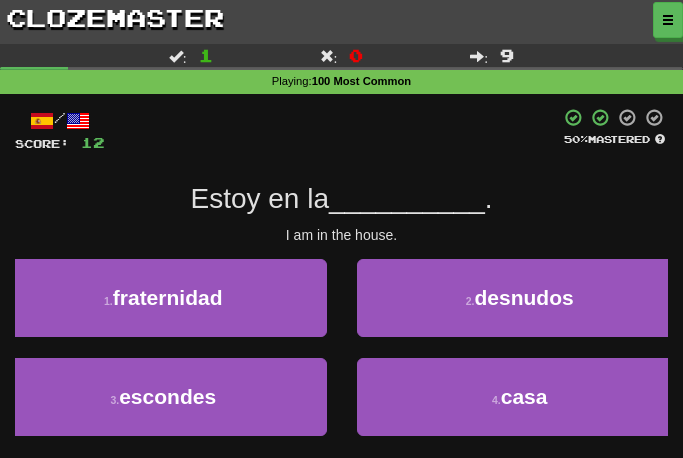 click on "casa" at bounding box center [524, 396] 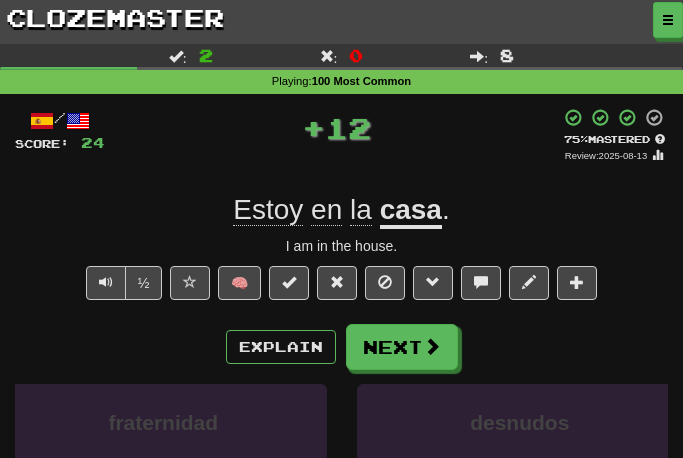 click on "Next" at bounding box center [402, 347] 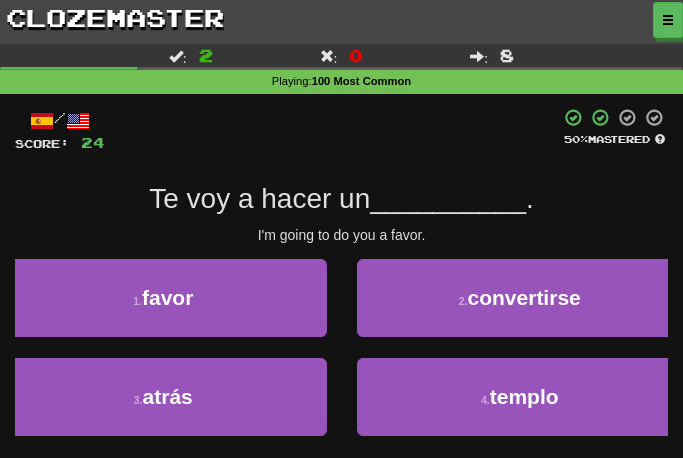 click on "favor" at bounding box center [167, 297] 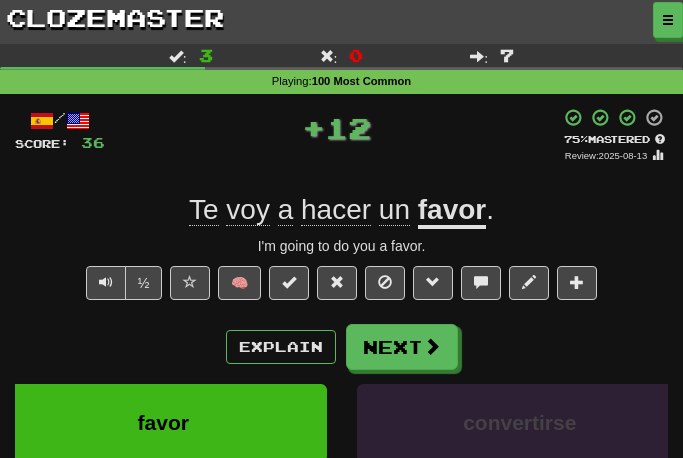 click on "Next" at bounding box center (402, 347) 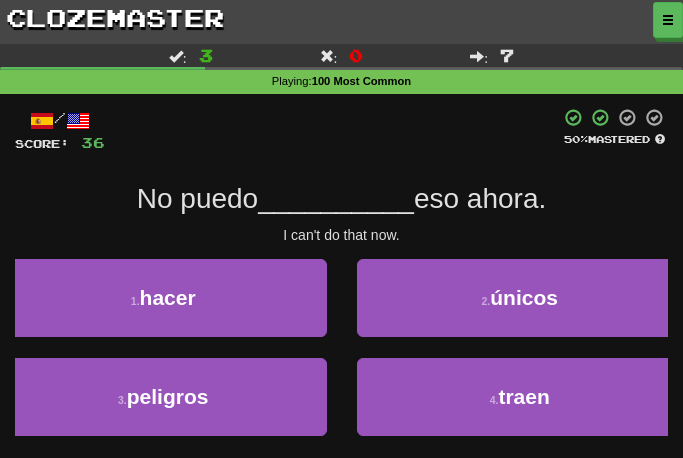 click on "hacer" at bounding box center [168, 297] 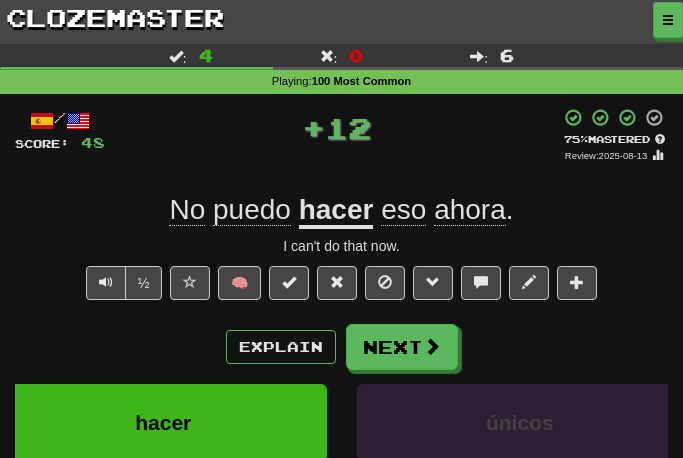 click on "Next" at bounding box center (402, 347) 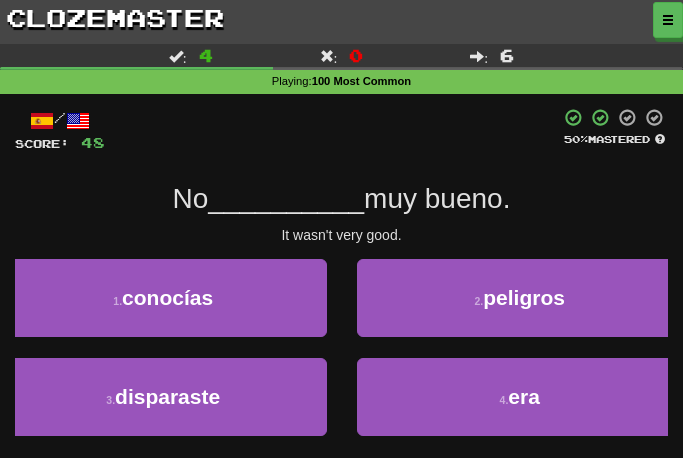 click on "era" at bounding box center [524, 396] 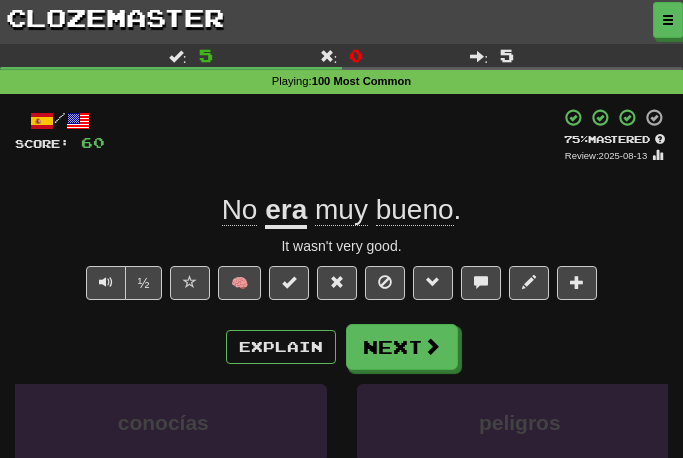 click at bounding box center [432, 346] 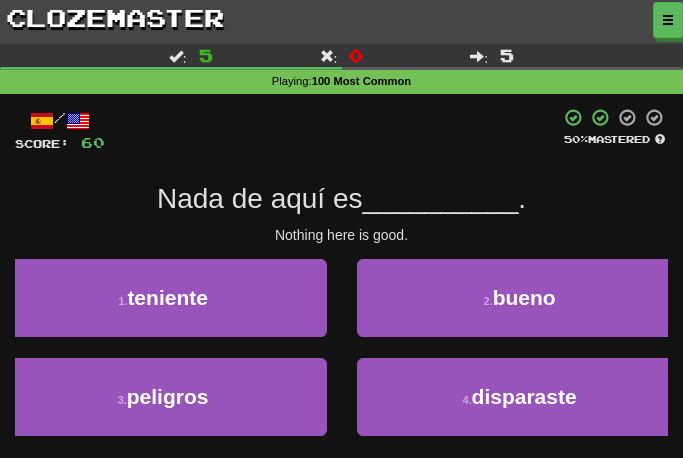 click on "bueno" at bounding box center (524, 297) 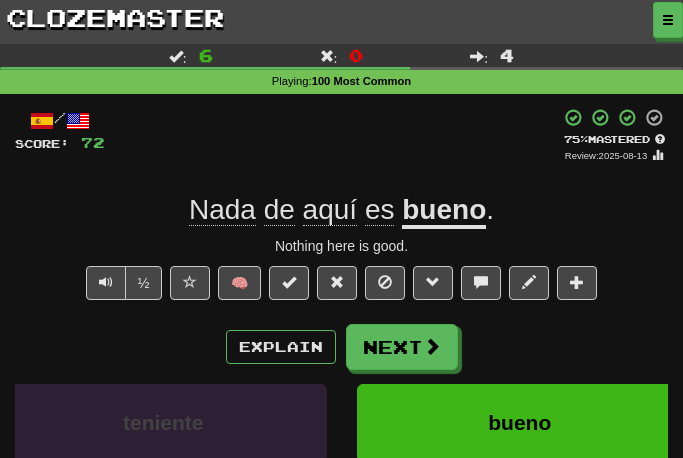 click on "Next" at bounding box center [402, 347] 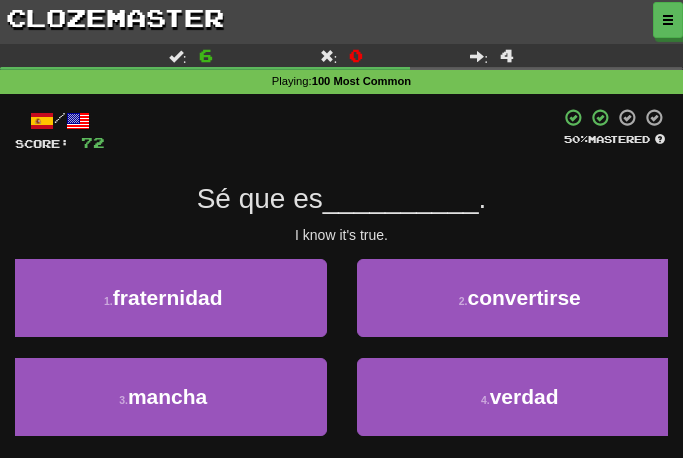 click on "verdad" at bounding box center [524, 396] 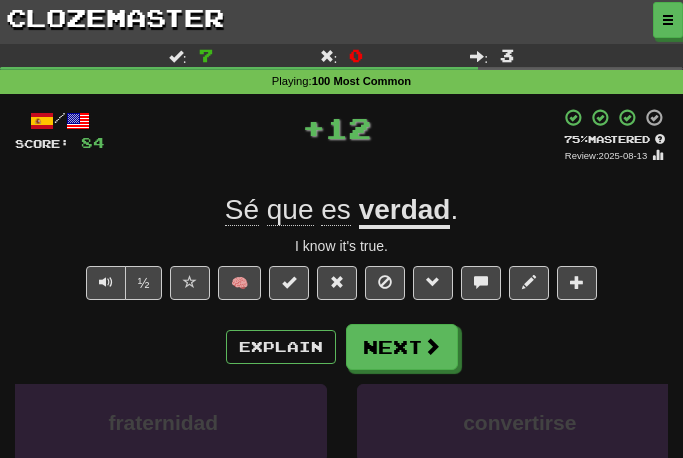 click at bounding box center [432, 346] 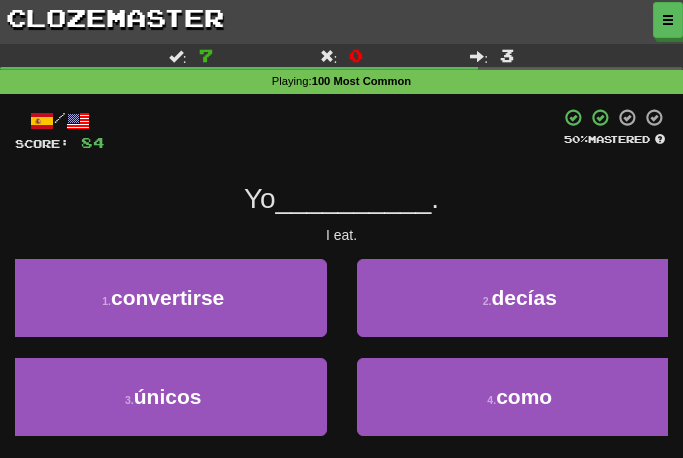 click on "como" at bounding box center [524, 396] 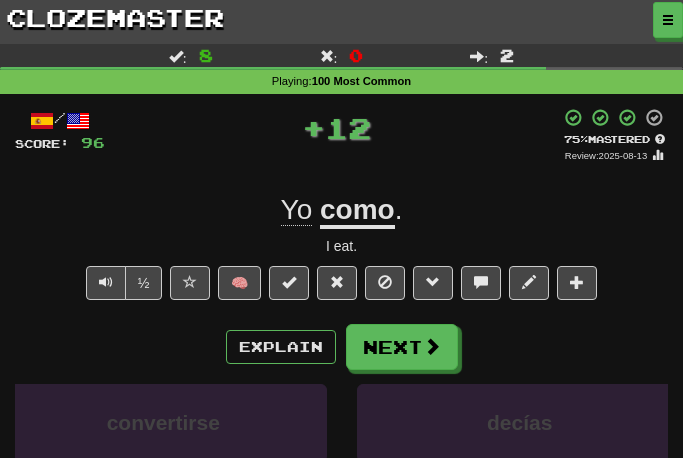 click on "Next" at bounding box center (402, 347) 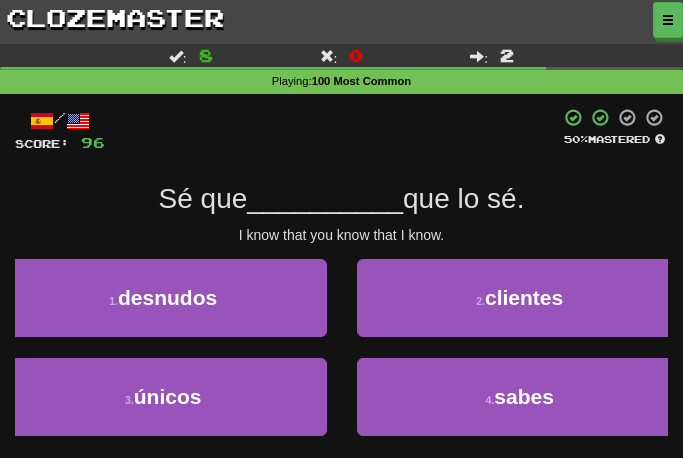 click on "sabes" at bounding box center [524, 396] 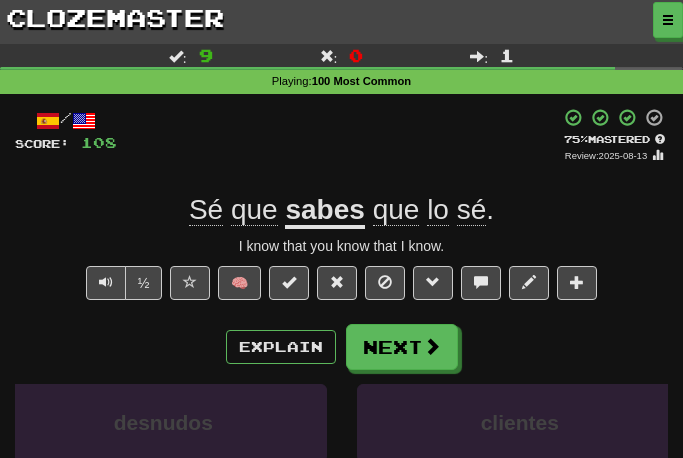 click at bounding box center (432, 346) 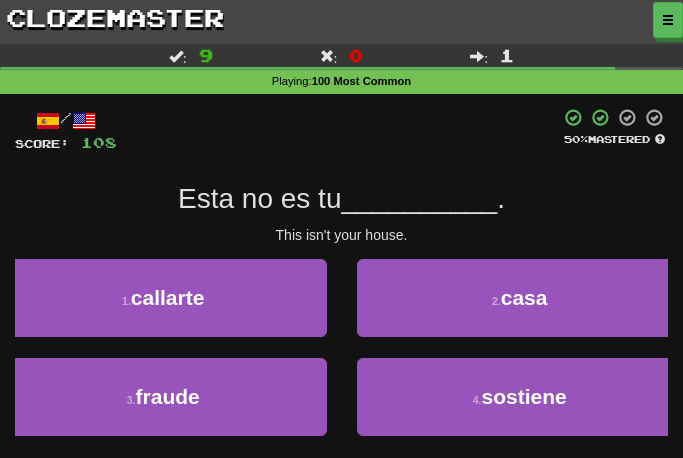 click on "casa" at bounding box center [524, 297] 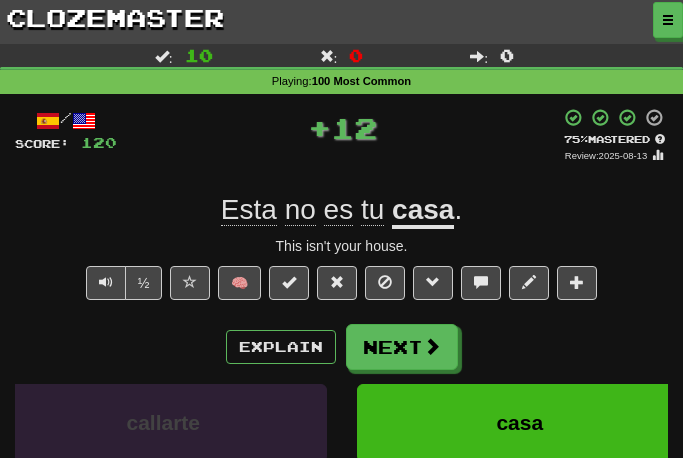 click on "Next" at bounding box center (402, 347) 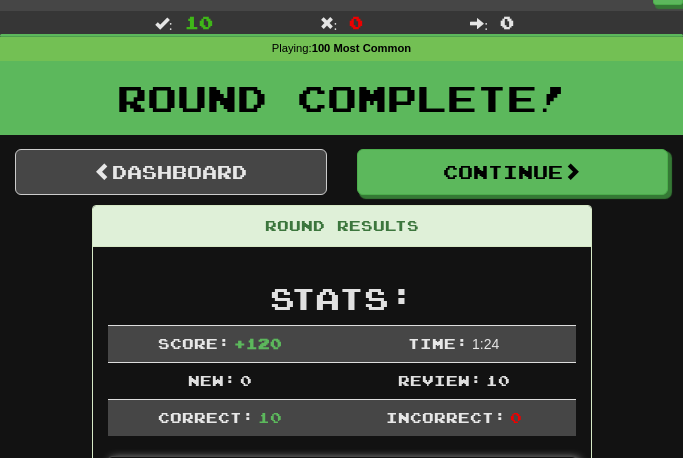 scroll, scrollTop: 0, scrollLeft: 0, axis: both 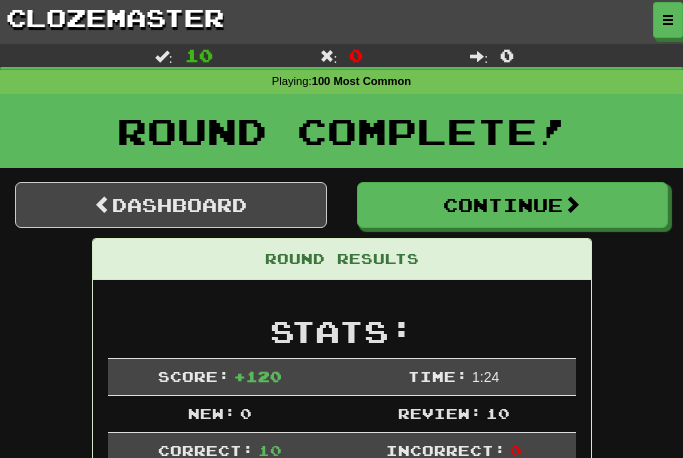 click on "Continue" at bounding box center (513, 205) 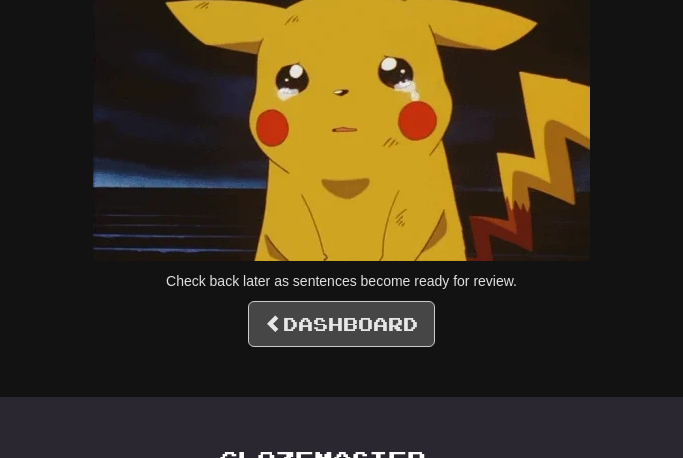 scroll, scrollTop: 172, scrollLeft: 0, axis: vertical 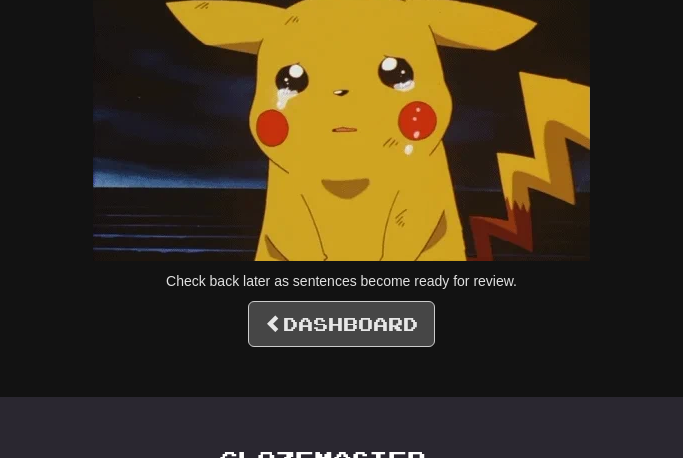 click on "Dashboard" at bounding box center (341, 324) 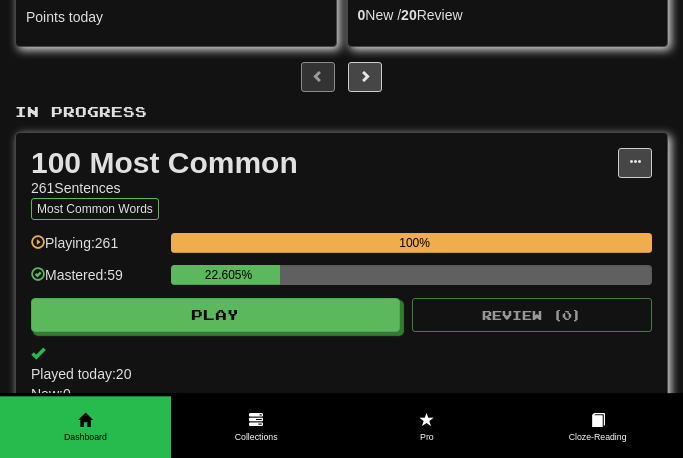 scroll, scrollTop: 249, scrollLeft: 0, axis: vertical 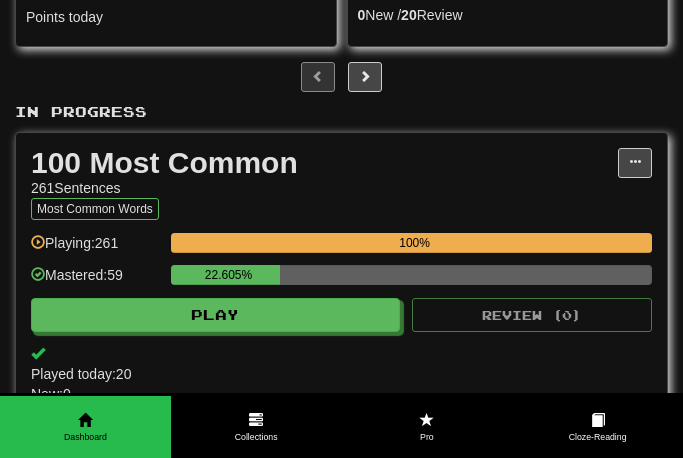 click on "Play" at bounding box center (215, 315) 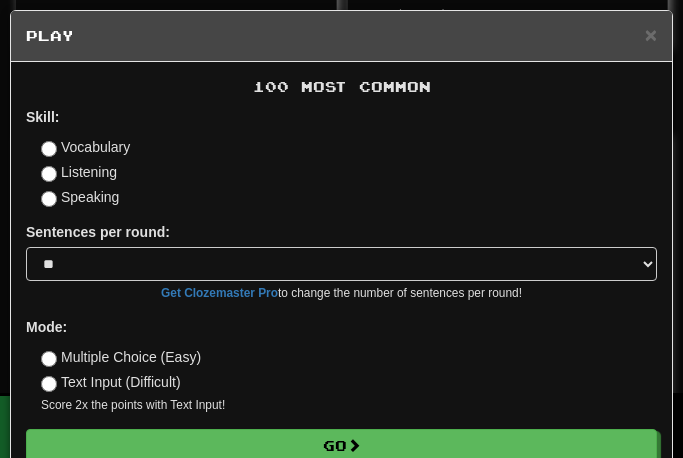 click on "Go" at bounding box center (341, 446) 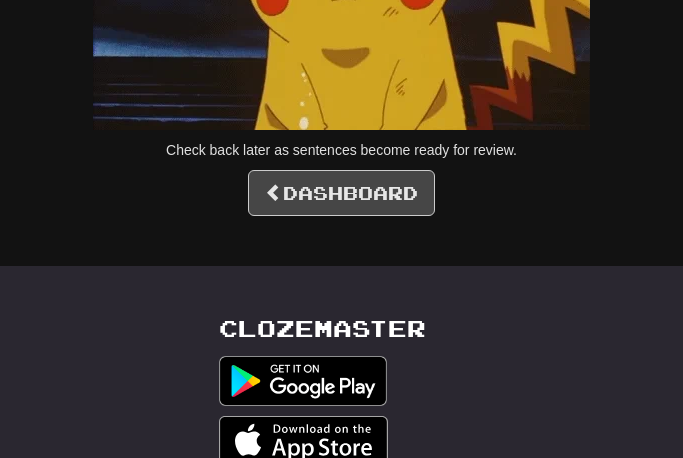 scroll, scrollTop: 304, scrollLeft: 0, axis: vertical 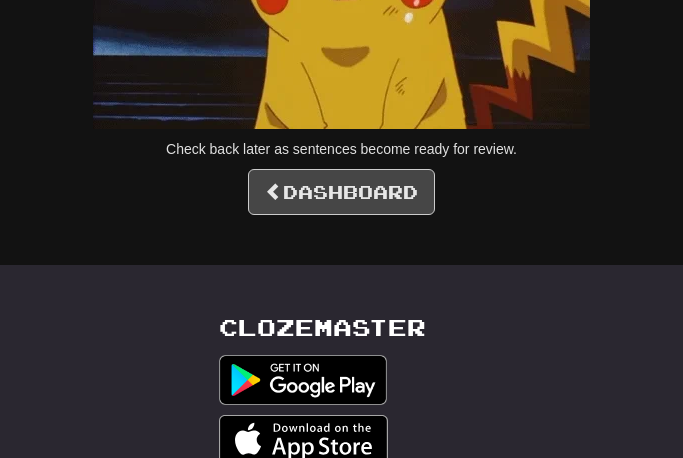 click on "Dashboard" at bounding box center (341, 192) 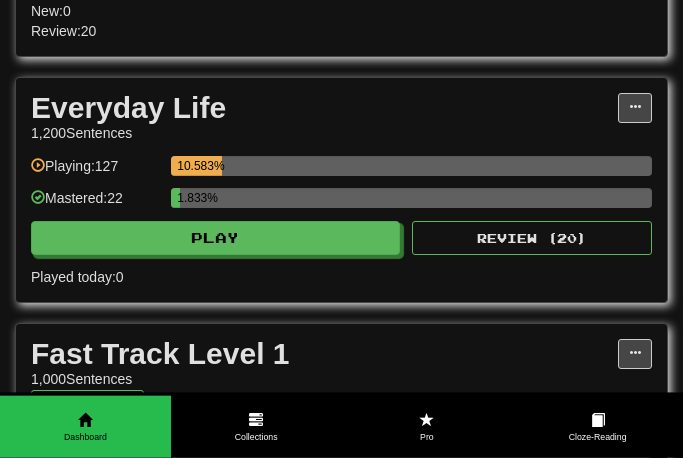 scroll, scrollTop: 640, scrollLeft: 0, axis: vertical 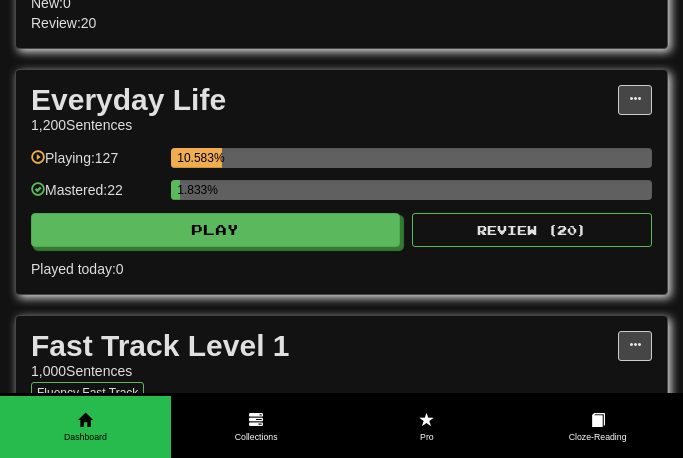 click on "Play" at bounding box center (215, 230) 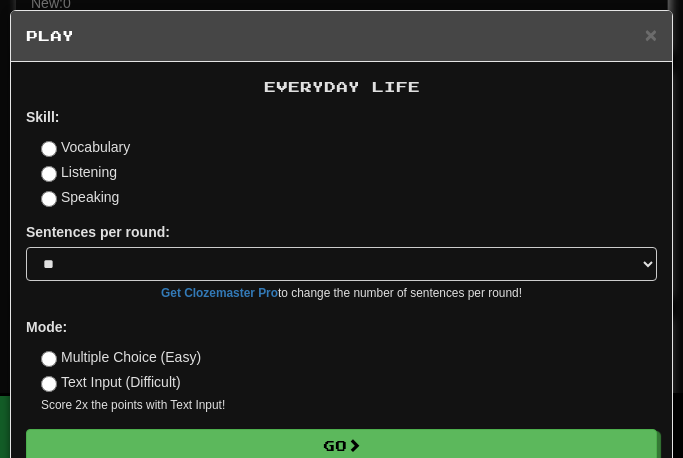 click on "Go" at bounding box center [341, 446] 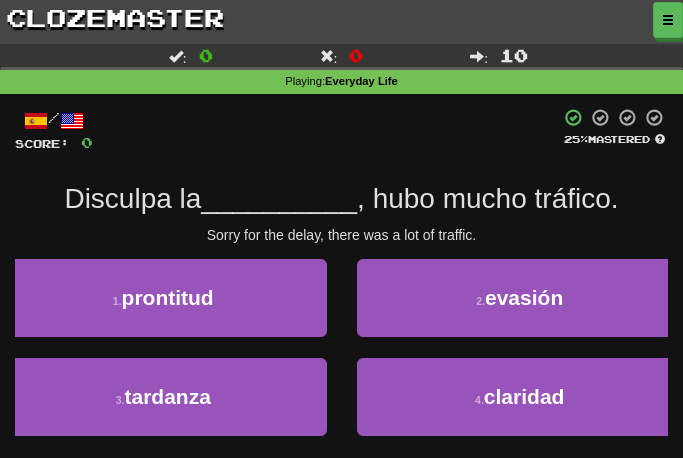 scroll, scrollTop: 0, scrollLeft: 0, axis: both 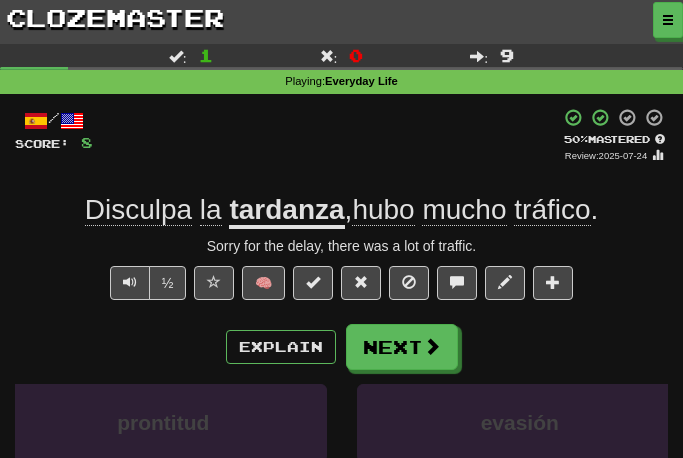 click on "Next" at bounding box center [402, 347] 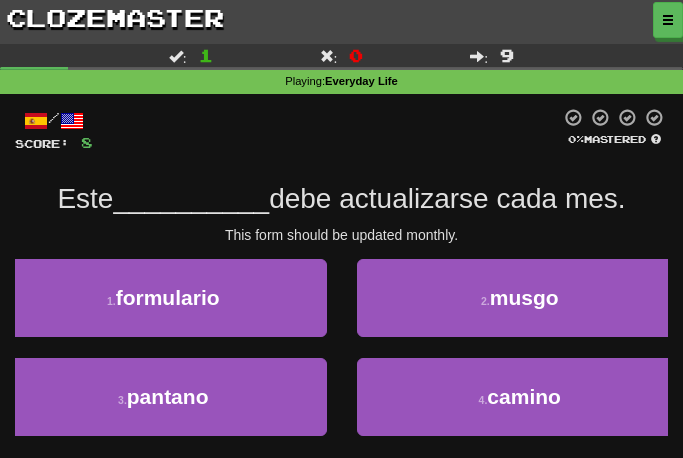 click on "1 .  formulario" at bounding box center (163, 298) 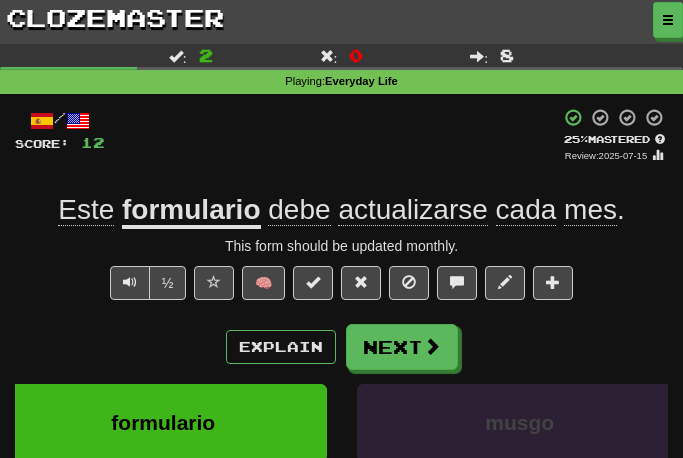 click on "Next" at bounding box center [402, 347] 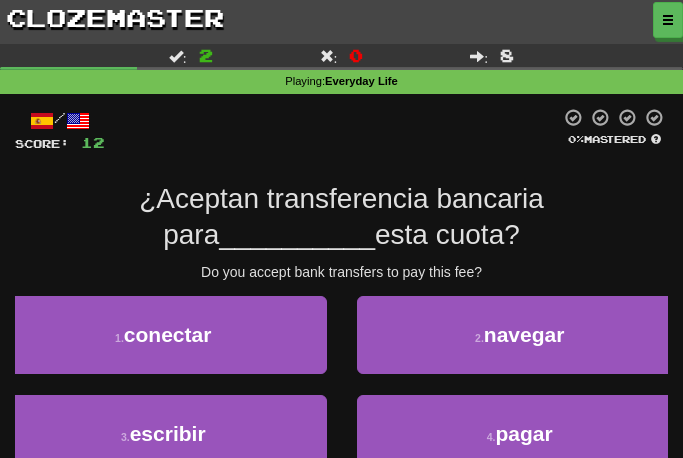 click on "pagar" at bounding box center (524, 433) 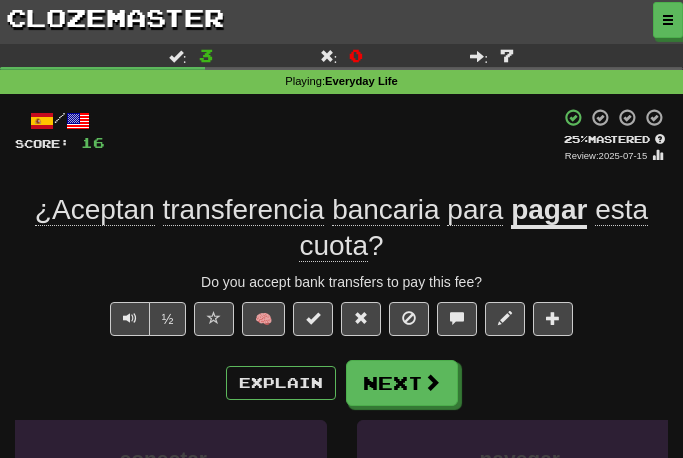 click on "Next" at bounding box center (402, 383) 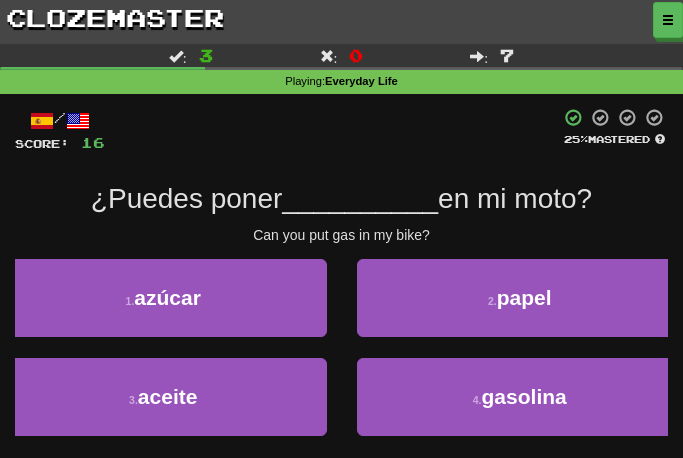 click on "gasolina" at bounding box center (524, 396) 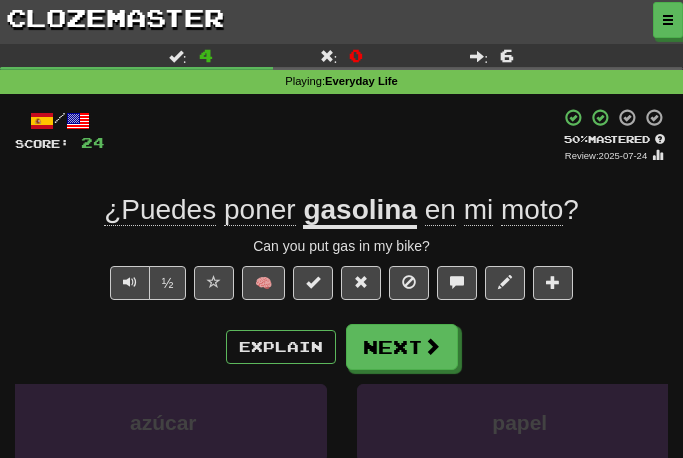 click at bounding box center [432, 346] 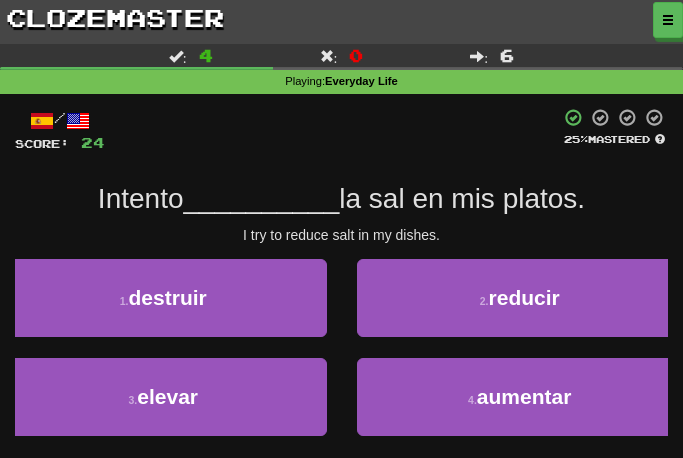 click on "reducir" at bounding box center (524, 297) 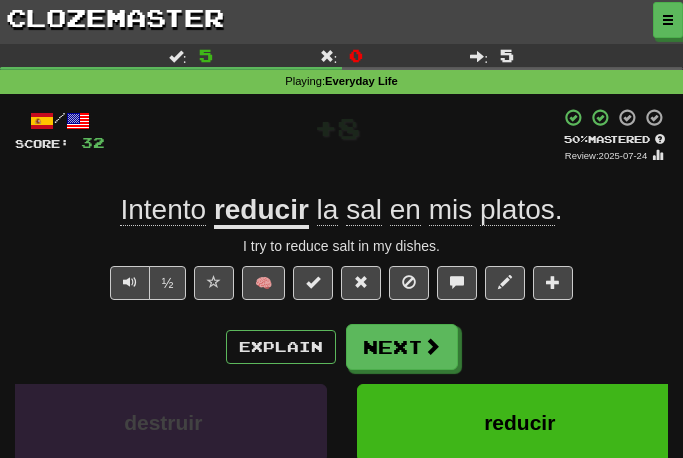click on "Next" at bounding box center (402, 347) 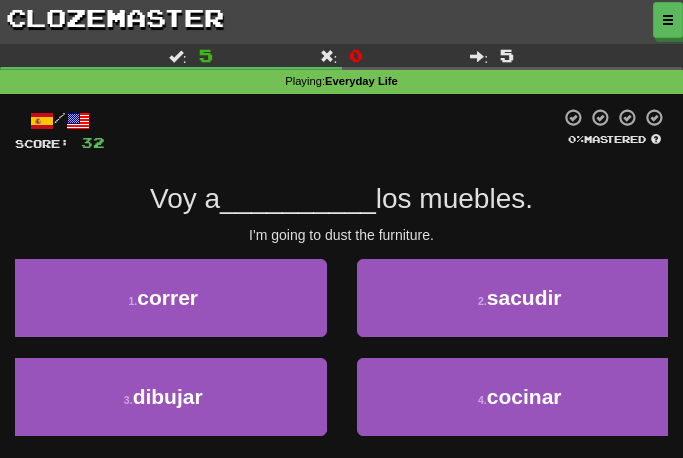click on "sacudir" at bounding box center (524, 297) 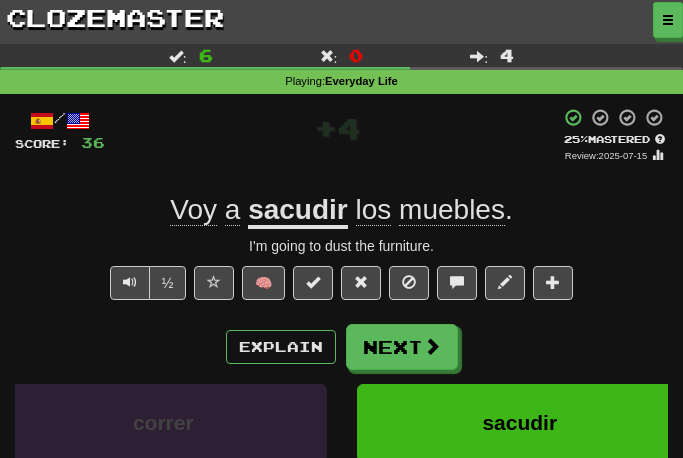 click on "Next" at bounding box center [402, 347] 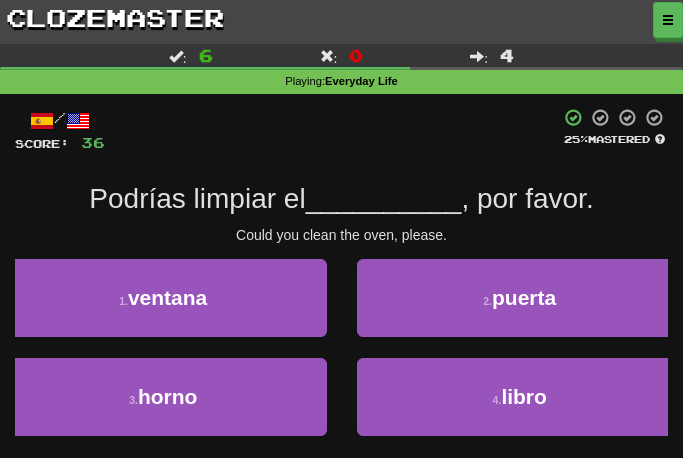 click on "horno" at bounding box center [167, 396] 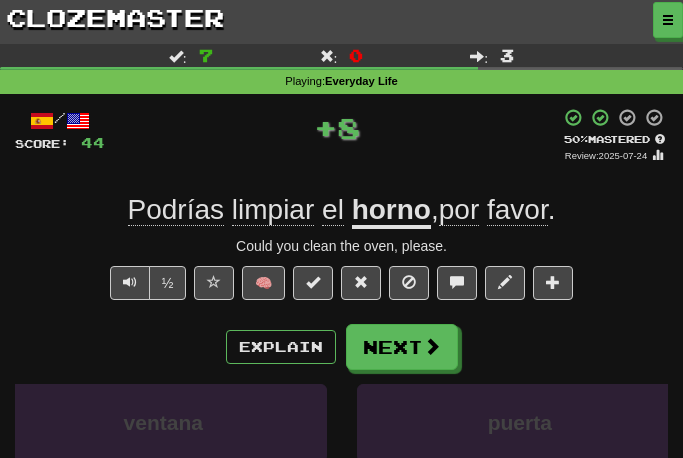 click on "Next" at bounding box center [402, 347] 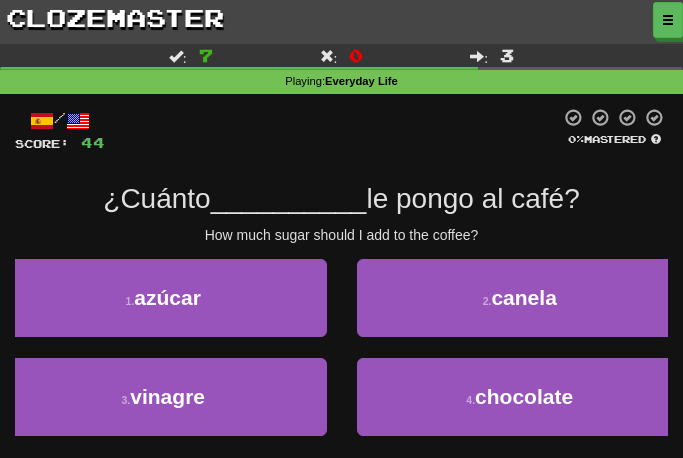 click on "1 .  azúcar" at bounding box center [163, 298] 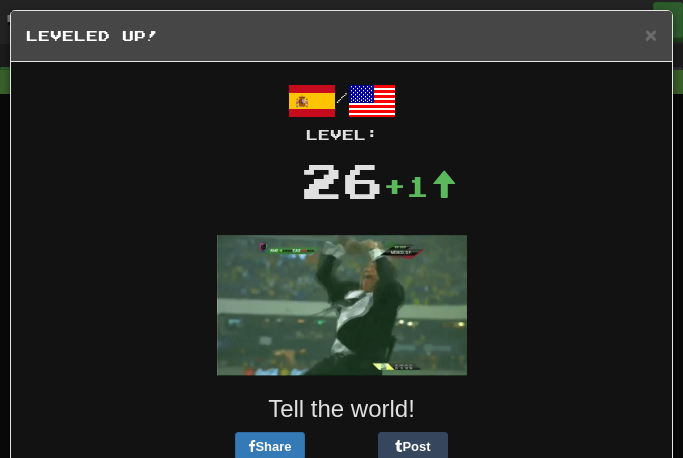 click on "×" at bounding box center (651, 34) 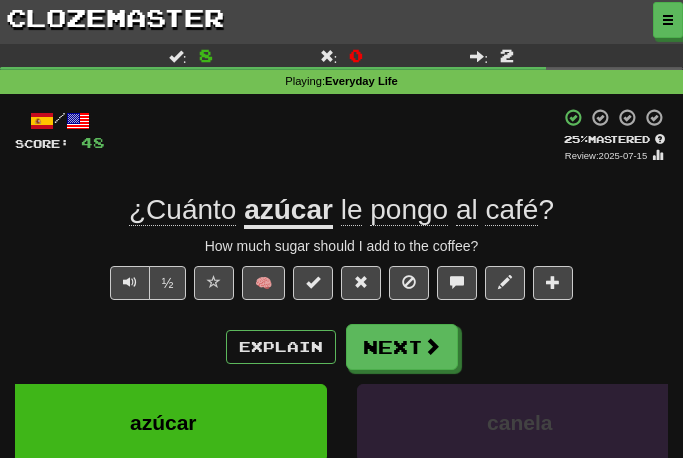 click at bounding box center (432, 346) 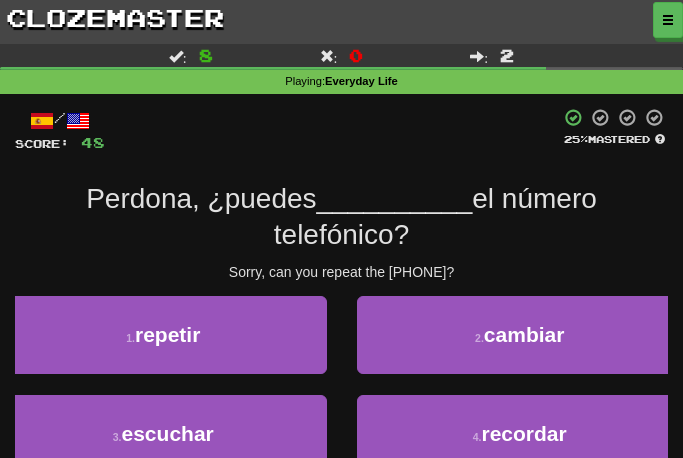click on "repetir" at bounding box center (167, 334) 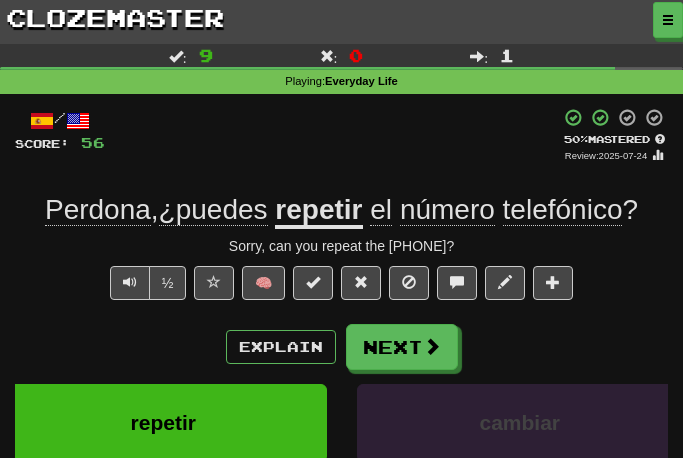 click on "Next" at bounding box center (402, 347) 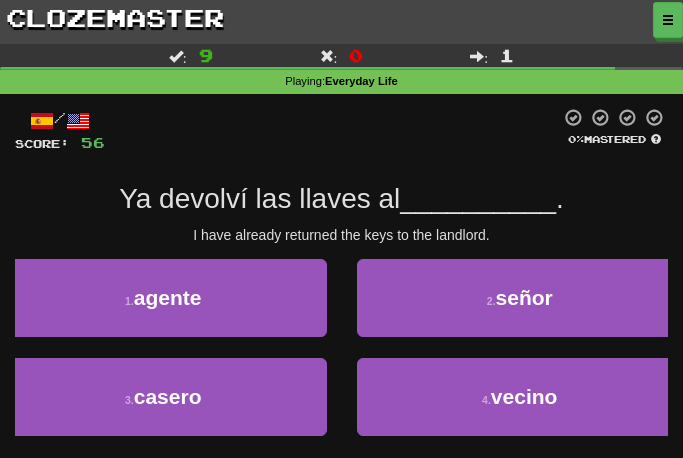 click on "casero" at bounding box center [168, 396] 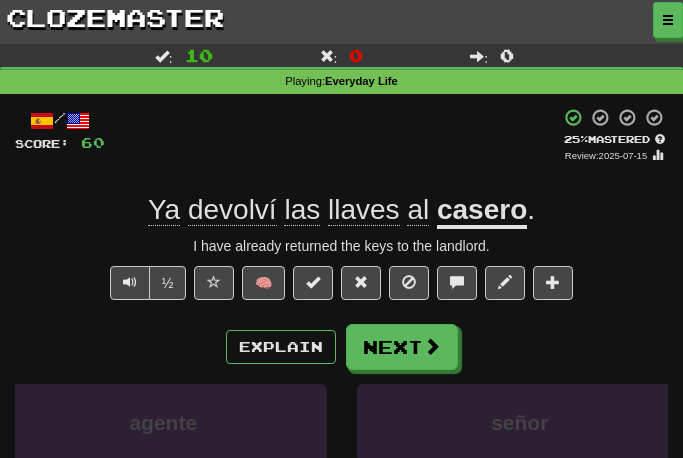 click at bounding box center [432, 346] 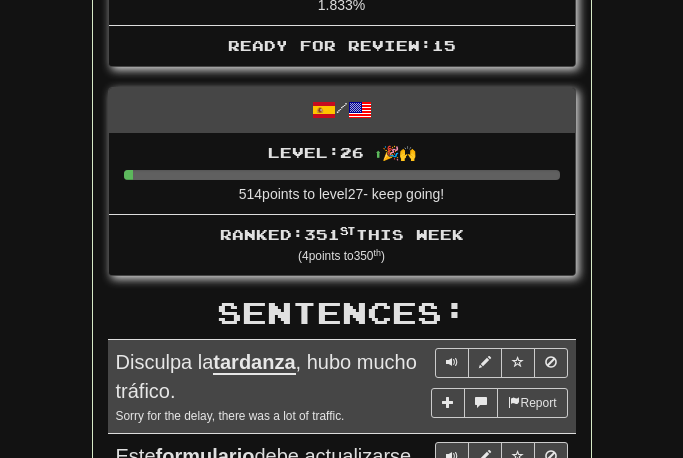 scroll, scrollTop: 937, scrollLeft: 0, axis: vertical 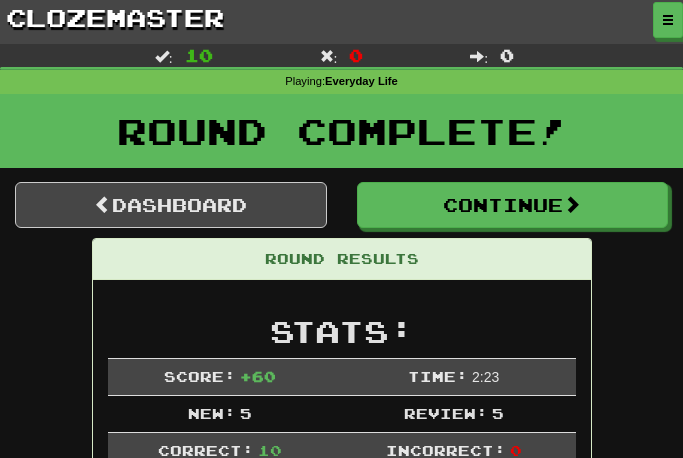 click on "Continue" at bounding box center (513, 205) 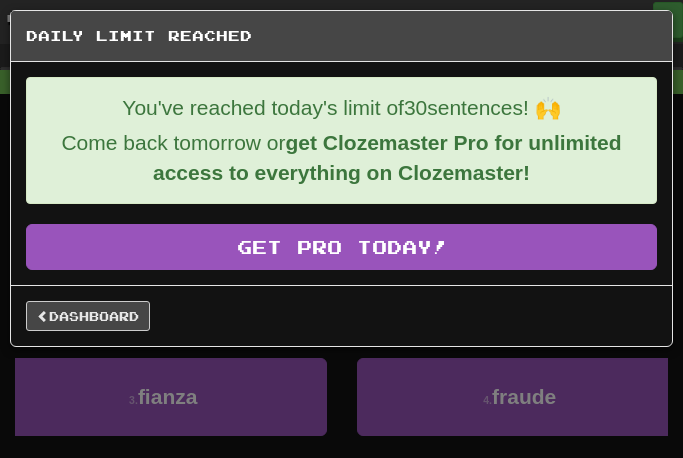 click on "Dashboard" at bounding box center [88, 316] 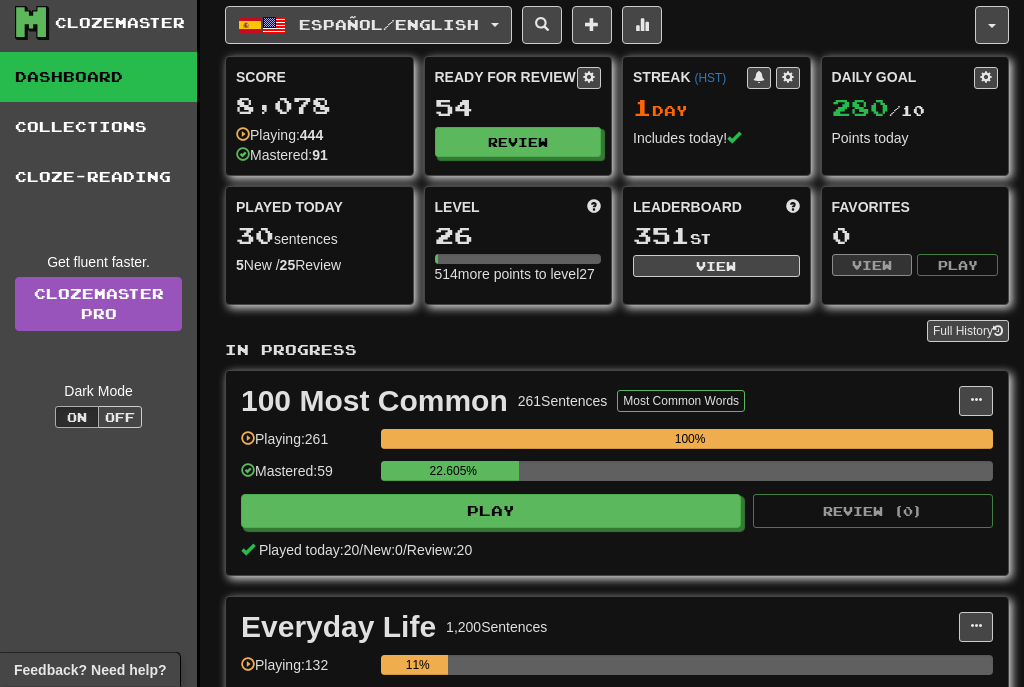 scroll, scrollTop: 0, scrollLeft: 0, axis: both 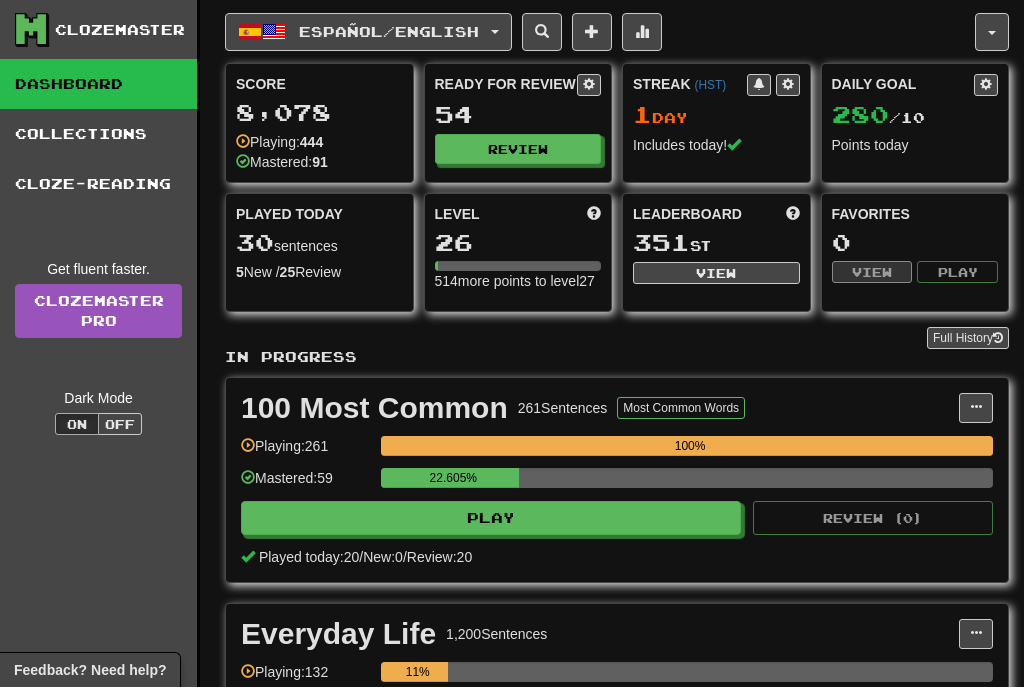 click on "View" at bounding box center [716, 273] 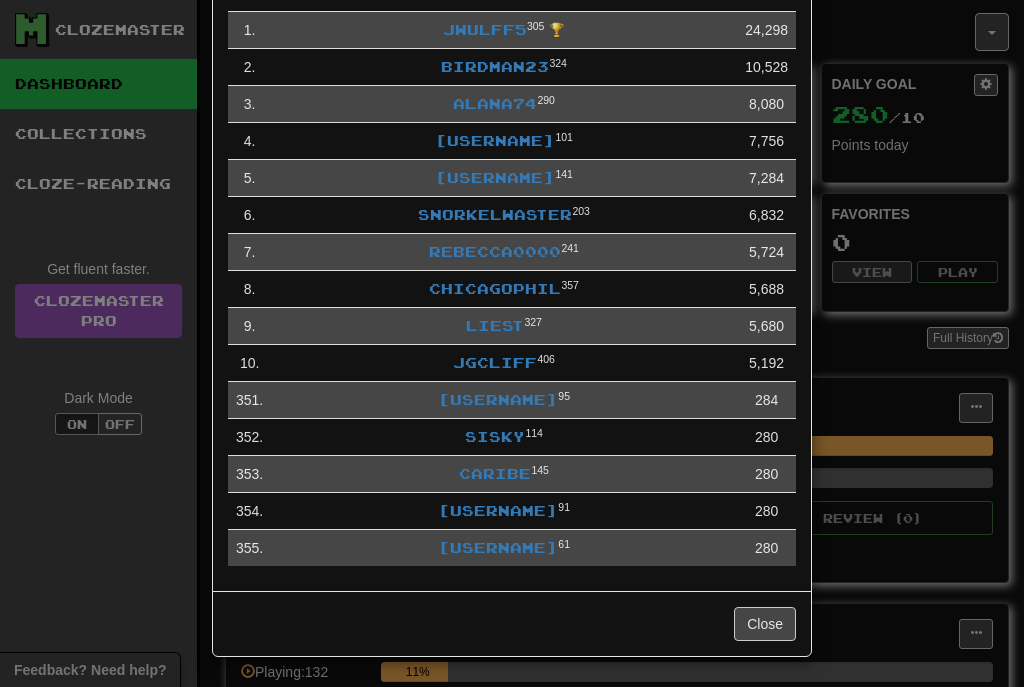 scroll, scrollTop: 173, scrollLeft: 0, axis: vertical 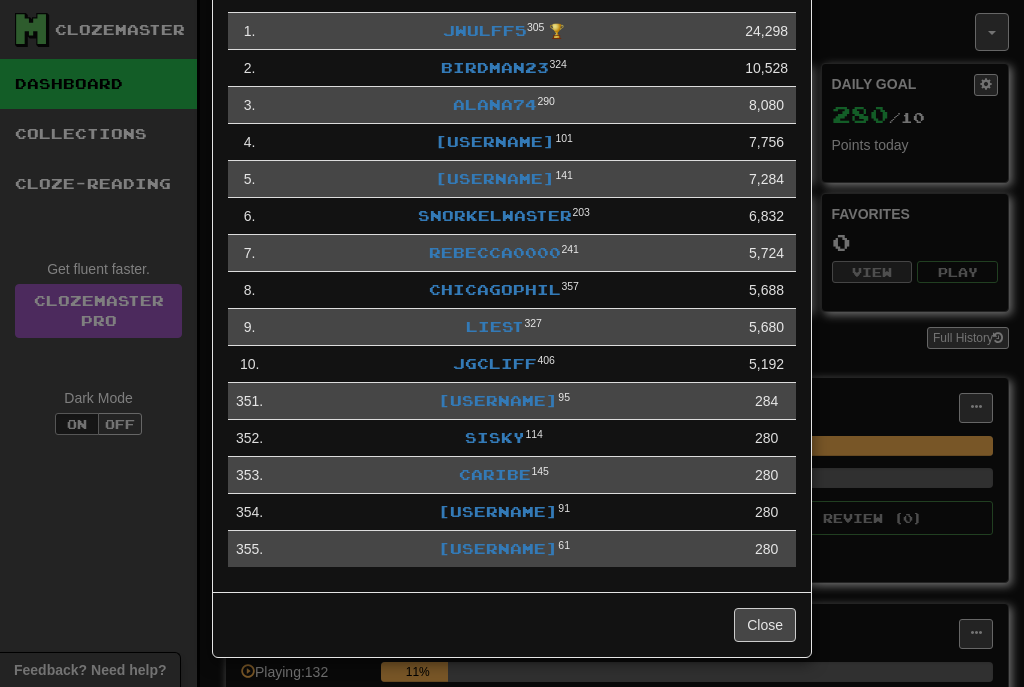 click on "Close" at bounding box center (765, 625) 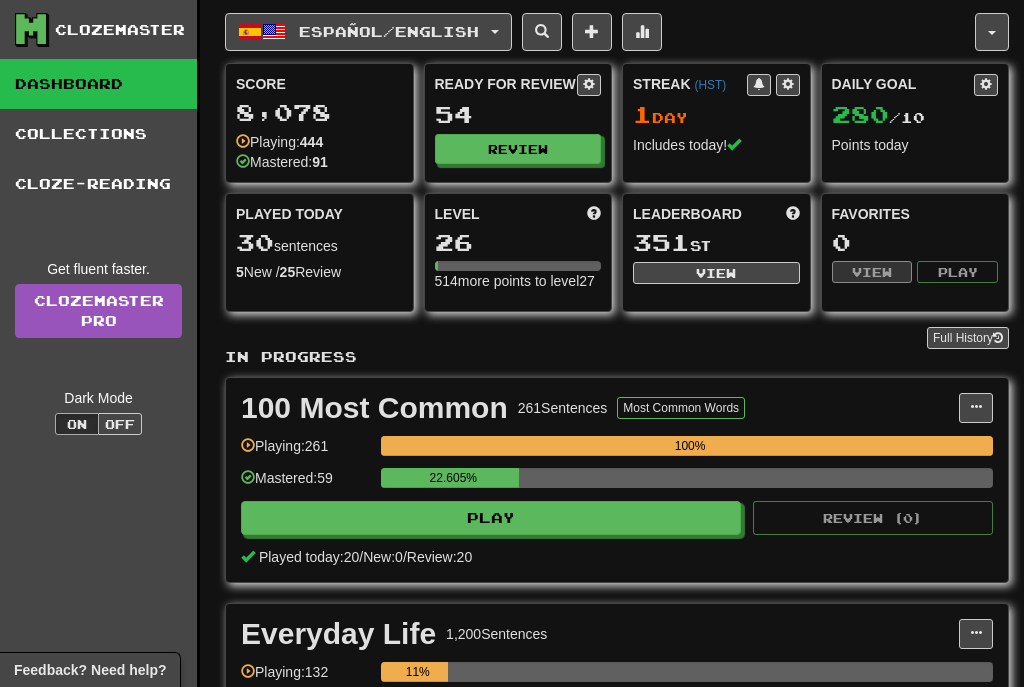 click on "Español  /  English" at bounding box center (368, 32) 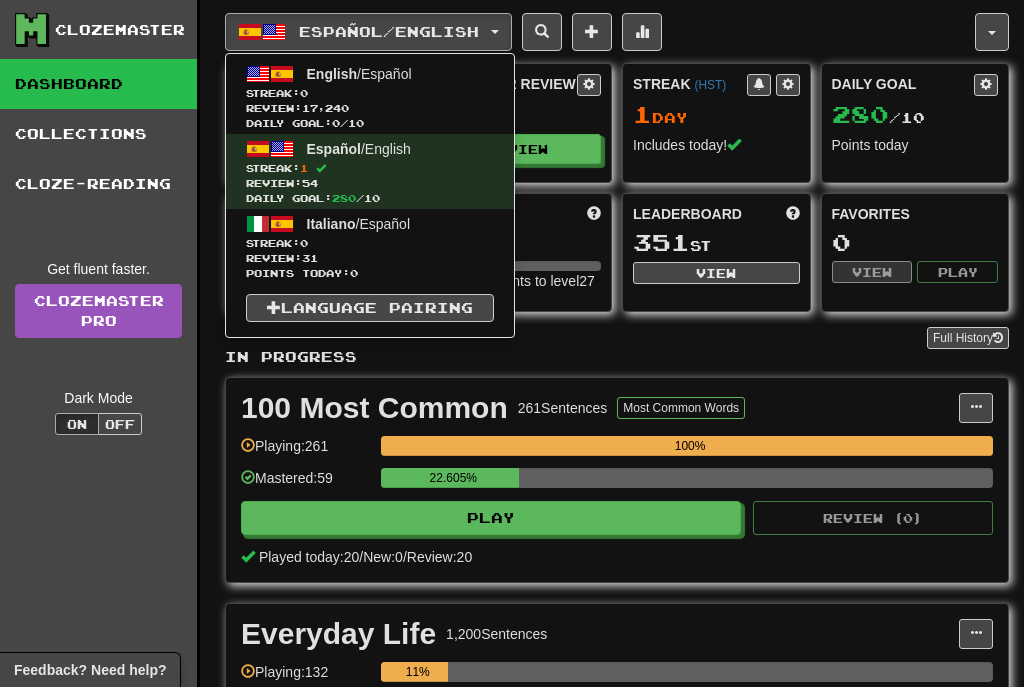 click on "English" at bounding box center (332, 74) 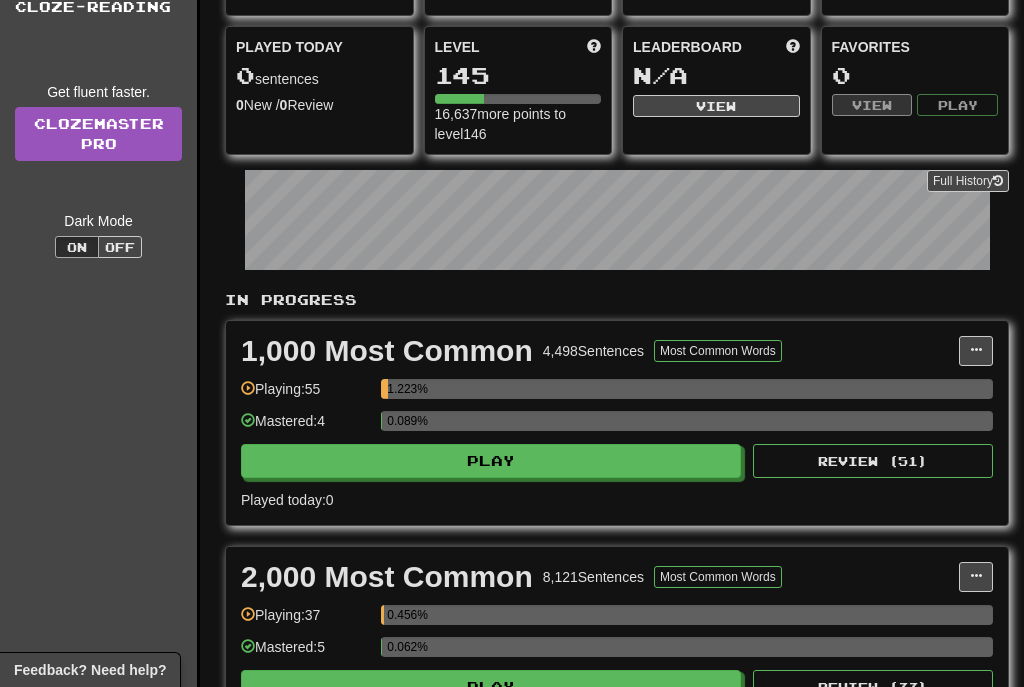 scroll, scrollTop: 175, scrollLeft: 0, axis: vertical 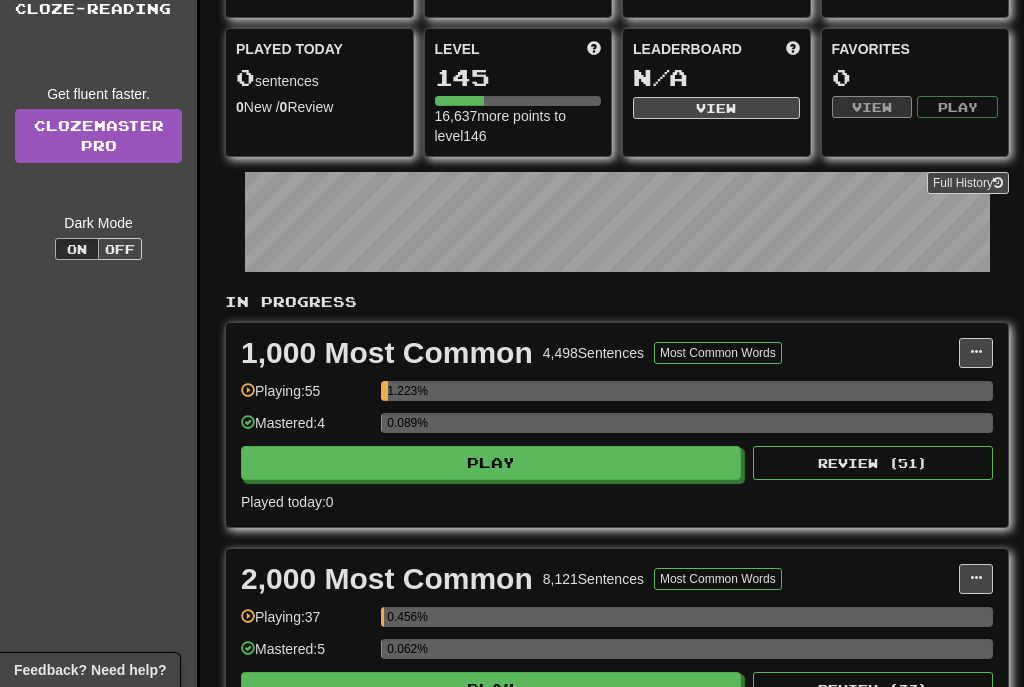 click on "Play" at bounding box center (491, 463) 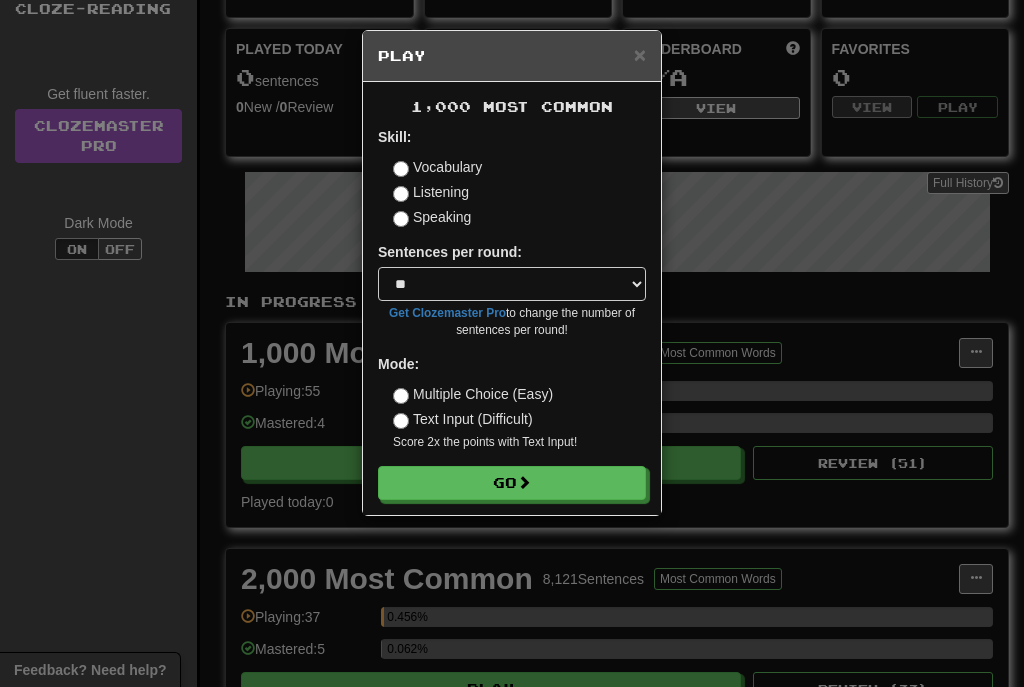 click on "Go" at bounding box center [512, 483] 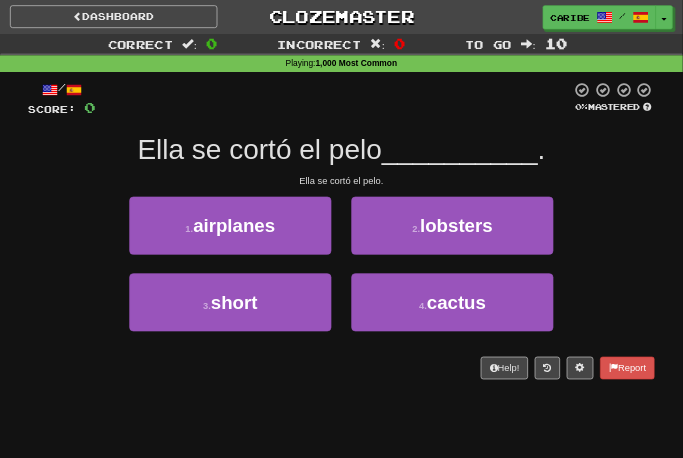 scroll, scrollTop: 0, scrollLeft: 0, axis: both 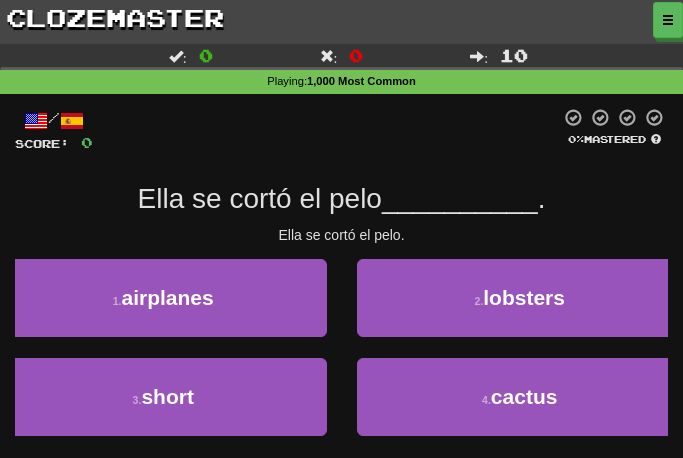 click on "3 .  short" at bounding box center (163, 397) 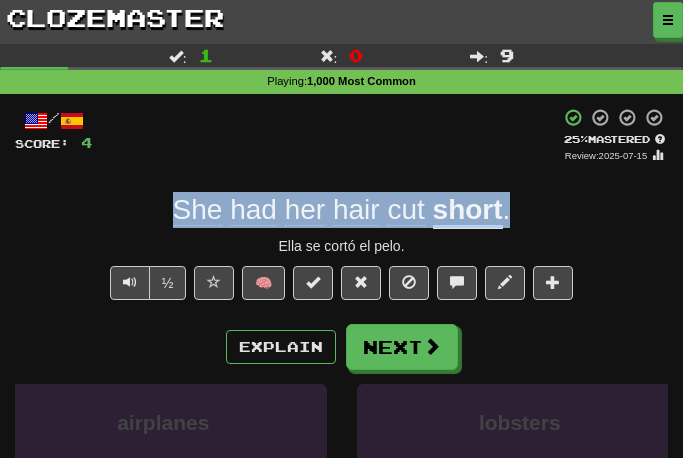 click on "½ 🧠" at bounding box center [341, 288] 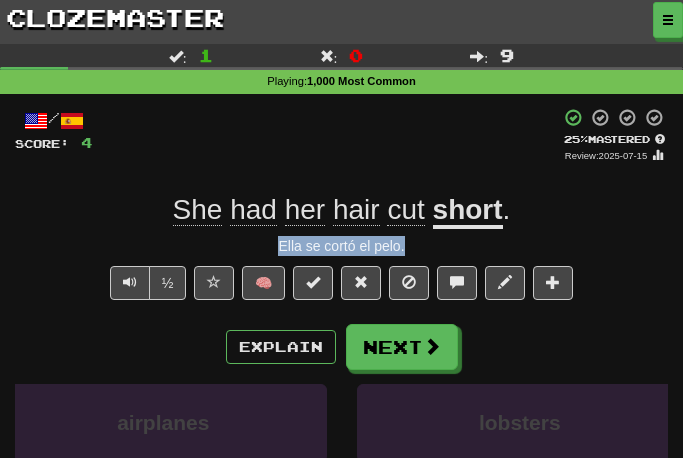 click on "/ Score: 4 + 4 25 % Mastered Review: 2025-07-15 Ella had her hair cut short . Ella se cortó el pelo. ½ 🧠 Explain Next airplanes lobsters short cactus Learn more: airplanes lobsters short cactus Help! Report Sentence Source" at bounding box center (341, 398) 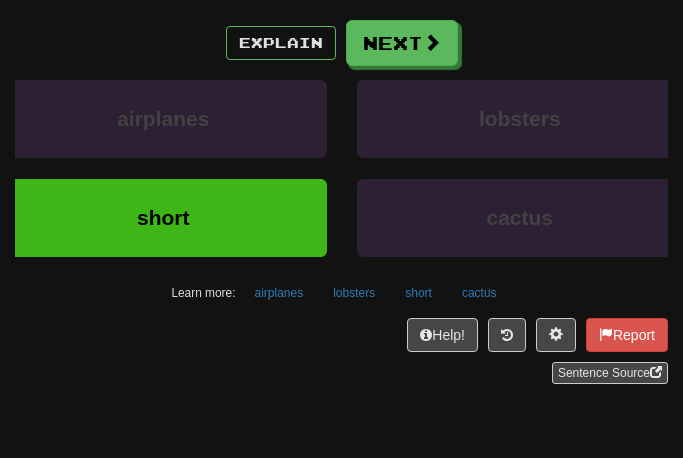 scroll, scrollTop: 304, scrollLeft: 0, axis: vertical 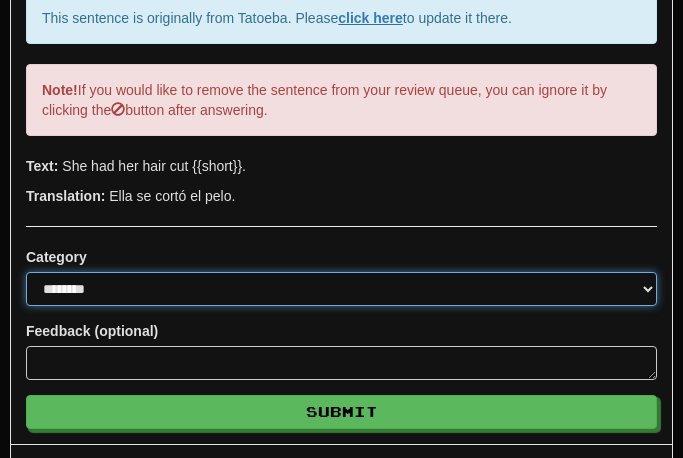 click on "**********" at bounding box center (341, 289) 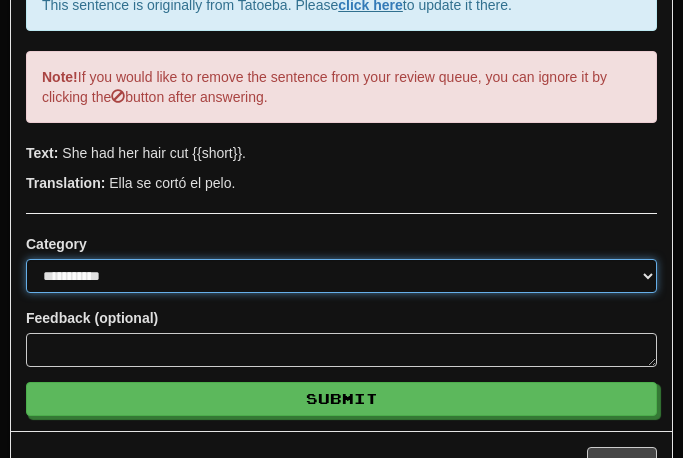 scroll, scrollTop: 130, scrollLeft: 0, axis: vertical 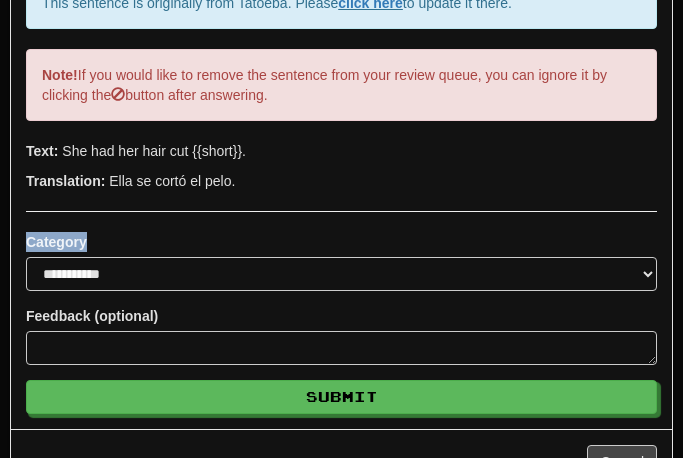 click on "Translation: Ella se cortó el pelo." at bounding box center [341, 181] 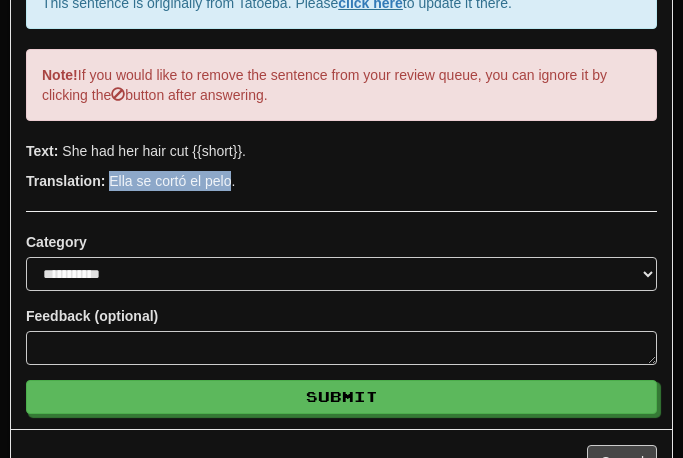 copy on "Ella se cortó el pelo" 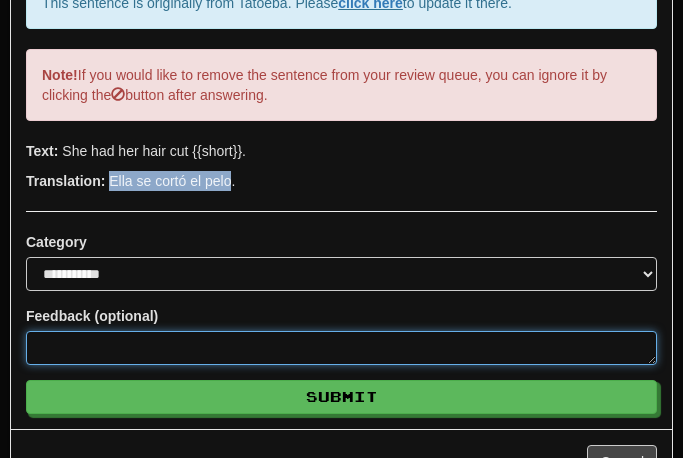 click at bounding box center (341, 348) 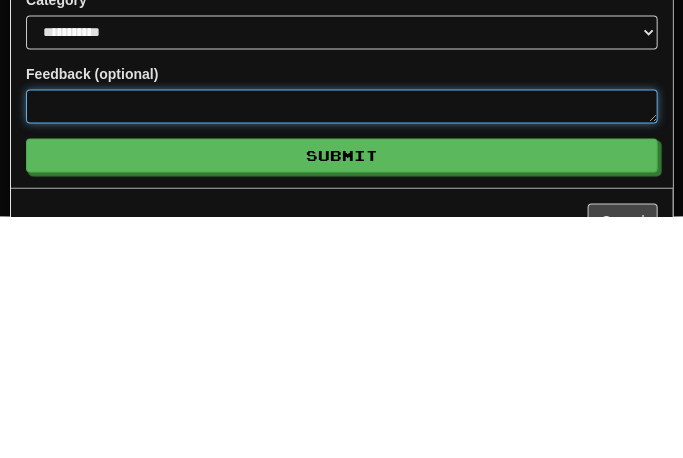 click at bounding box center [341, 348] 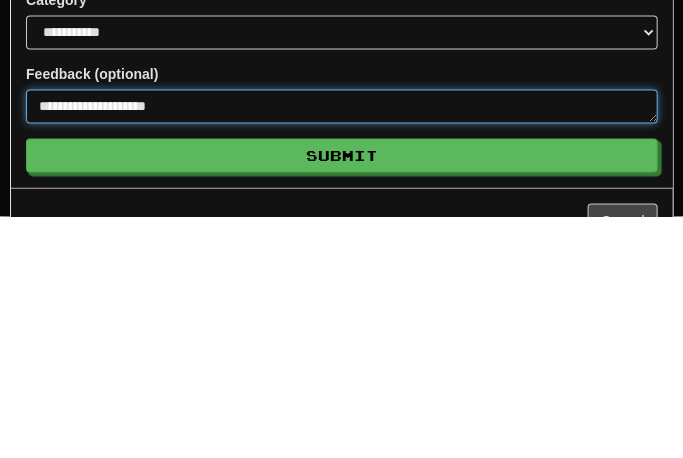 type on "**********" 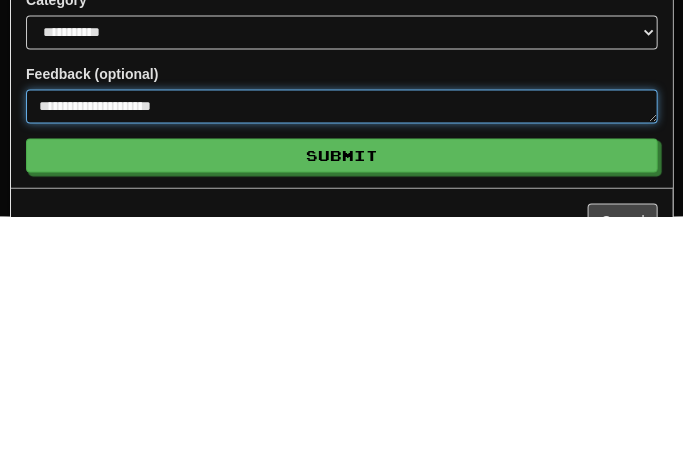 type on "**********" 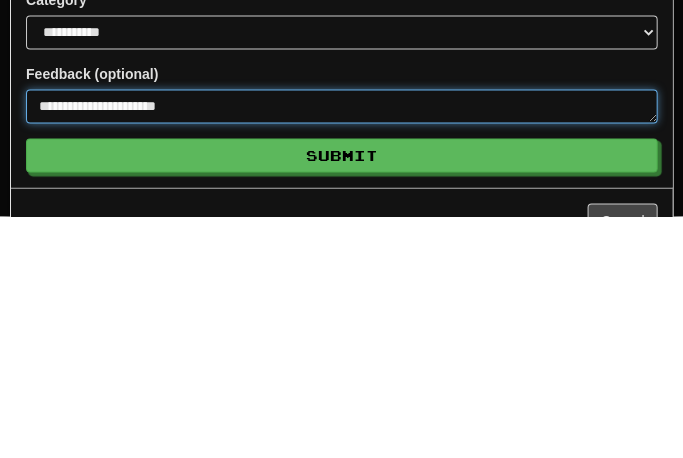 type on "**********" 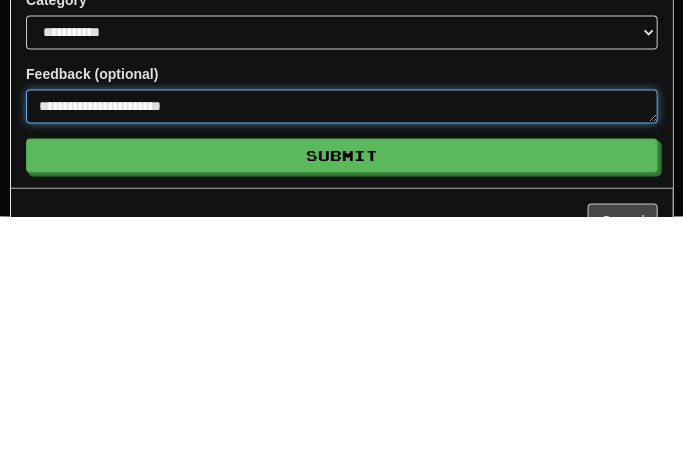 type on "*" 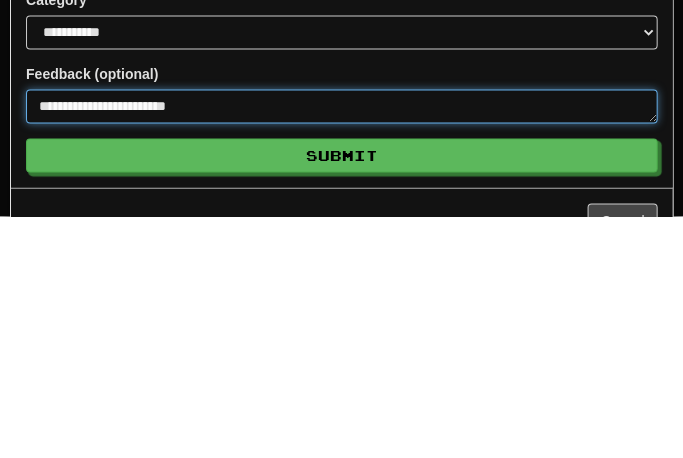 type on "**********" 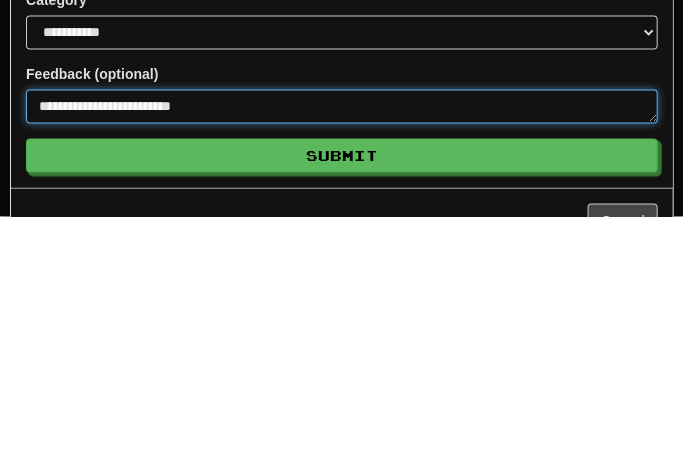 type on "**********" 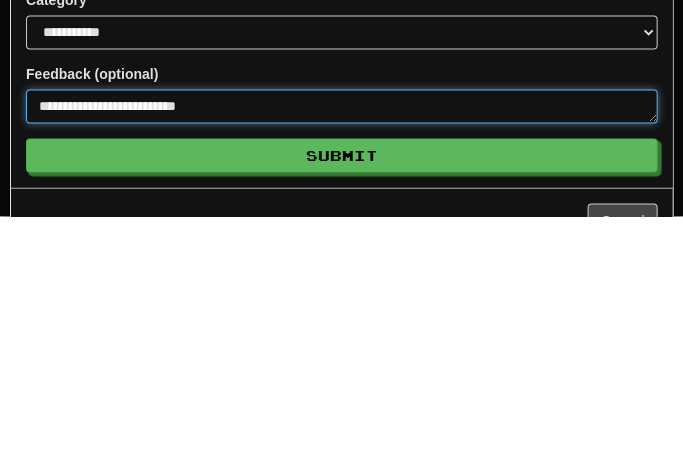 type on "*" 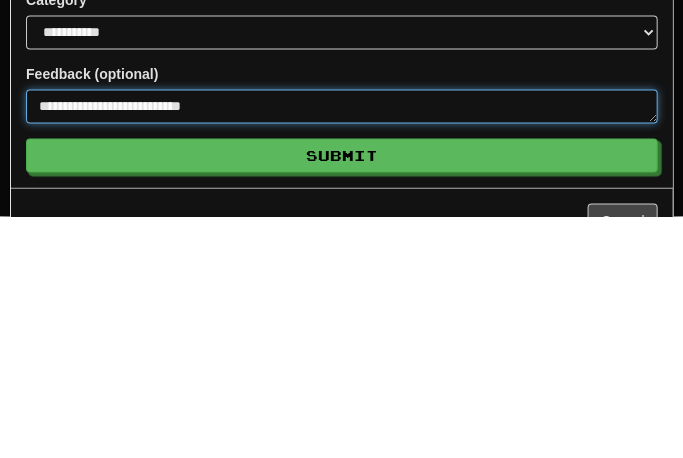 type on "**********" 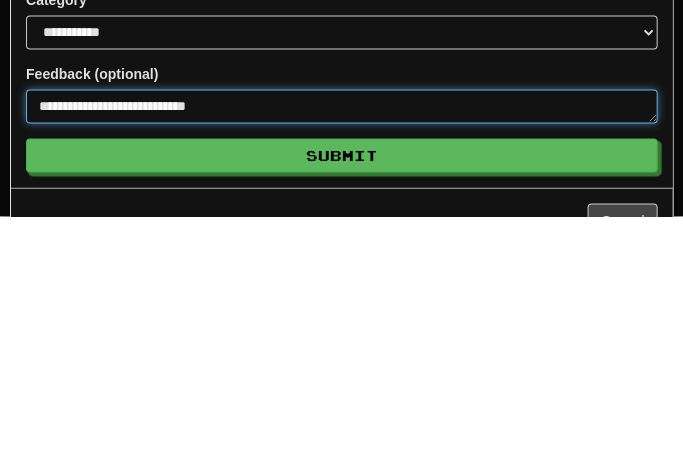 type on "**********" 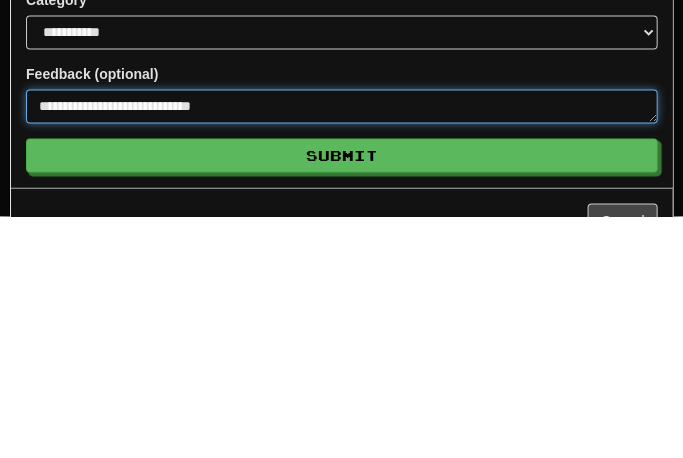type on "*" 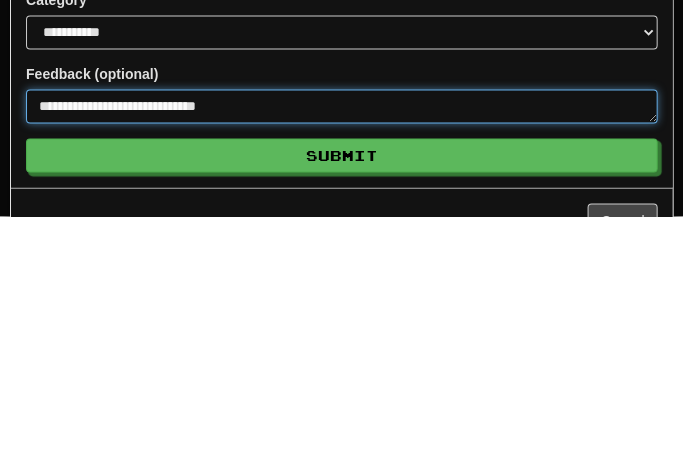 type on "**********" 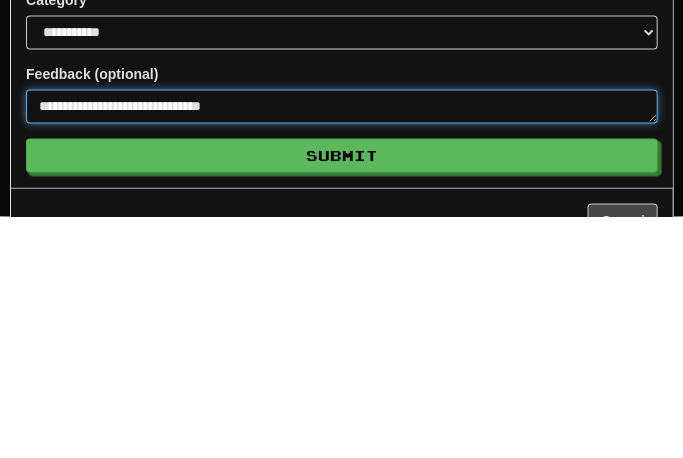 type on "*" 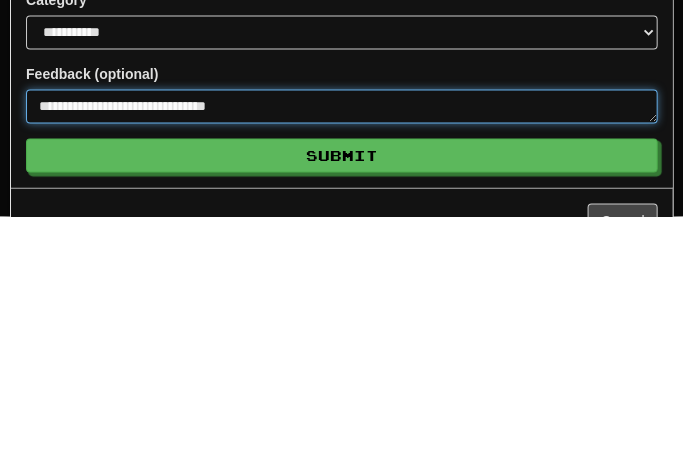 type on "**********" 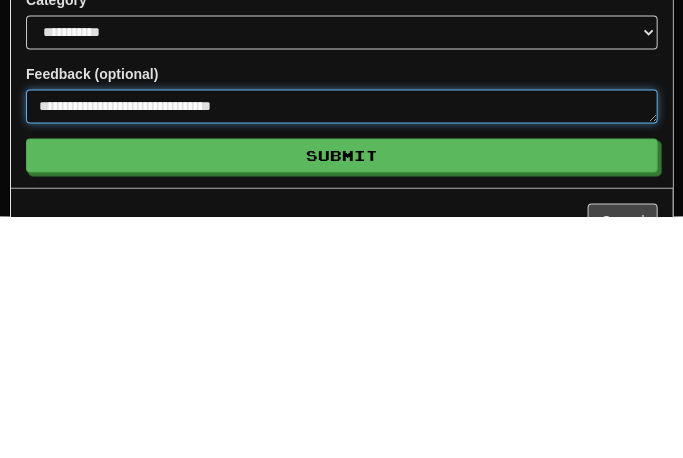 type on "**********" 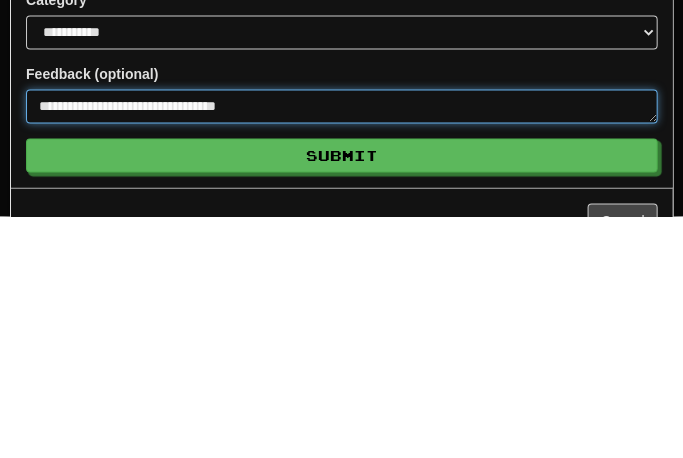 type on "**********" 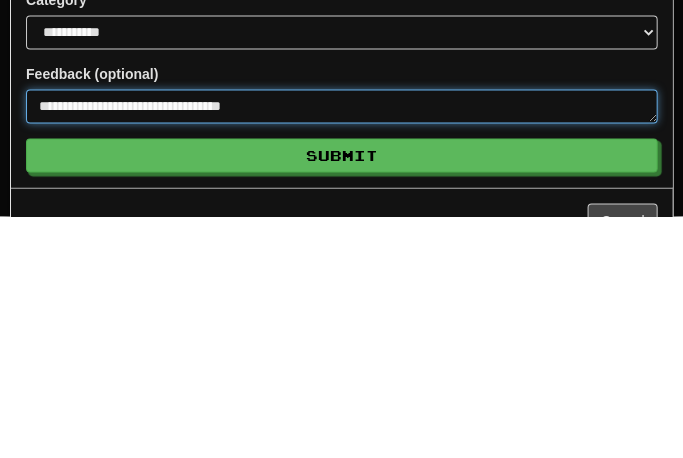 type on "*" 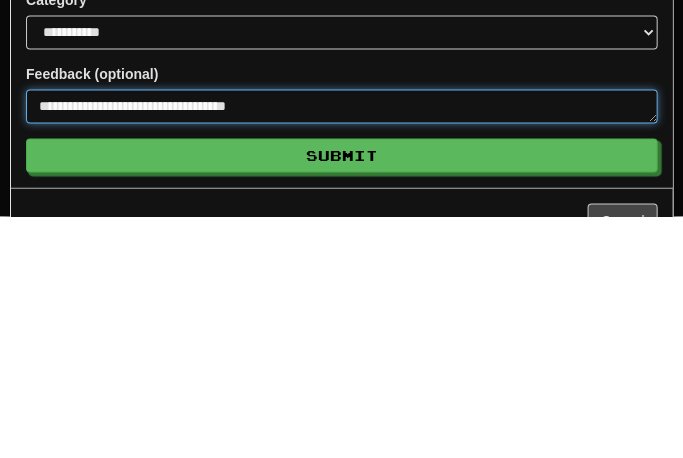 type on "**********" 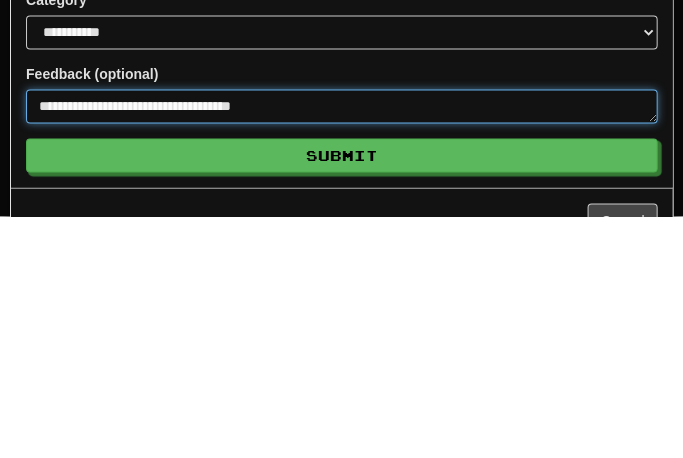 type on "**********" 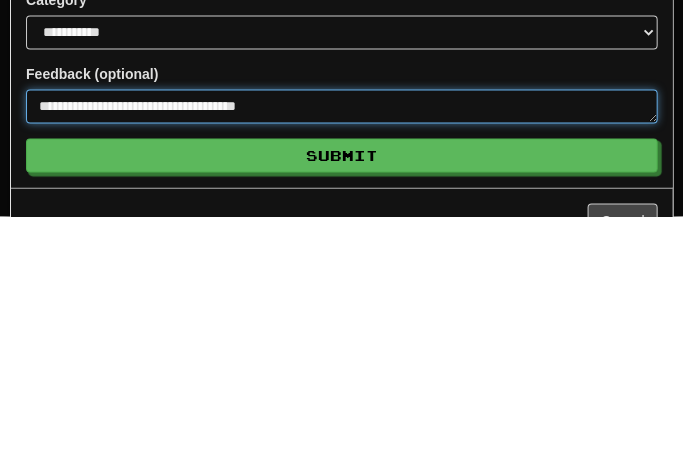 type on "**********" 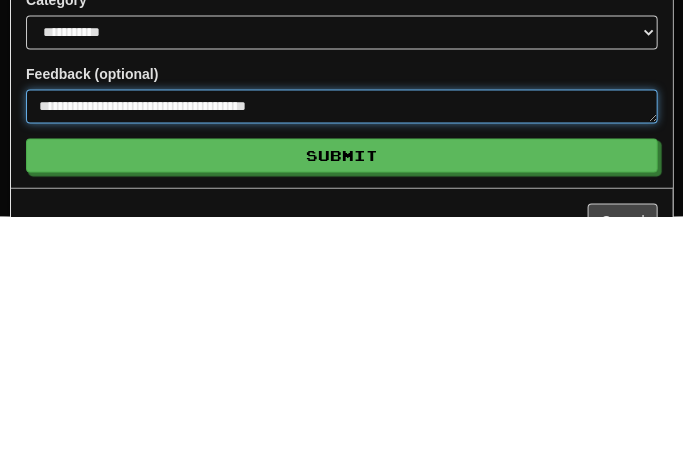 type on "**********" 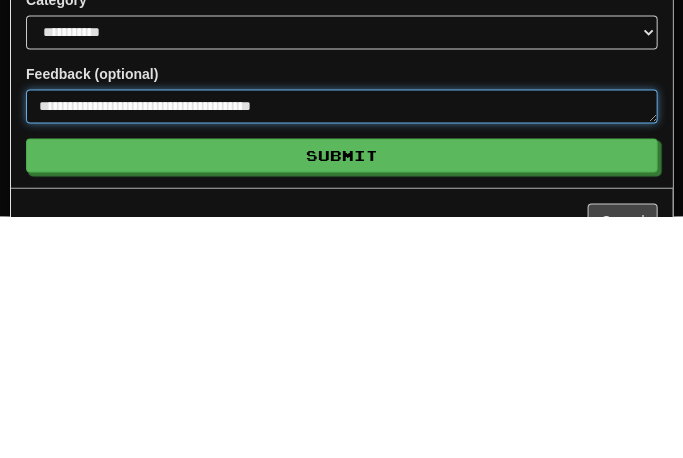 type on "**********" 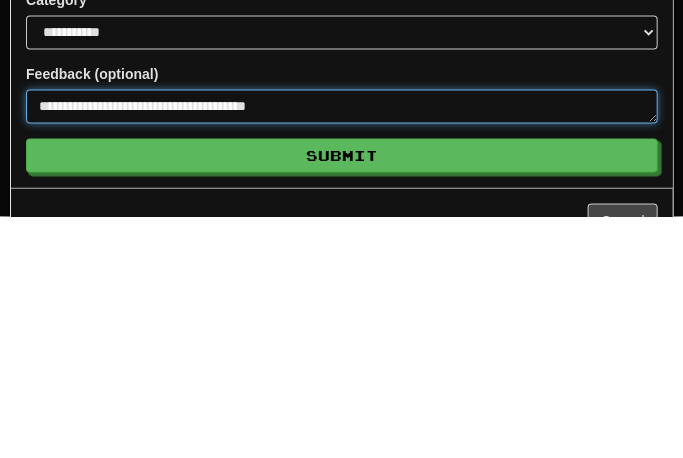 type on "**********" 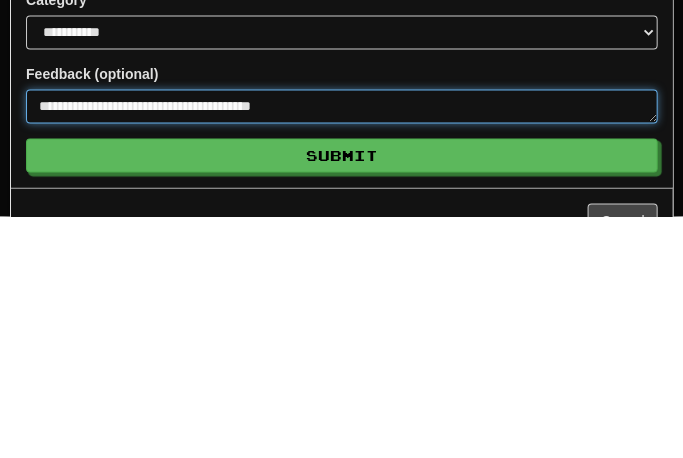 type on "*" 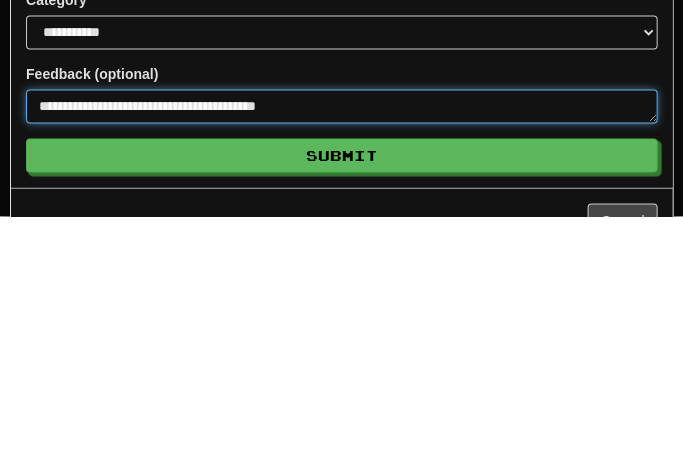 type on "**********" 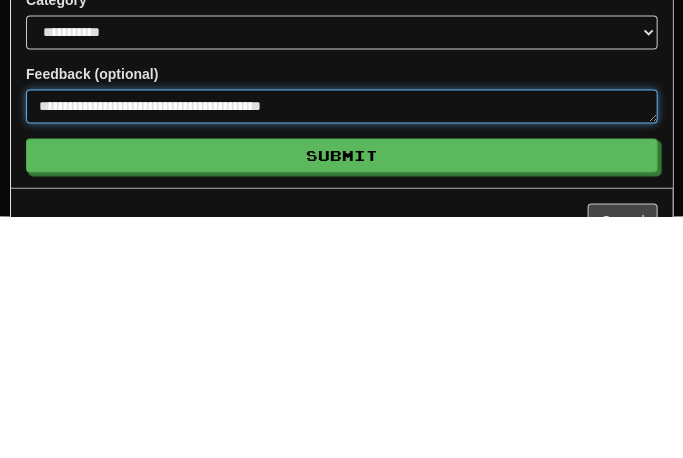 type on "**********" 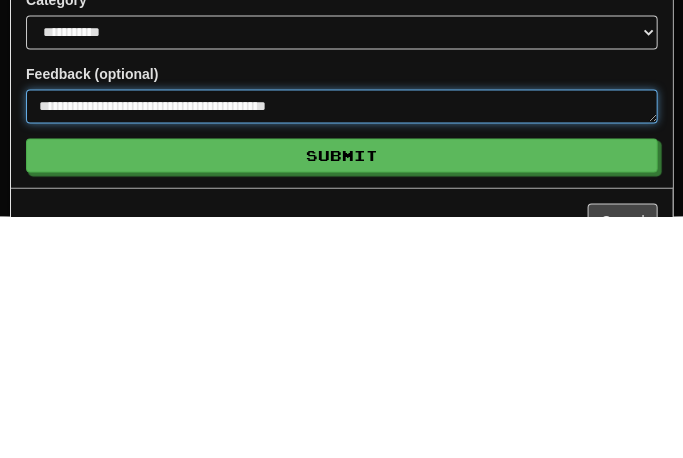 type on "**********" 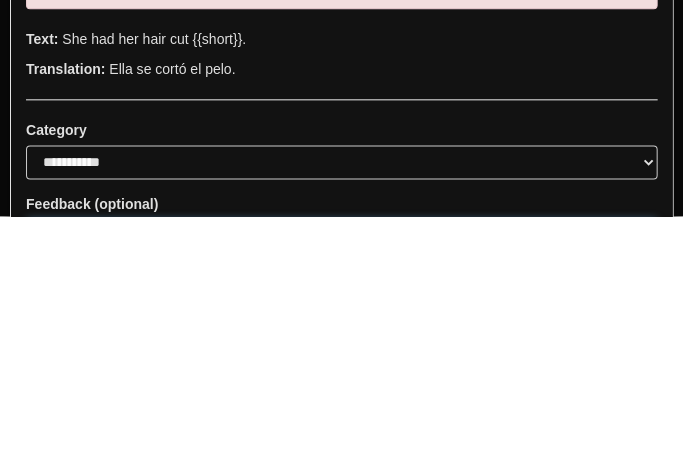 scroll, scrollTop: 0, scrollLeft: 0, axis: both 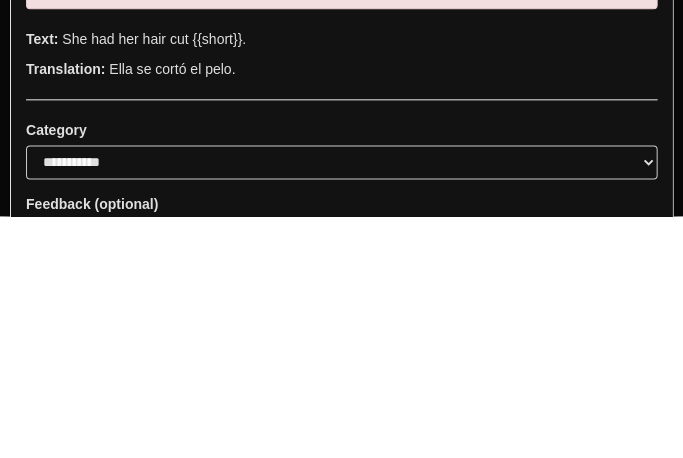 click on "Text:   She had her hair cut {{short}}." at bounding box center [341, 281] 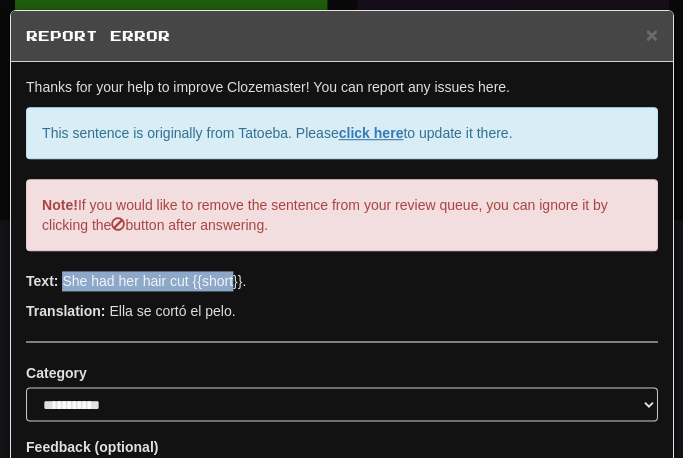 copy on "She had her hair cut {{short" 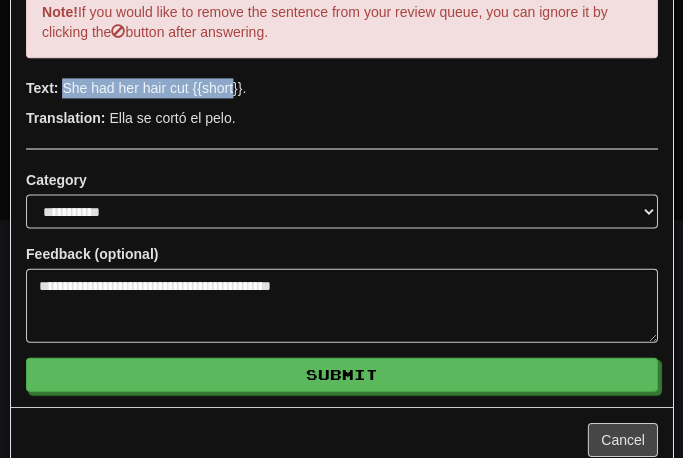 scroll, scrollTop: 192, scrollLeft: 0, axis: vertical 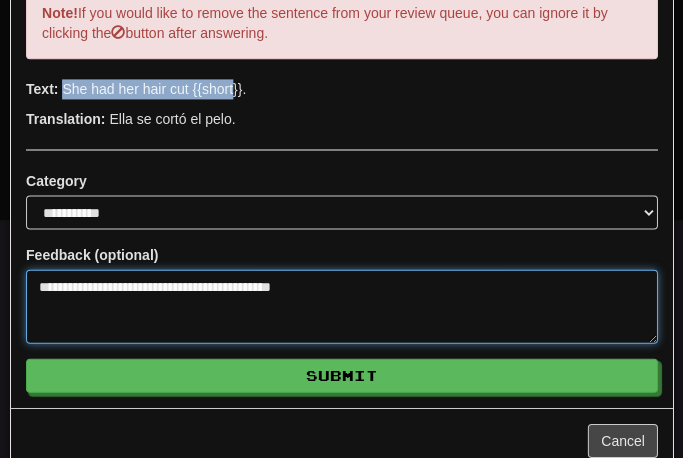 click on "**********" at bounding box center [341, 306] 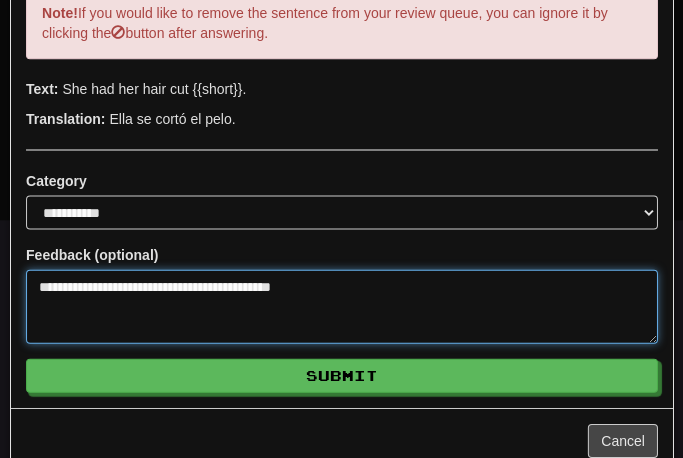 scroll, scrollTop: 546, scrollLeft: 0, axis: vertical 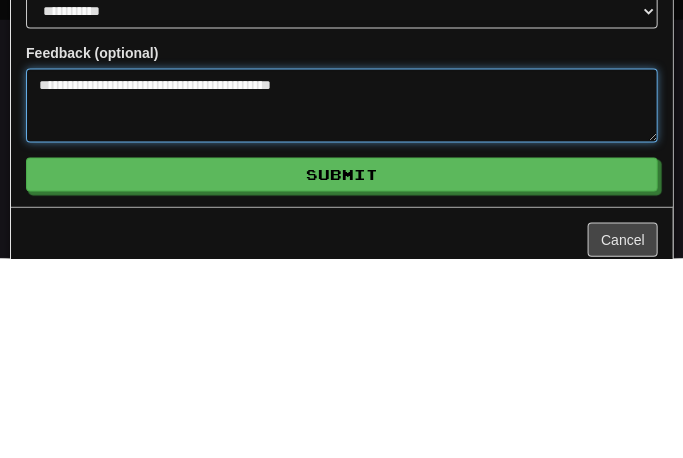 click on "**********" at bounding box center [341, 306] 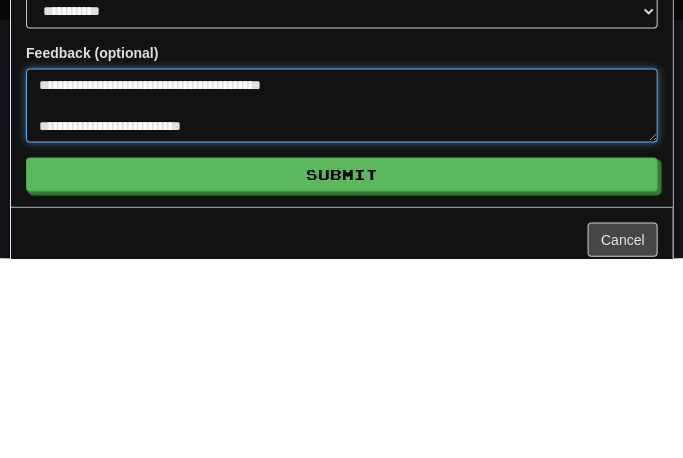 type on "**********" 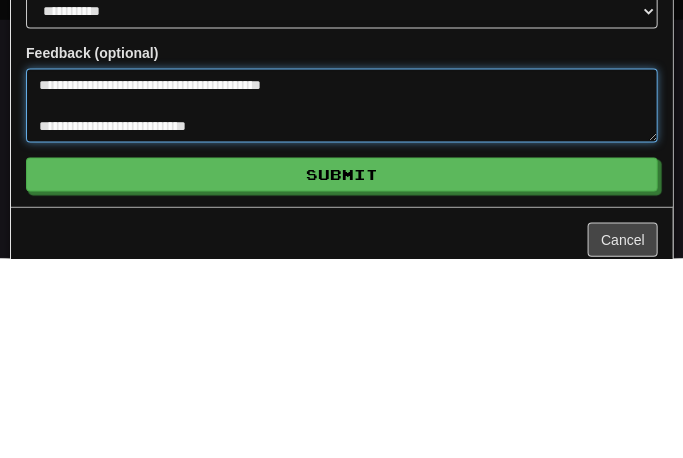type on "**********" 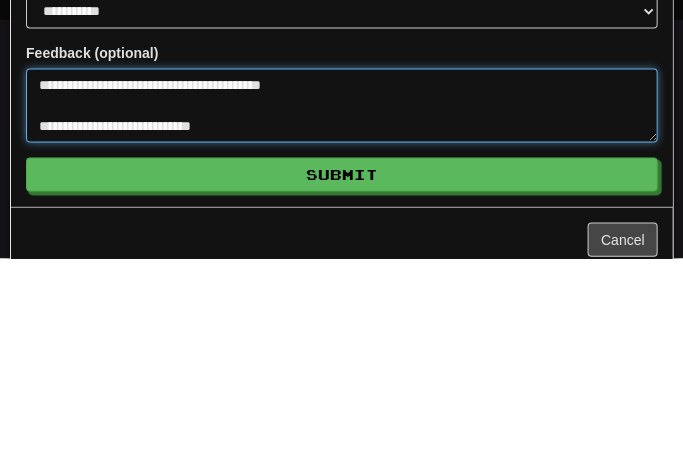type on "**********" 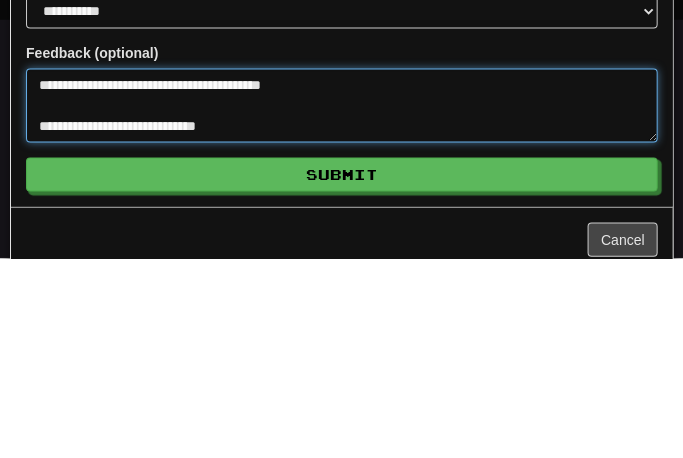 type on "**********" 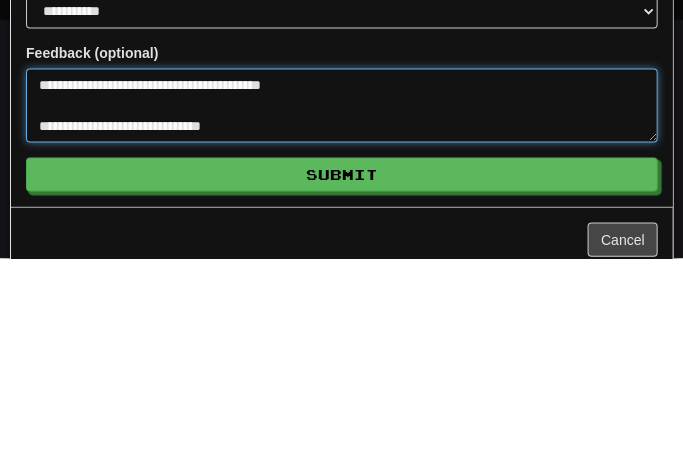 click on "**********" at bounding box center (341, 306) 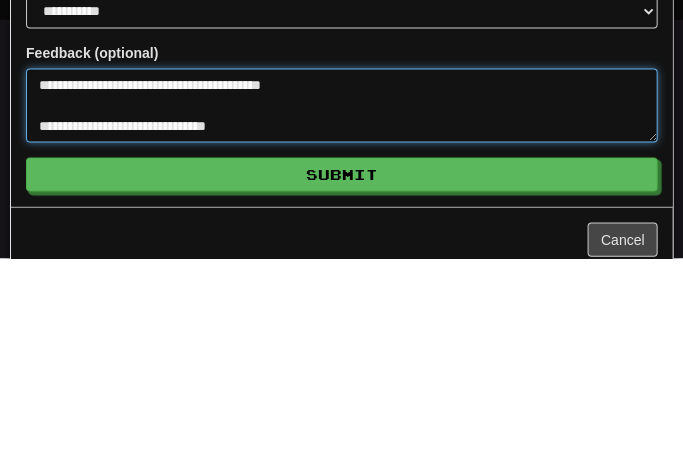 type on "*" 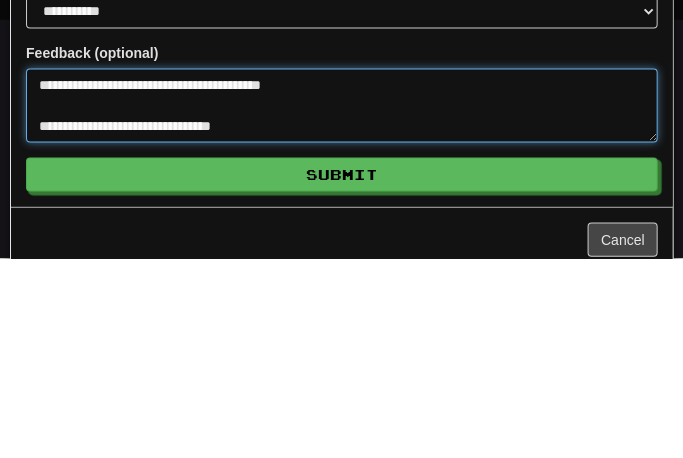 type on "*" 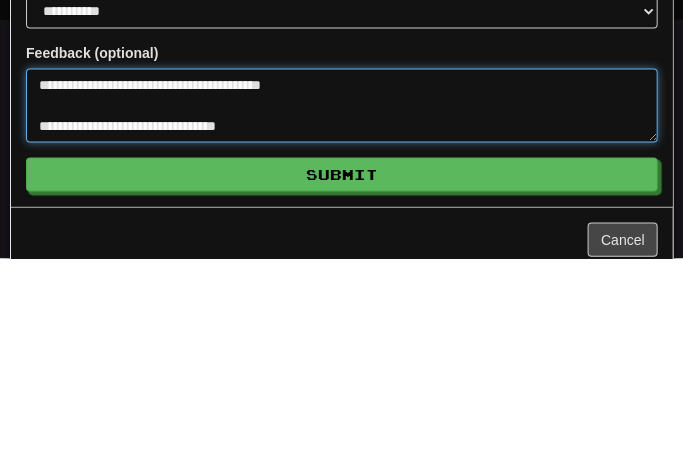 type on "**********" 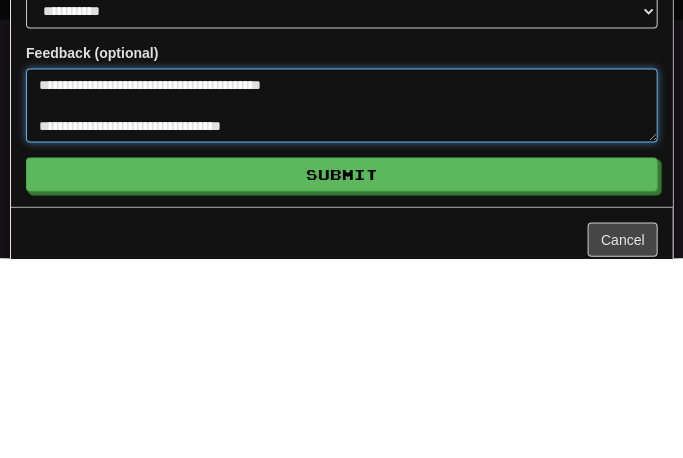 type on "**********" 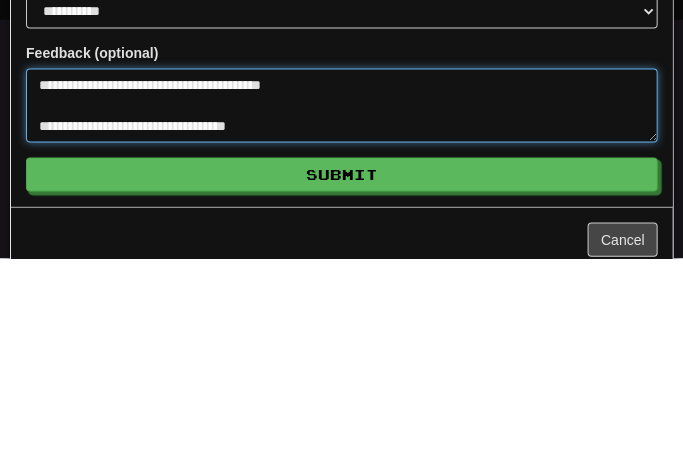 type on "**********" 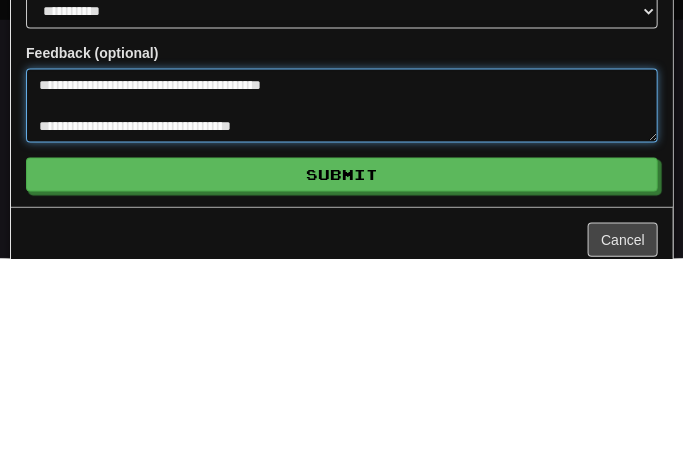 type on "*" 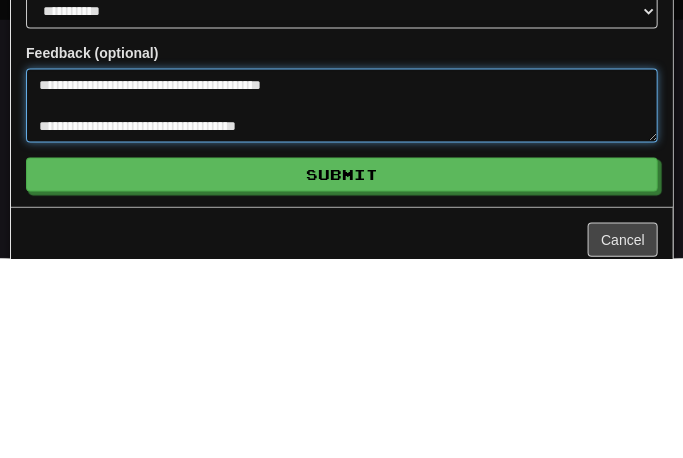 type on "**********" 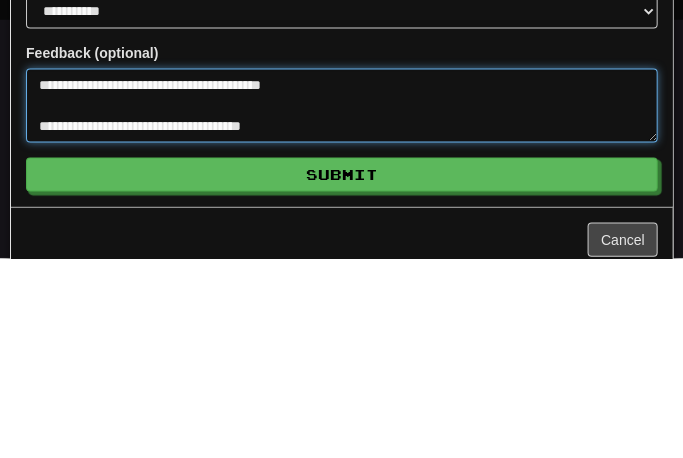 type on "**********" 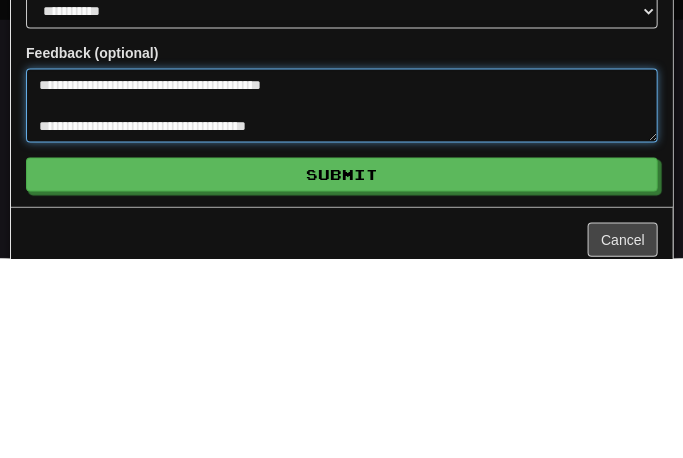 type on "*" 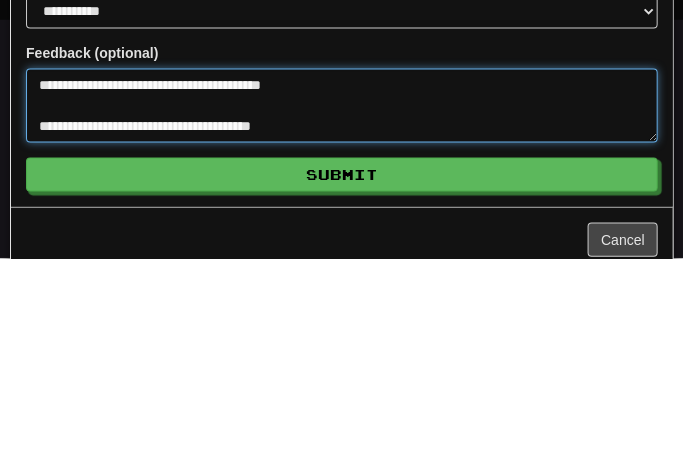 type on "**********" 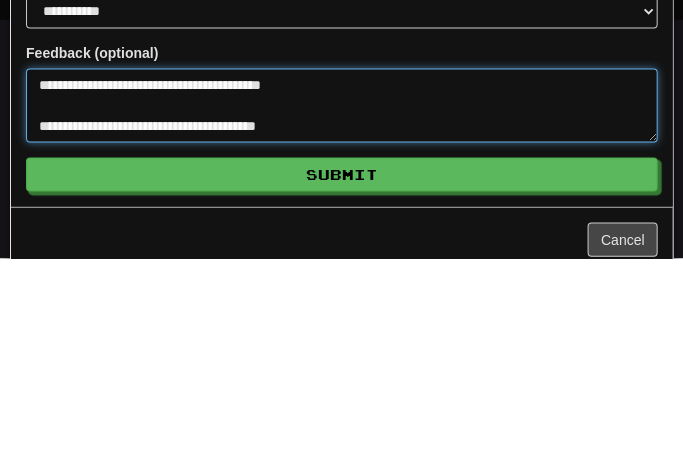 type on "**********" 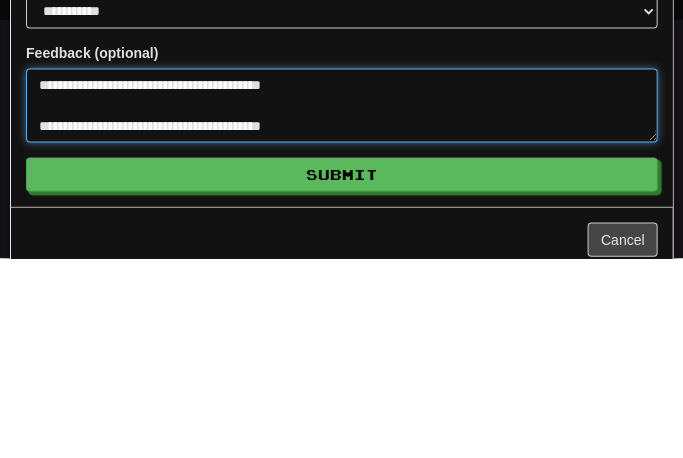 type on "**********" 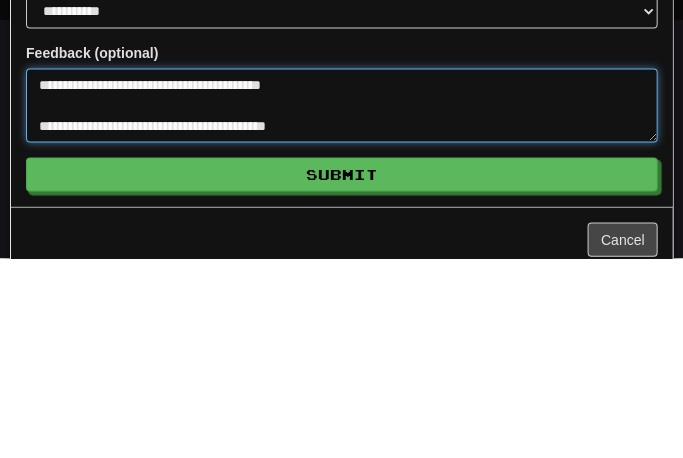 type on "**********" 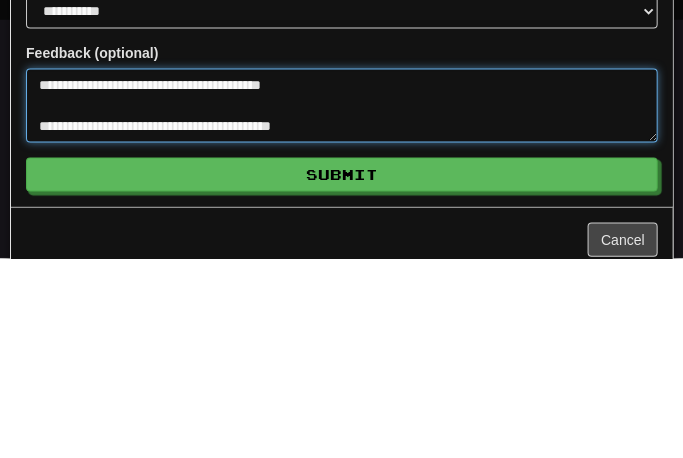 type on "**********" 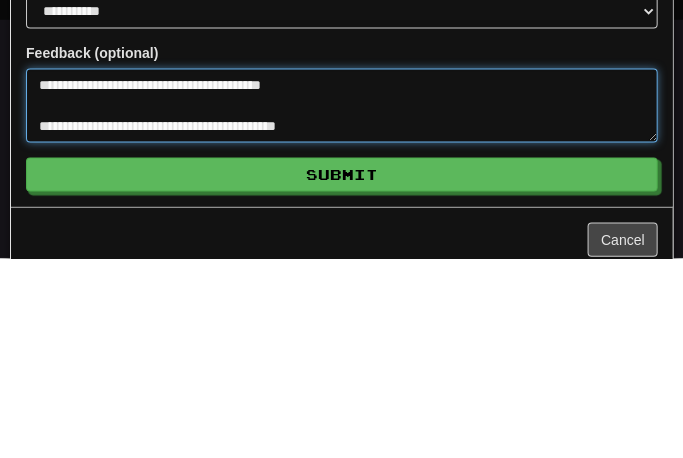 type on "**********" 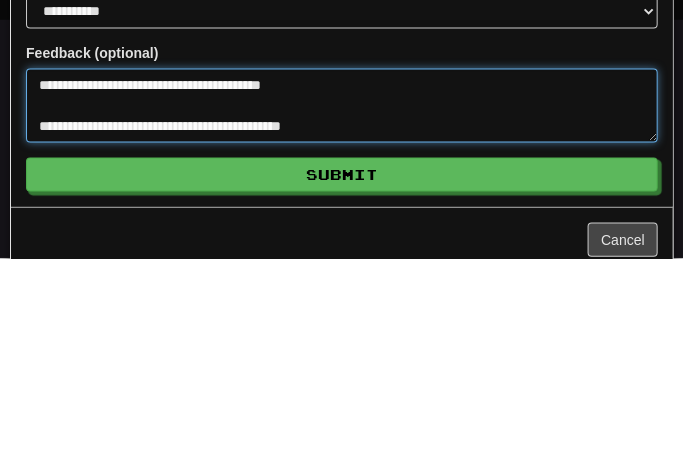 type on "**********" 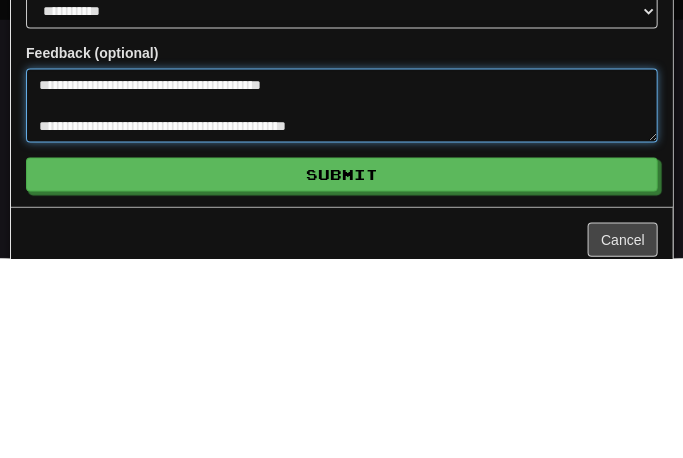 type on "**********" 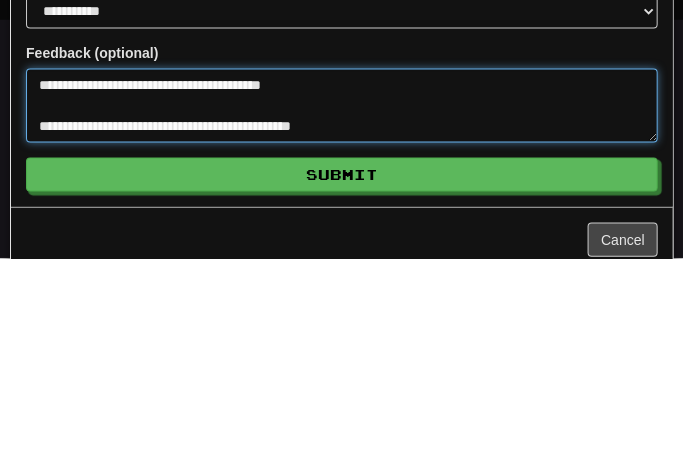 type on "**********" 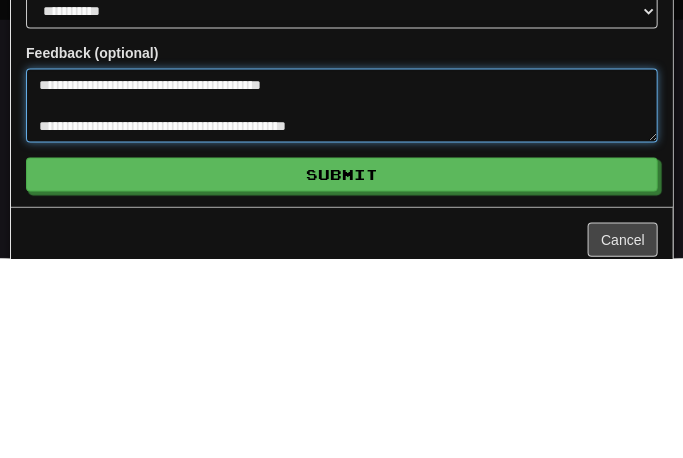 type on "**********" 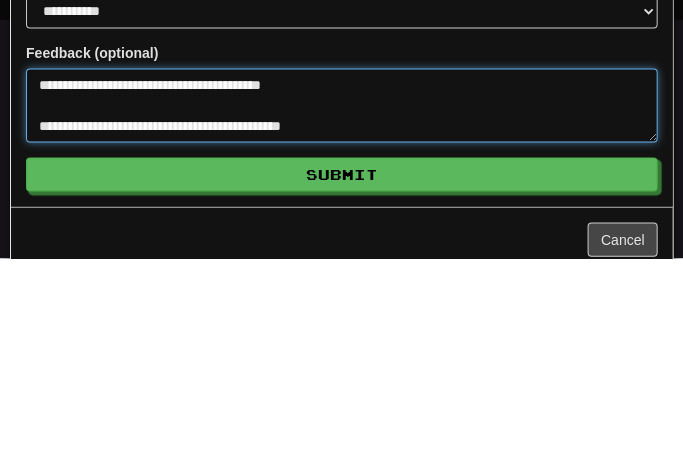 type on "**********" 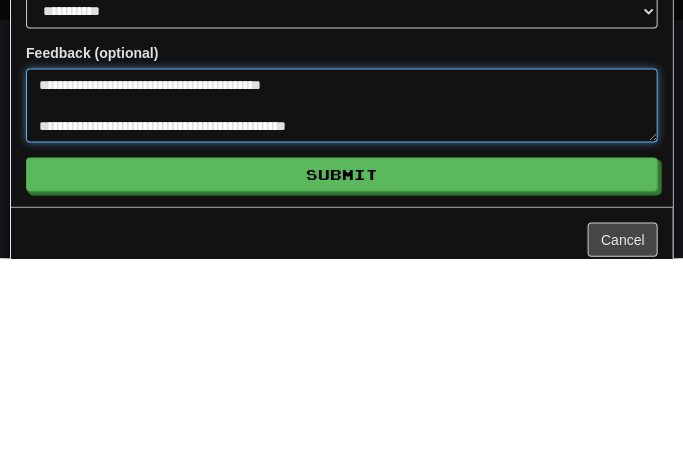 type on "**********" 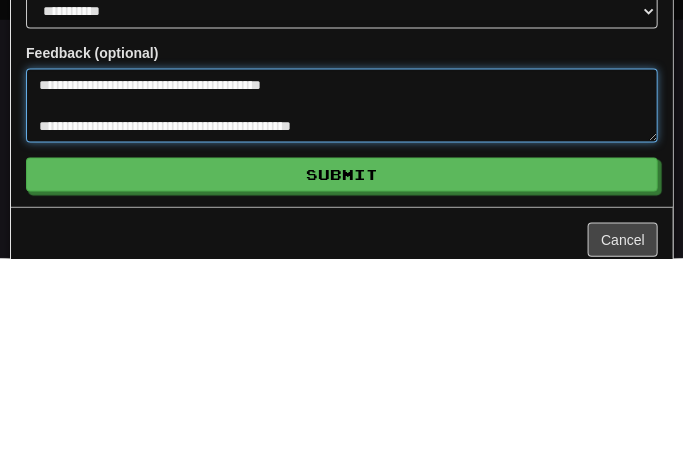 type on "**********" 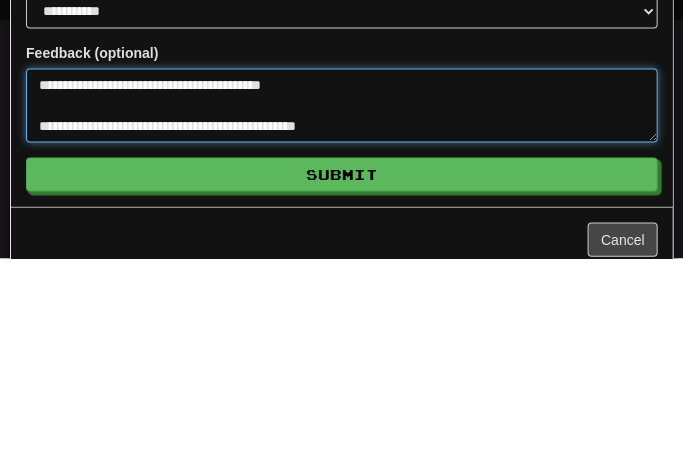 type on "**********" 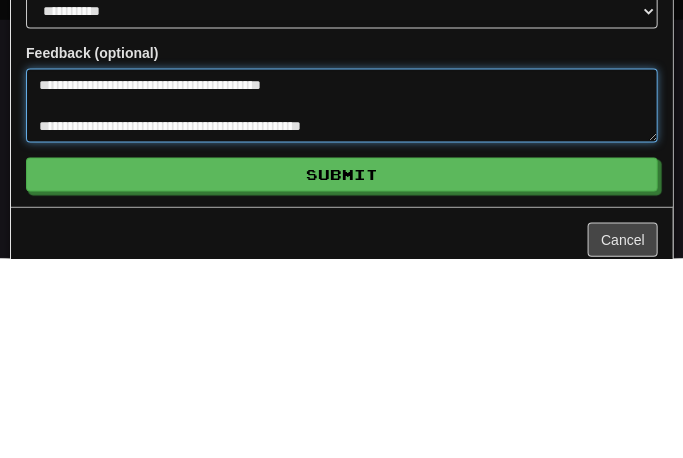 type on "**********" 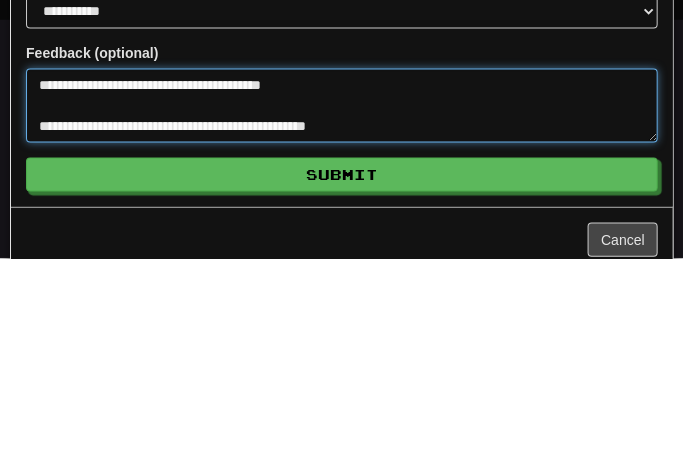 type on "**********" 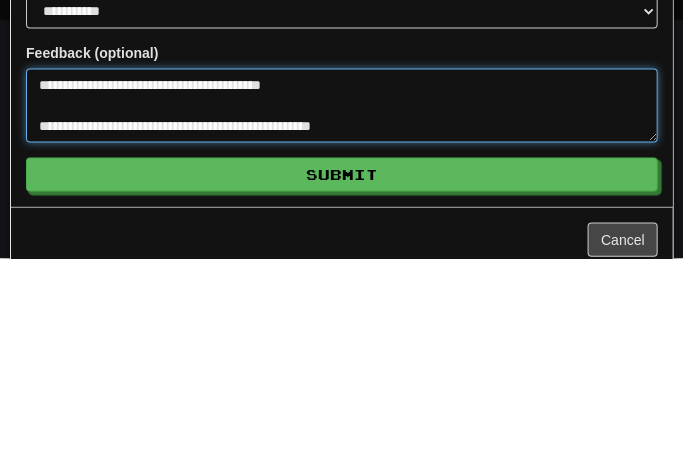 type on "**********" 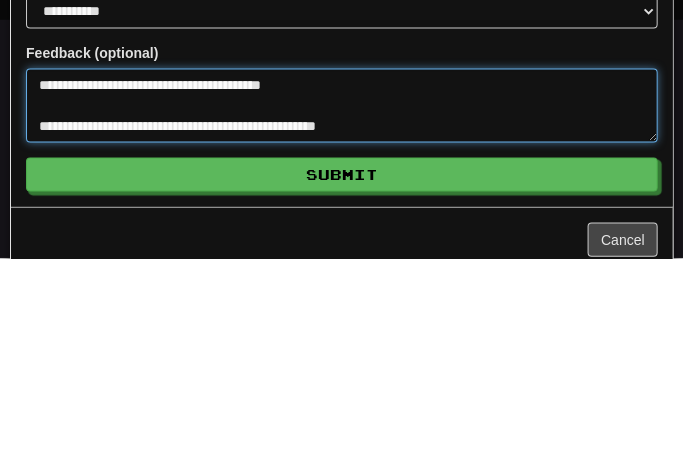 type on "*" 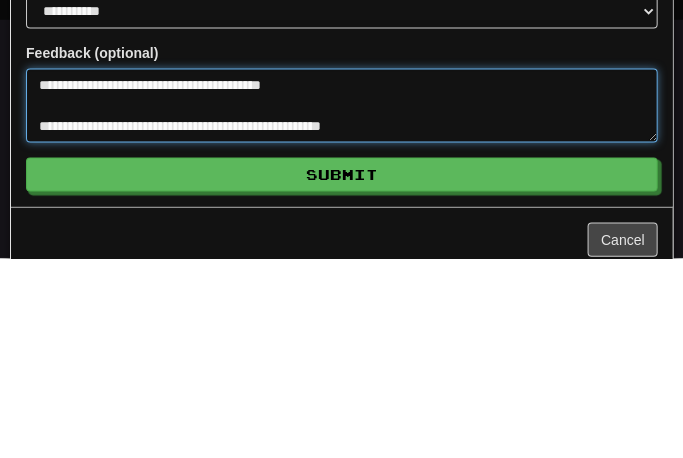 type on "**********" 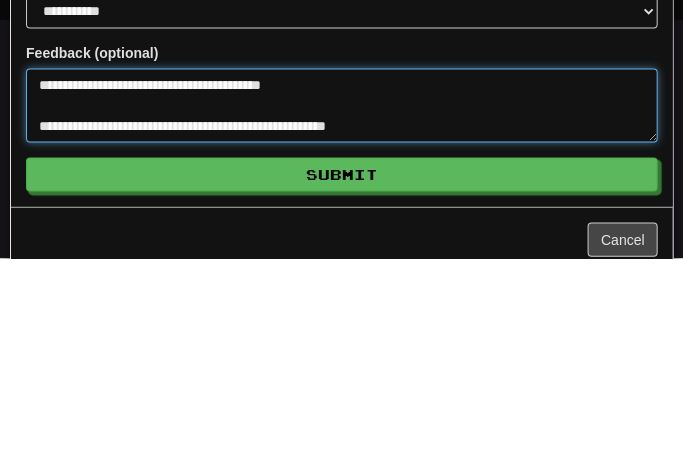 type on "**********" 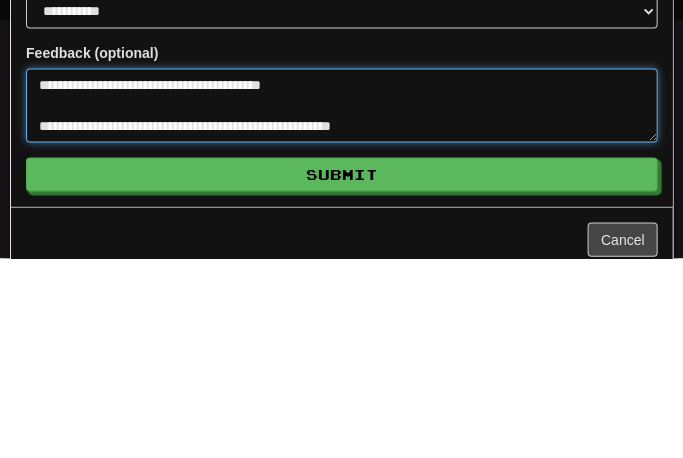 type on "**********" 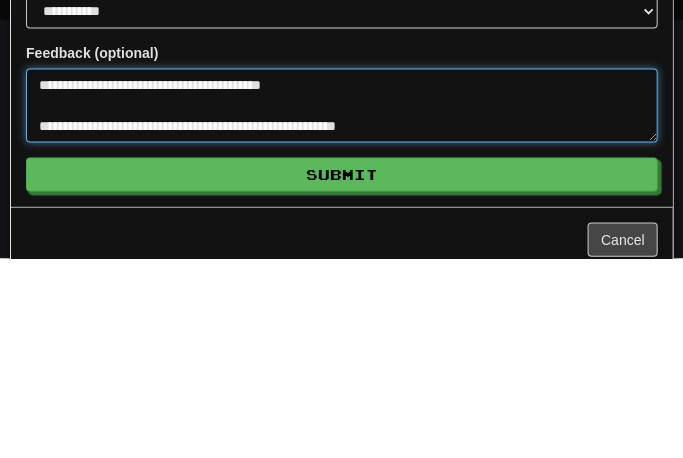 type on "*" 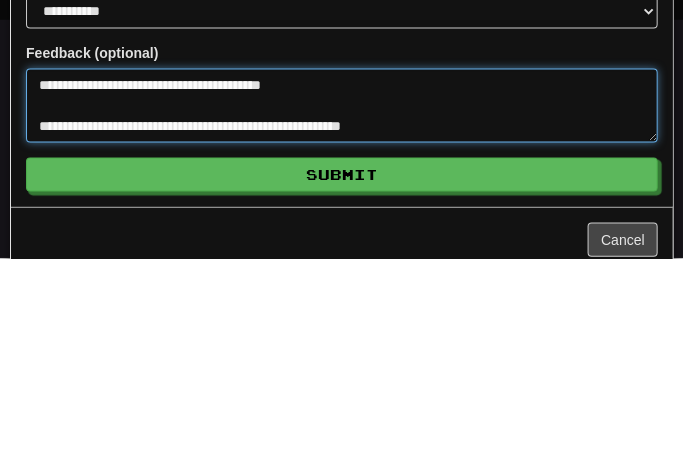 type on "**********" 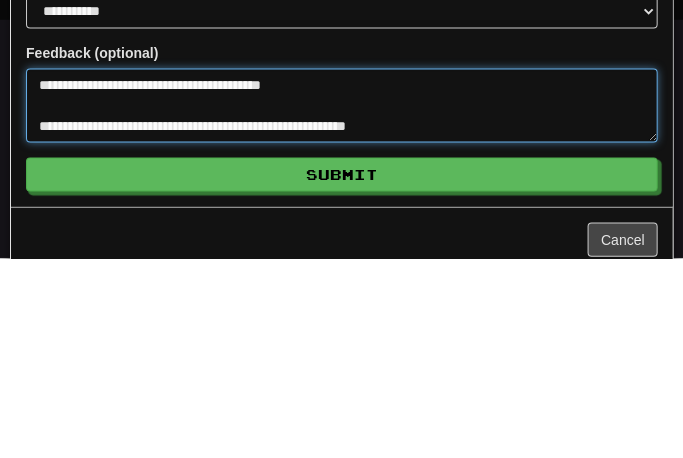 type on "*" 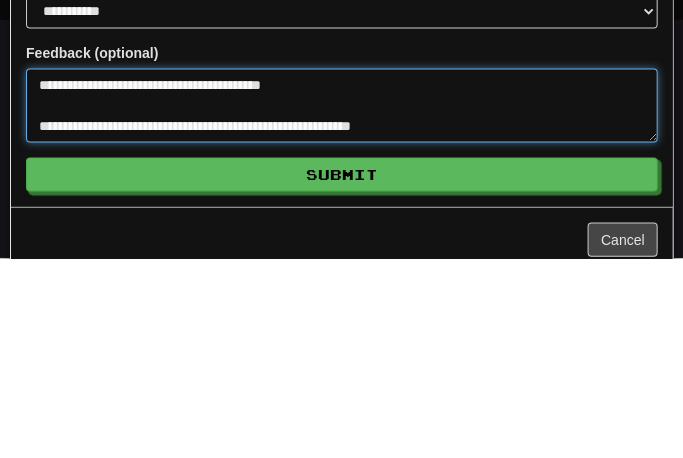 type on "**********" 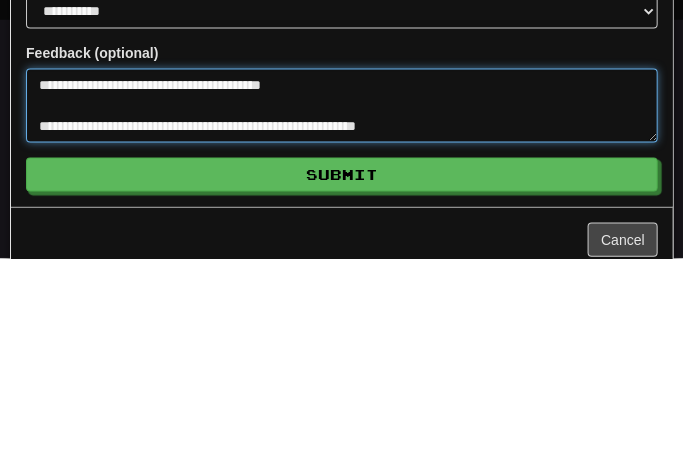 type on "*" 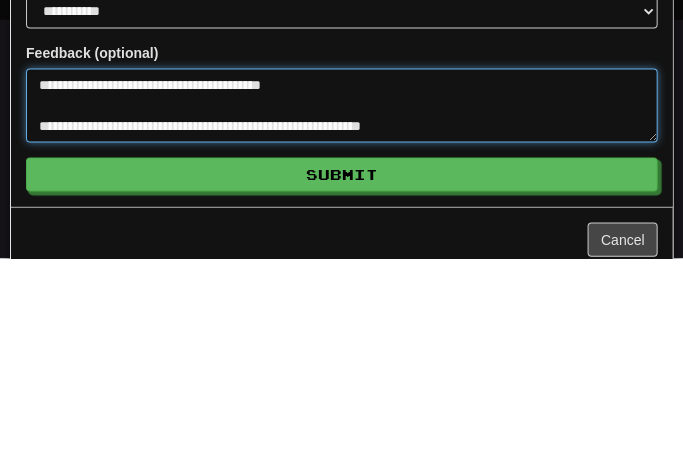type on "**********" 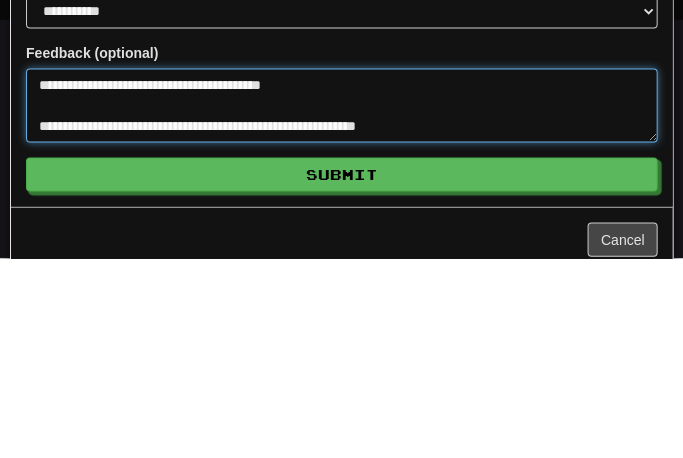 type on "*" 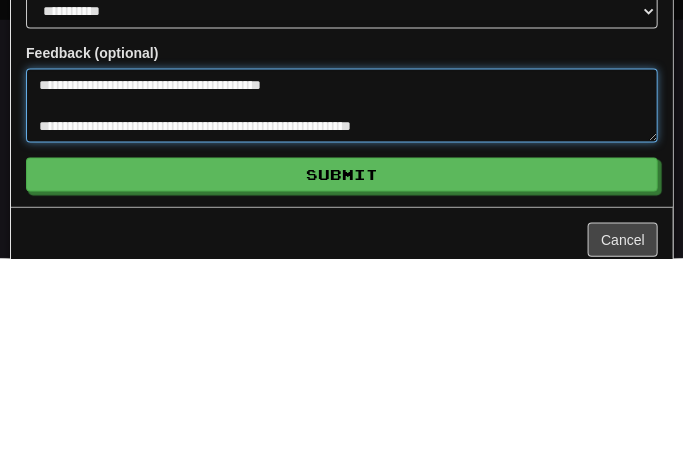 type on "**********" 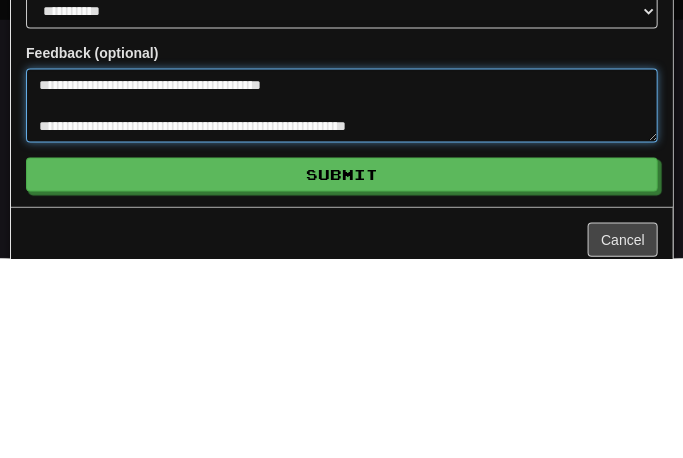 type on "**********" 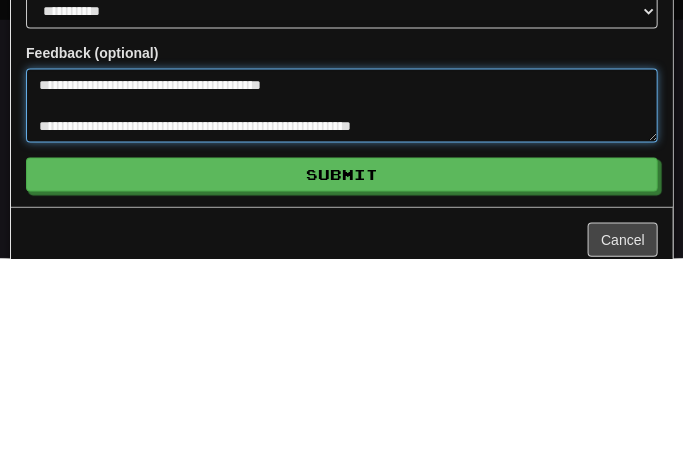 type on "*" 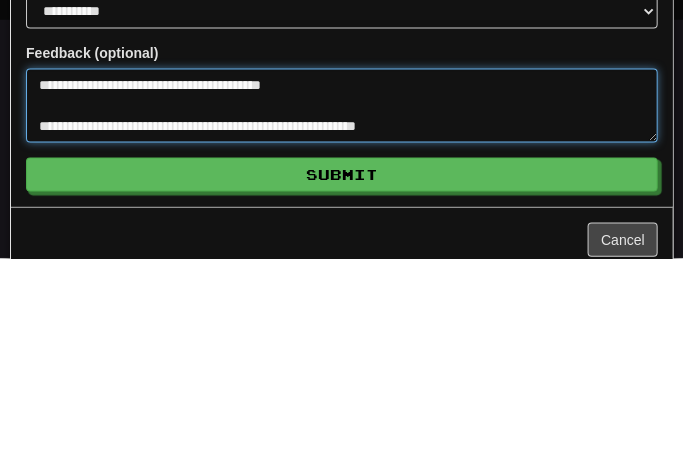 type on "**********" 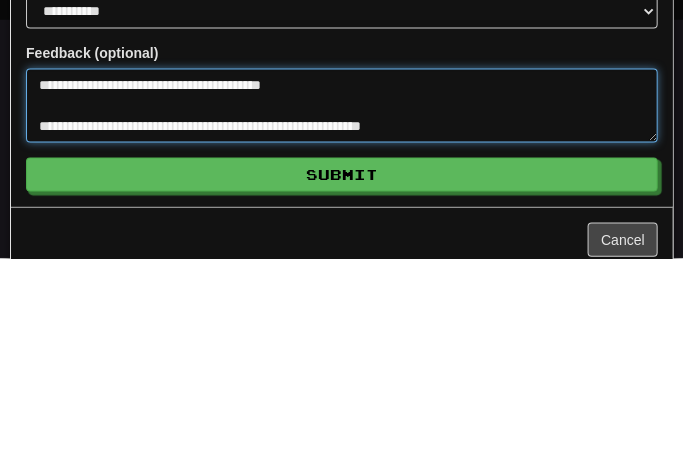 type on "**********" 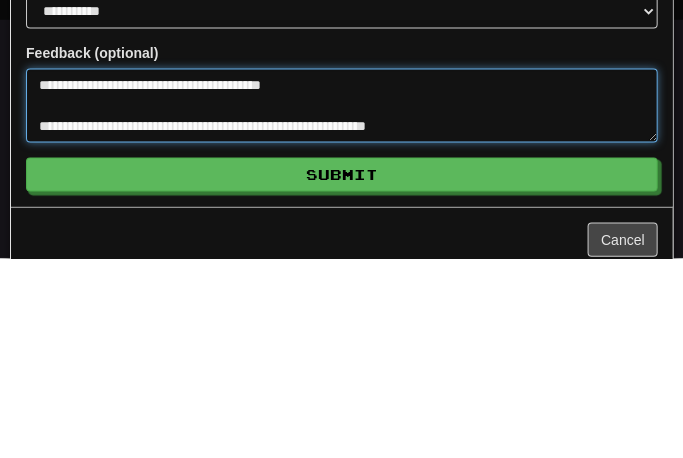 type on "**********" 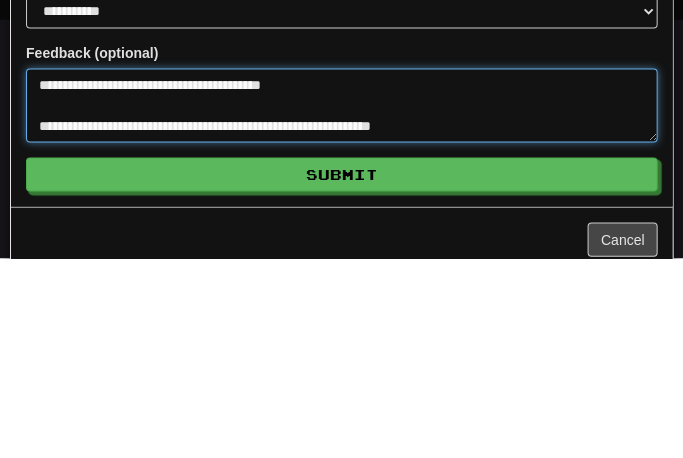 type on "*" 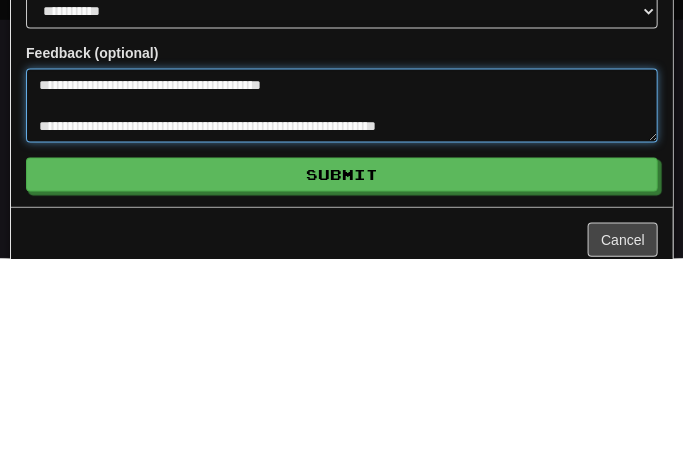 type on "**********" 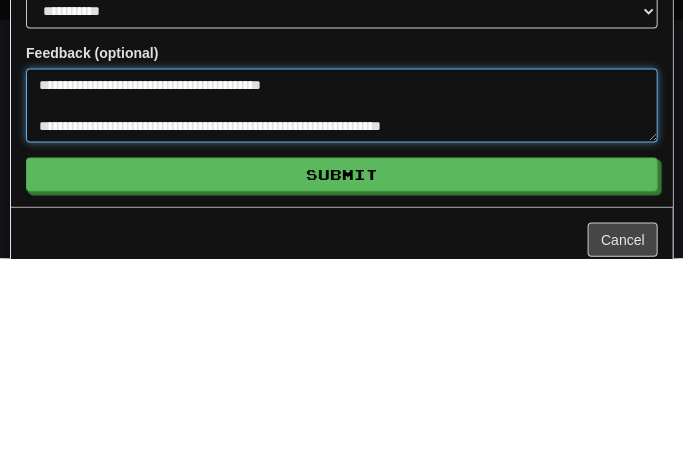 click on "**********" at bounding box center (341, 306) 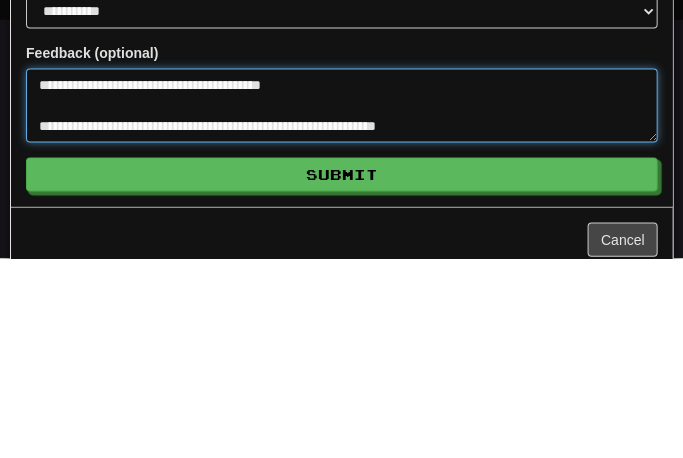 type on "*" 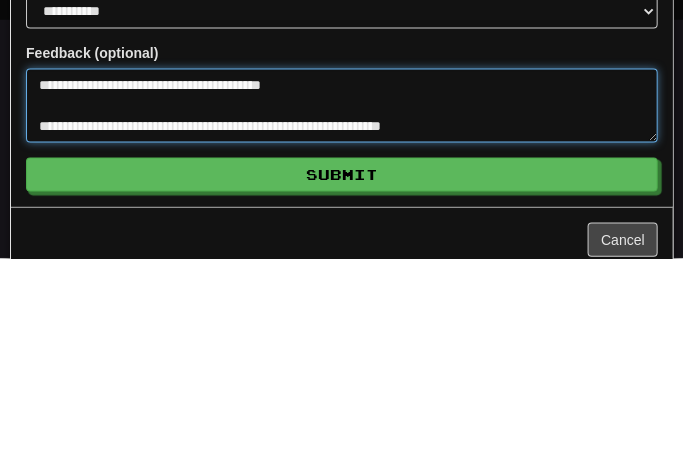 type on "*" 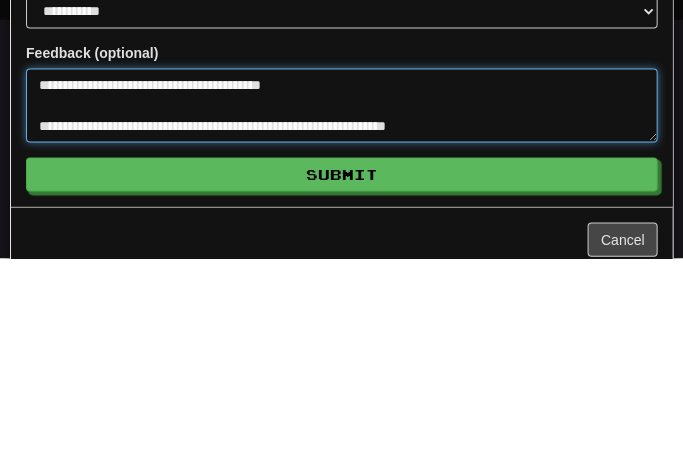 type on "**********" 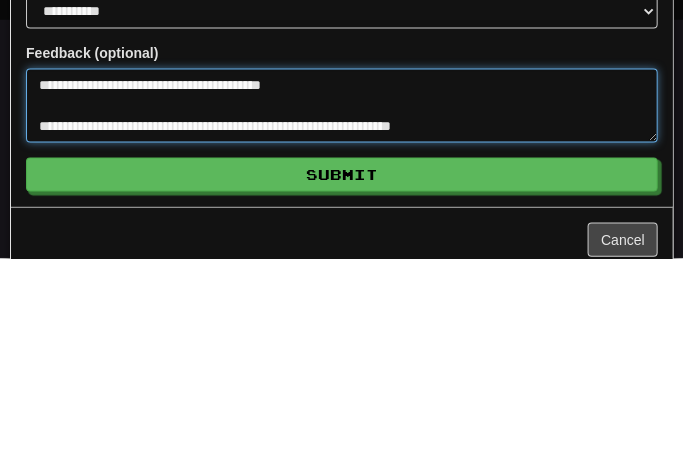 type on "**********" 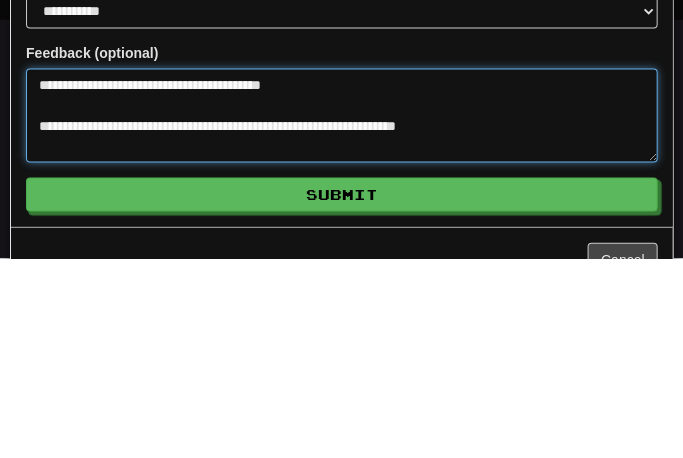 type on "**********" 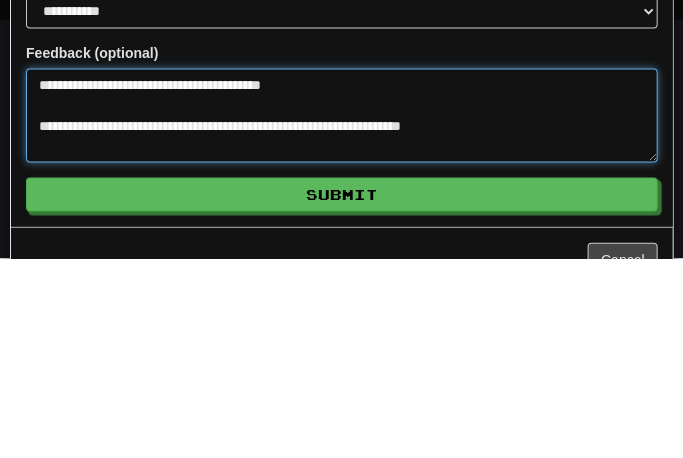 type on "*" 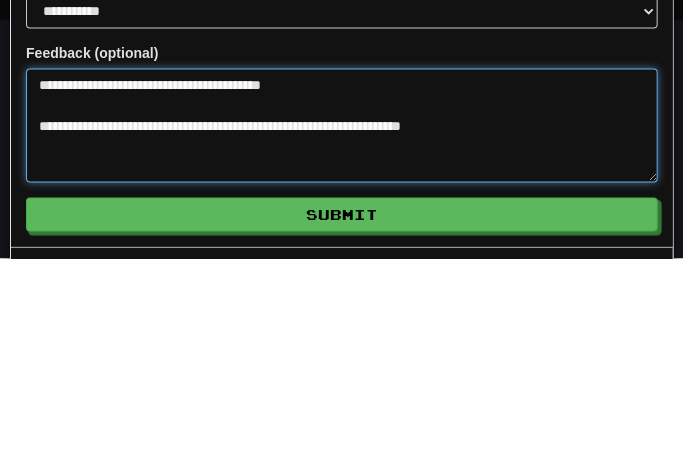type on "**********" 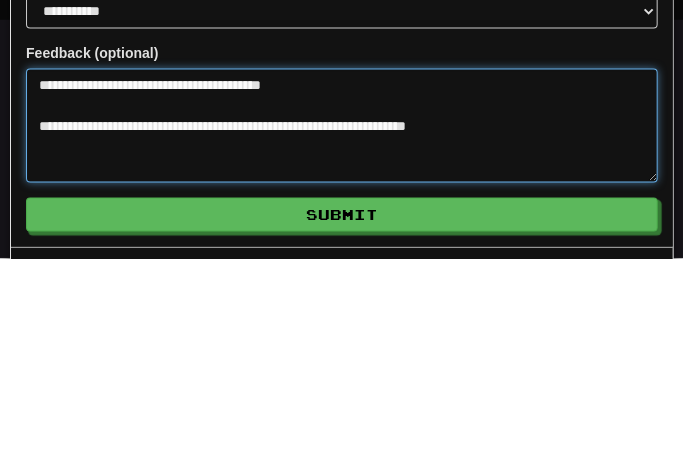 type on "*" 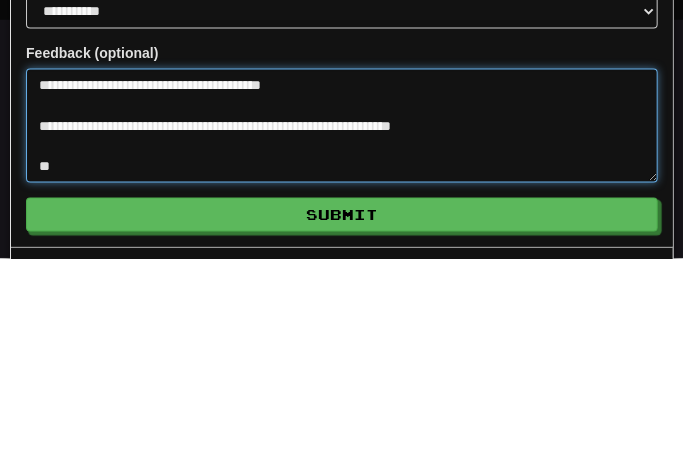 type on "**********" 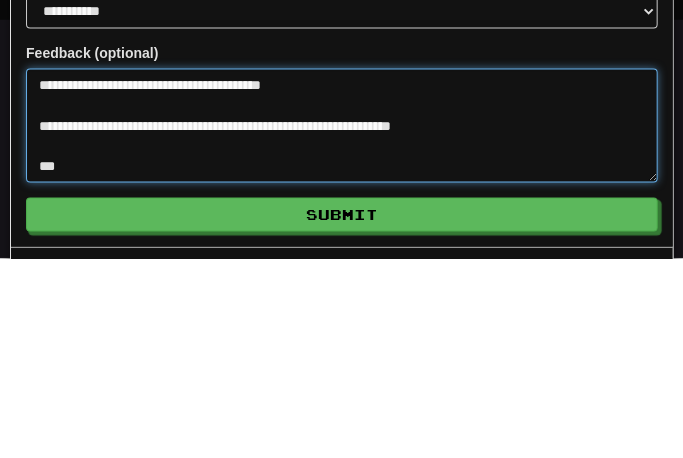 type on "**********" 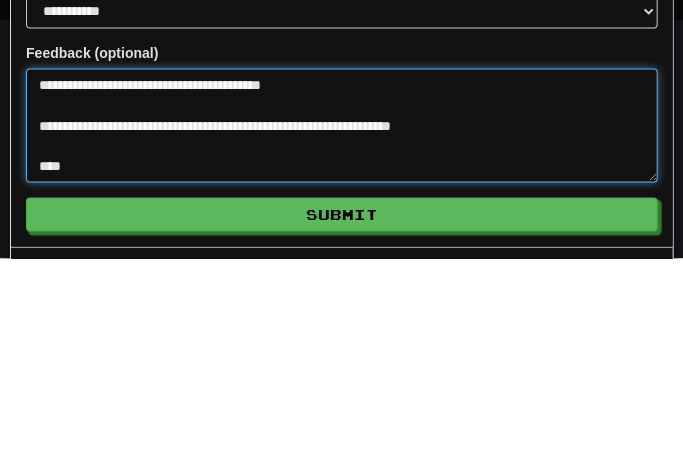 type on "**********" 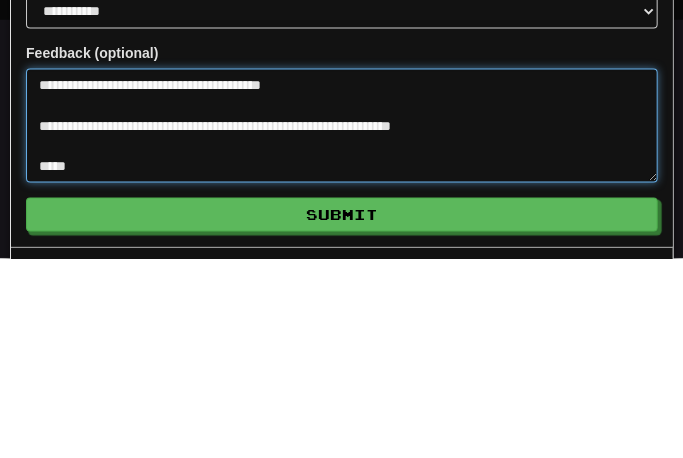 type on "*" 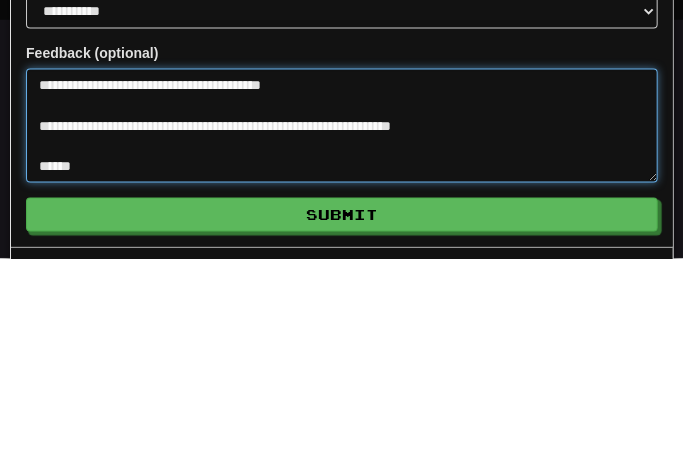 type on "**********" 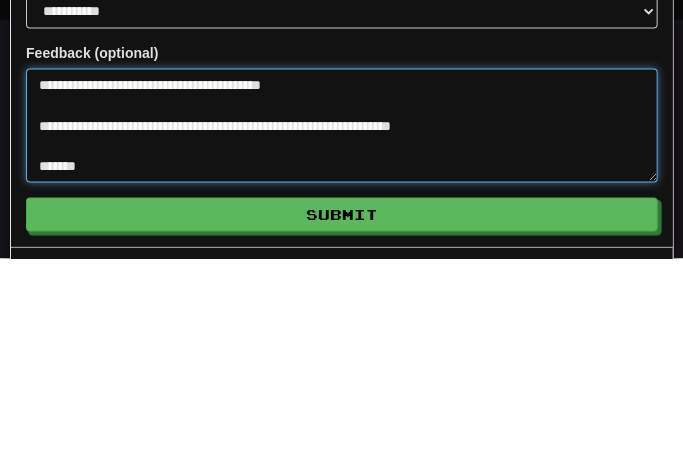 type on "**********" 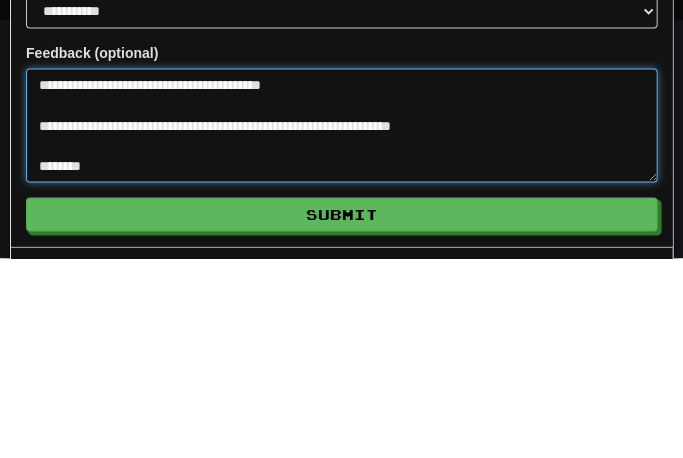 type on "**********" 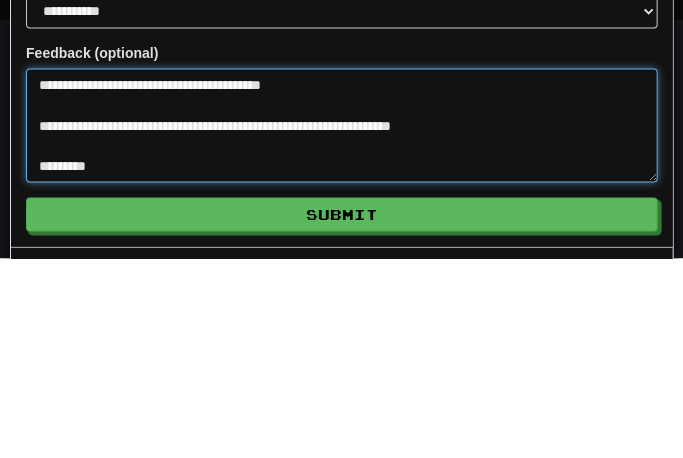 type on "**********" 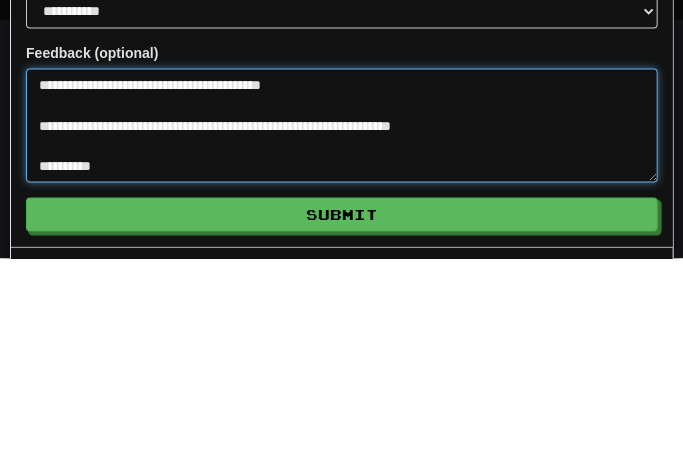 type on "**********" 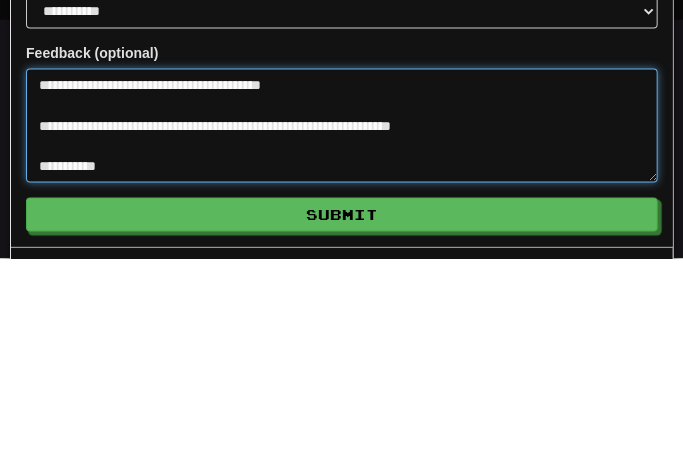type on "**********" 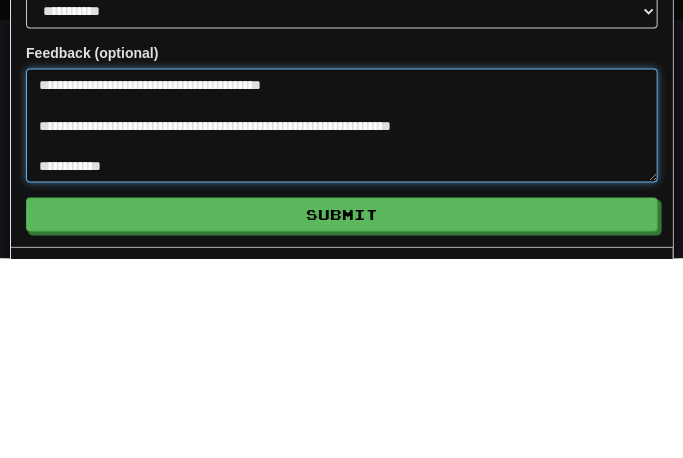 type on "**********" 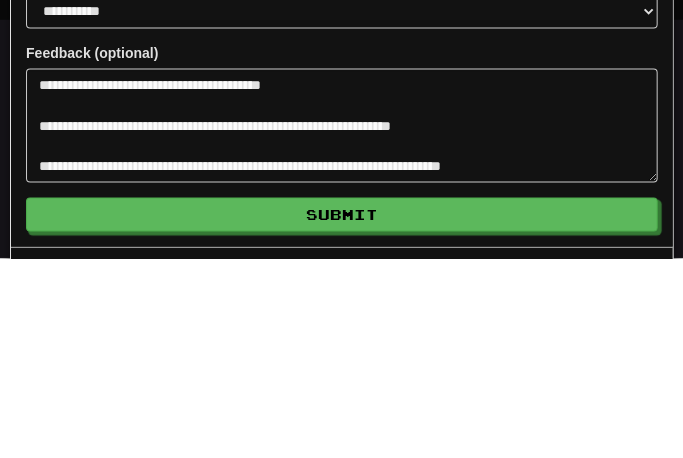 scroll, scrollTop: 746, scrollLeft: 0, axis: vertical 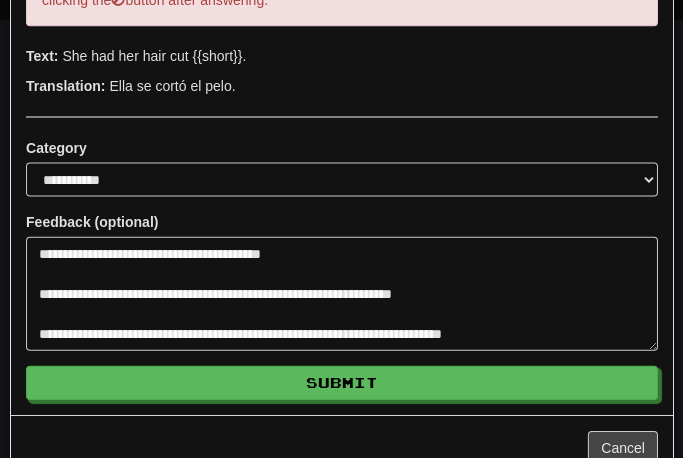 click on "Submit" at bounding box center (341, 382) 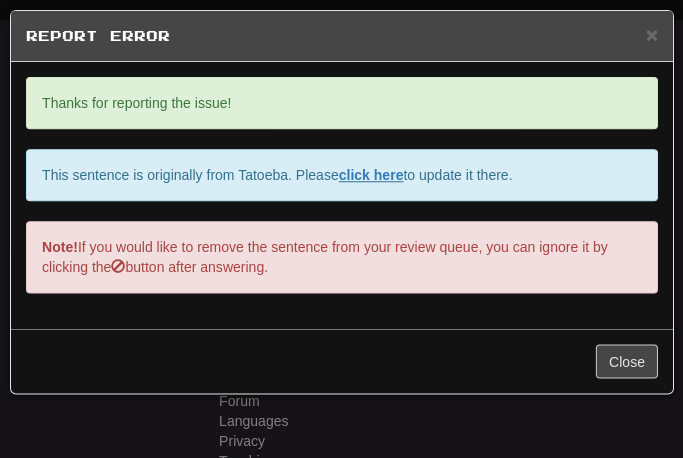 scroll, scrollTop: 0, scrollLeft: 0, axis: both 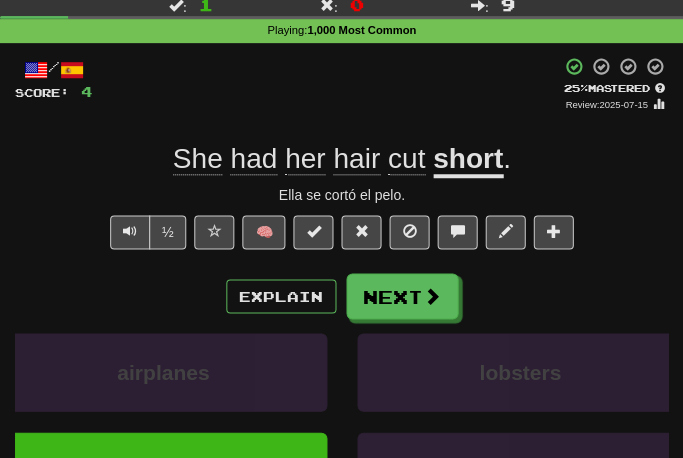 click on "Next" at bounding box center (402, 296) 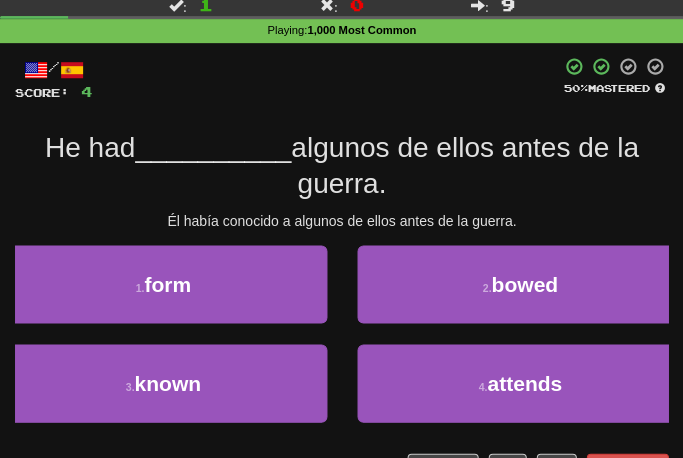 click on "3 .  known" at bounding box center (163, 383) 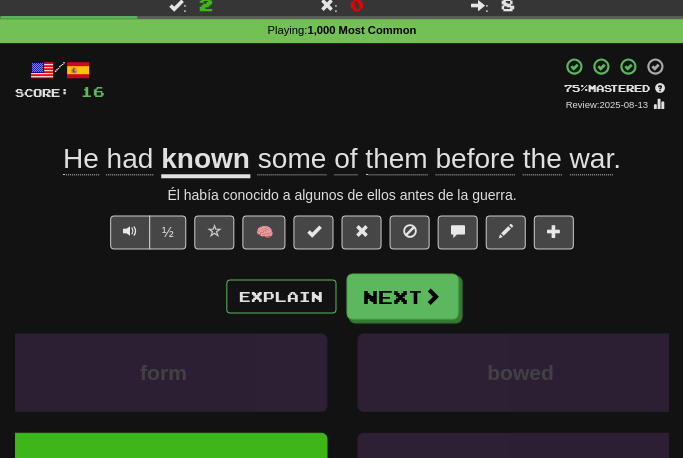 click on "Next" at bounding box center [402, 296] 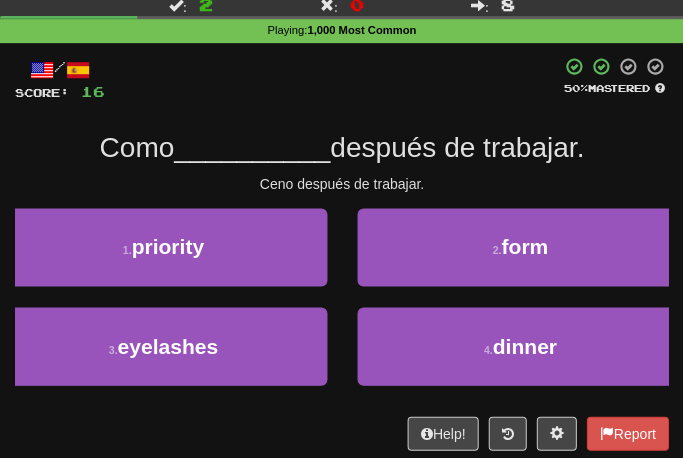 click on "dinner" at bounding box center (524, 345) 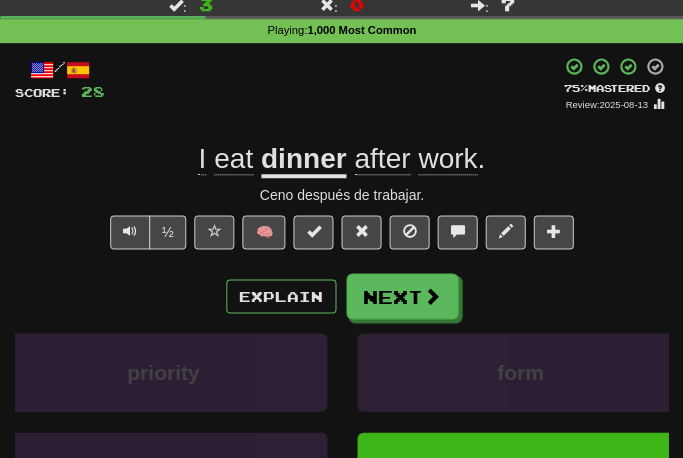 click on "Next" at bounding box center [402, 296] 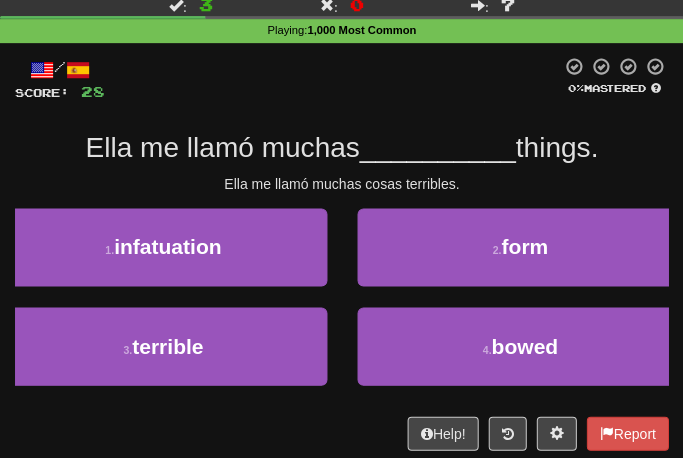 click on "terrible" at bounding box center (167, 345) 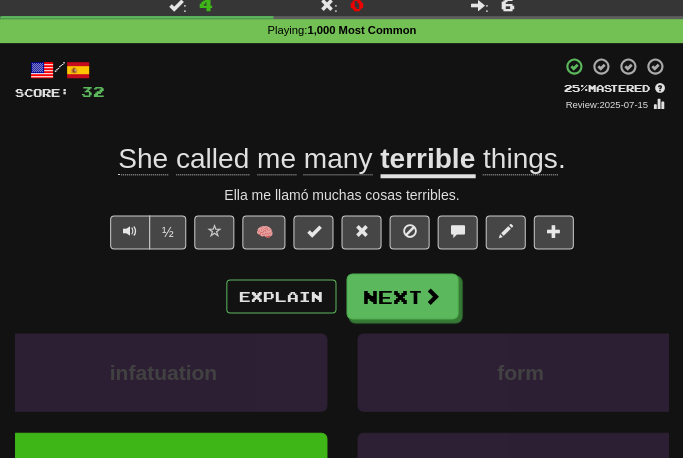 click on "Next" at bounding box center [402, 296] 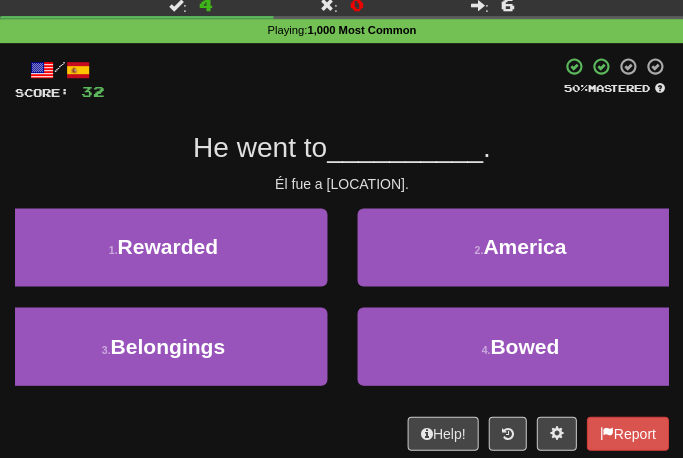click on "America" at bounding box center [524, 246] 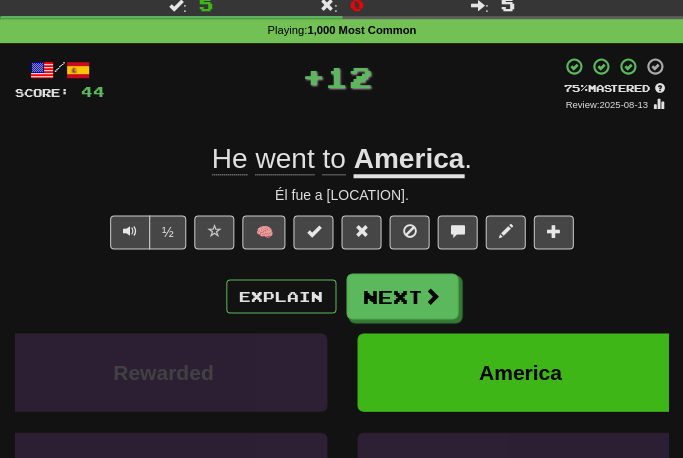 click on "Next" at bounding box center [402, 296] 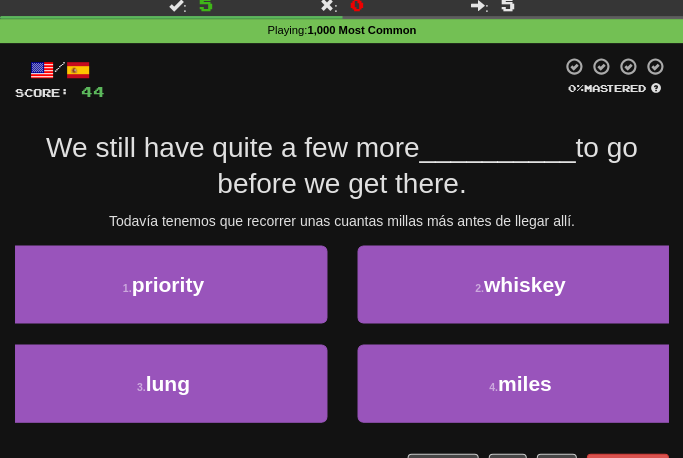 click on "miles" at bounding box center [524, 382] 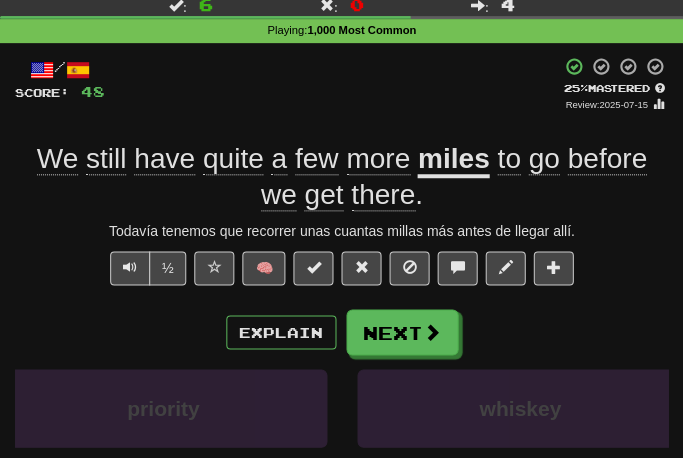 click on "Next" at bounding box center (402, 332) 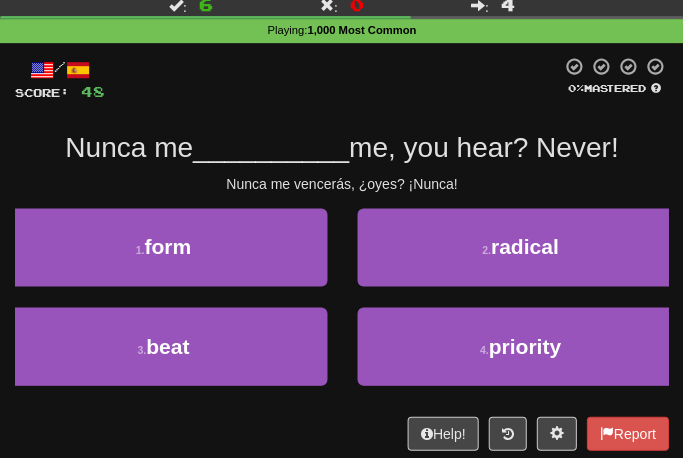 click on "3 .  beat" at bounding box center [163, 346] 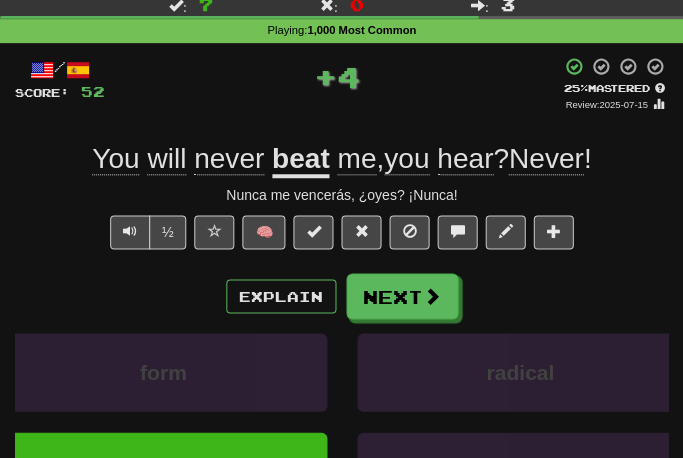 click on "Next" at bounding box center [402, 296] 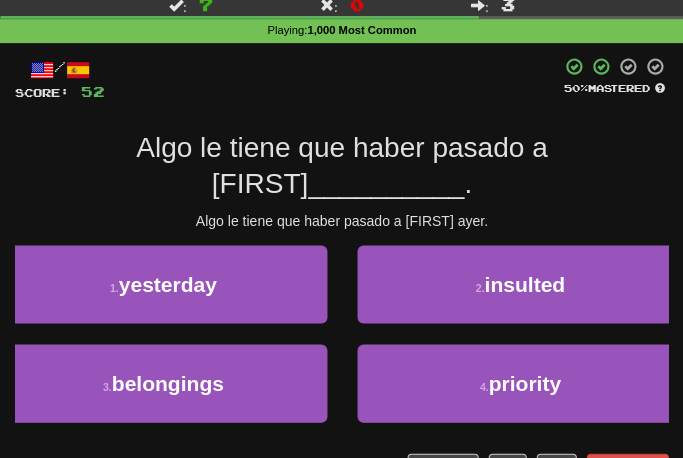 click on "1 .  yesterday" at bounding box center [163, 284] 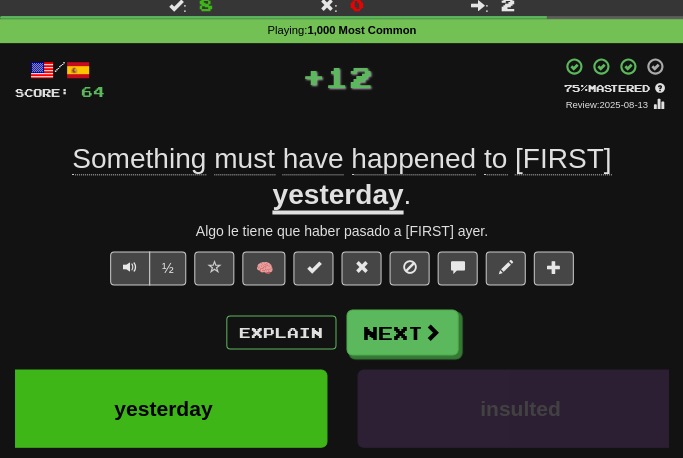 click on "Next" at bounding box center (402, 332) 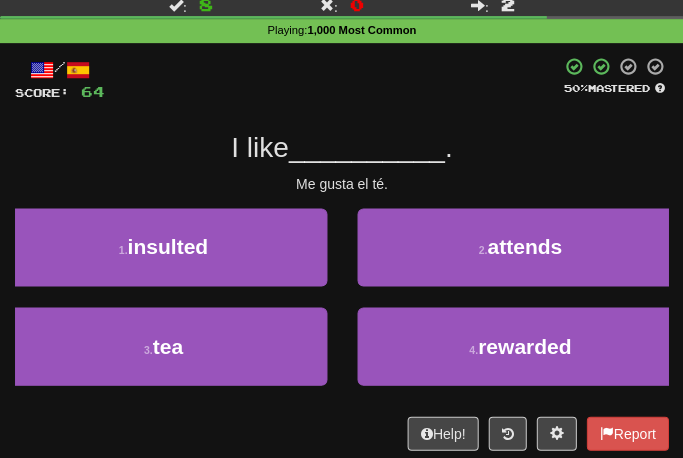 click on "3 .  tea" at bounding box center [163, 346] 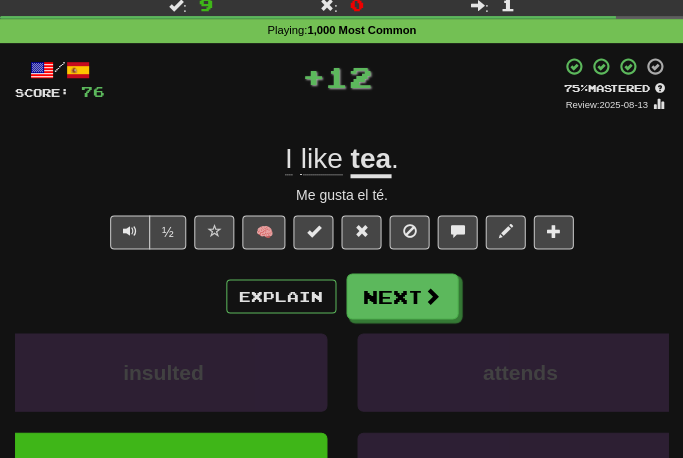 click on "Next" at bounding box center [402, 296] 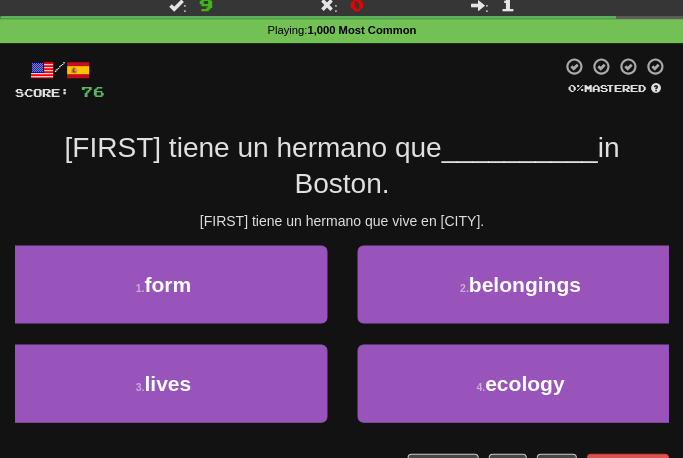 click on "3 .  lives" at bounding box center (163, 383) 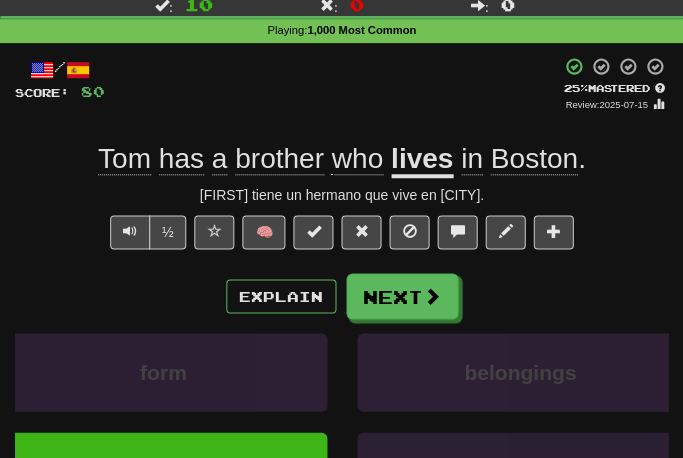 scroll, scrollTop: 46, scrollLeft: 0, axis: vertical 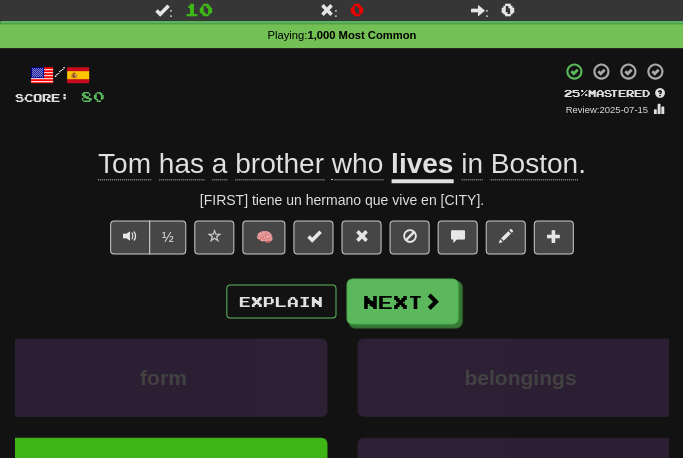 click on "Next" at bounding box center [402, 301] 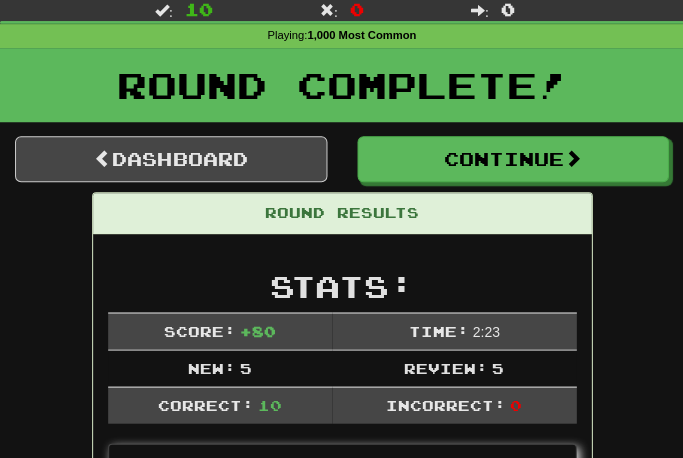 click on "Continue" at bounding box center [513, 159] 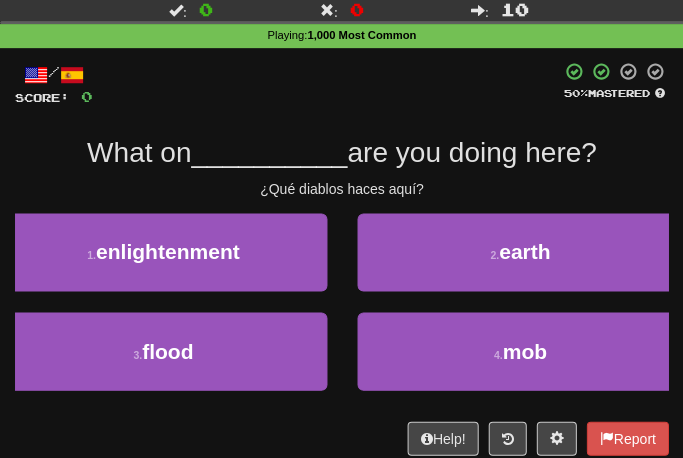 click on "earth" at bounding box center (523, 251) 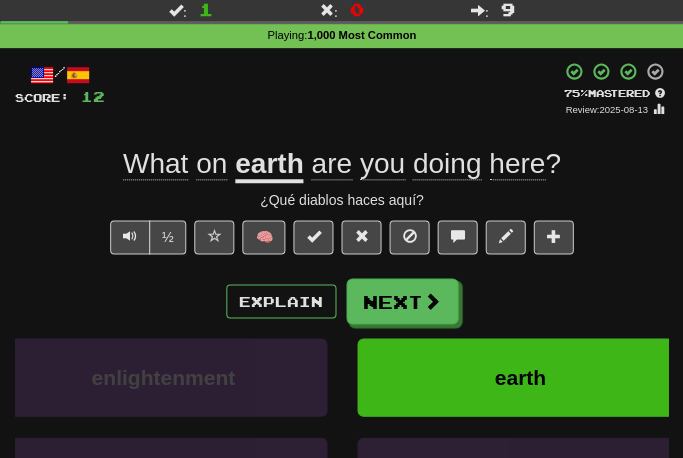 click on "Next" at bounding box center [402, 301] 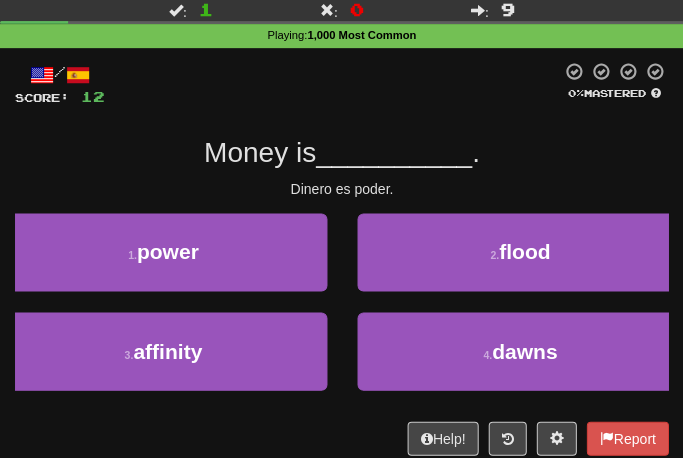 click on "1 .  power" at bounding box center [163, 252] 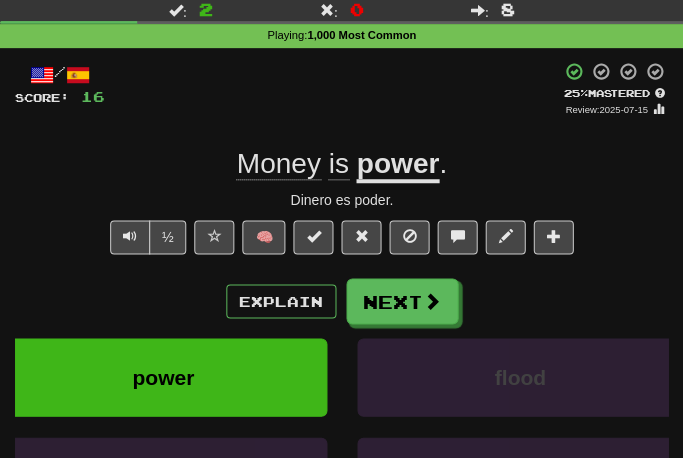 click on "Next" at bounding box center (402, 301) 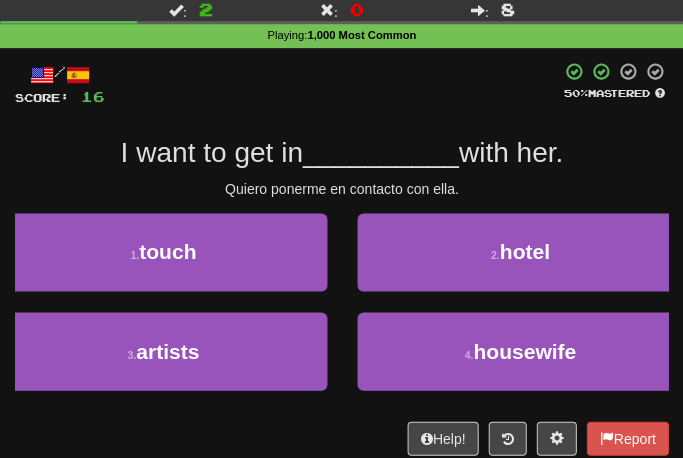 click on "1 .  touch" at bounding box center [163, 252] 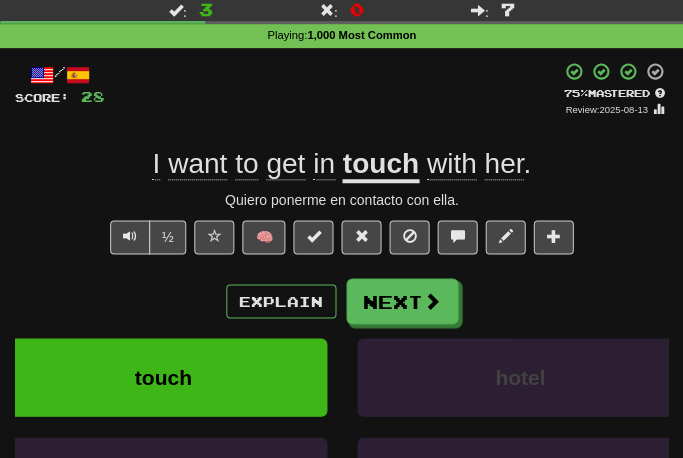 click on "Next" at bounding box center [402, 301] 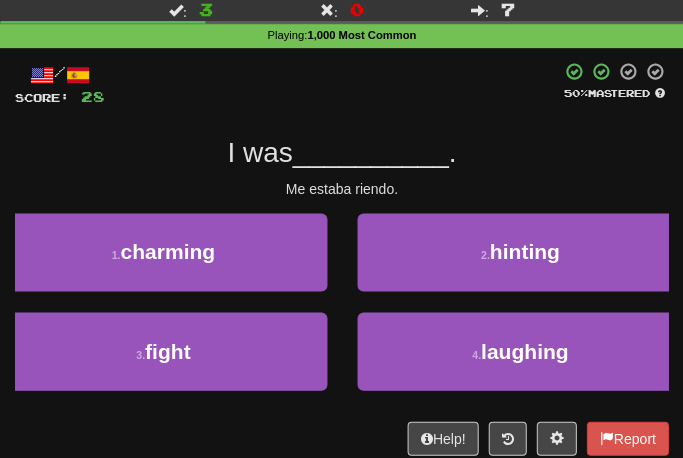click on "laughing" at bounding box center [524, 350] 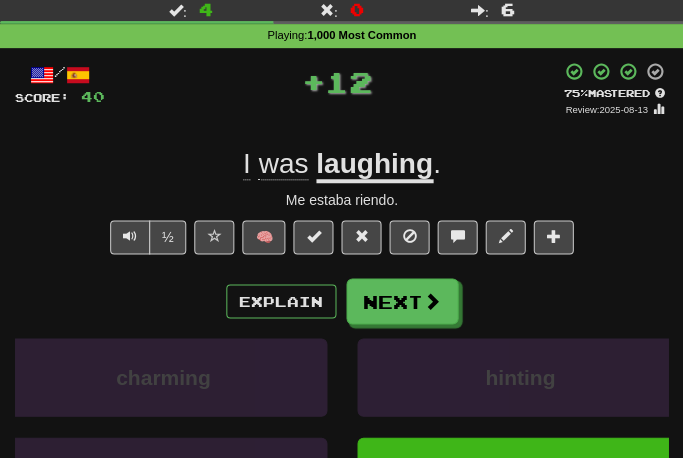 click at bounding box center (432, 300) 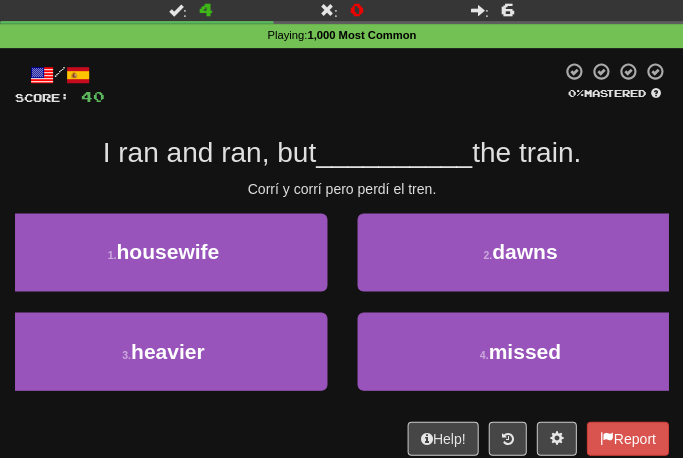 click on "4 .  missed" at bounding box center [520, 351] 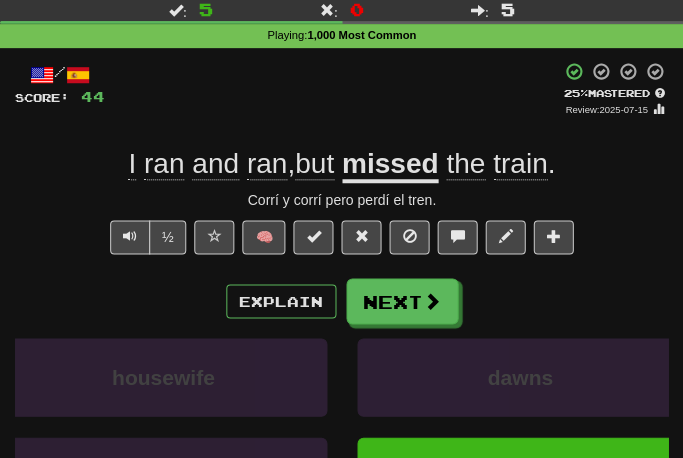 click on "Next" at bounding box center [402, 301] 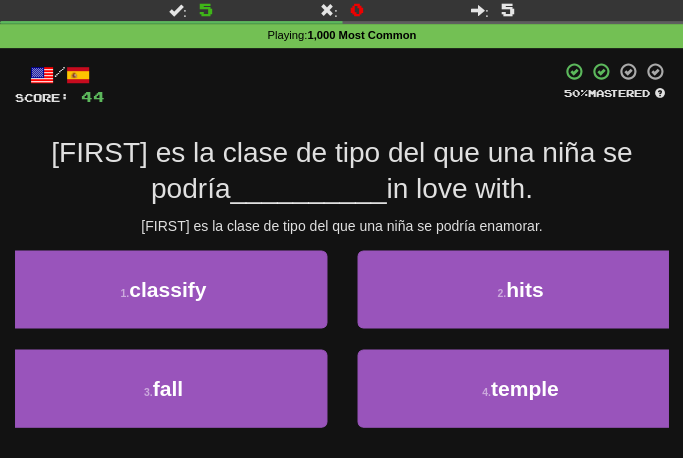 click on "3 .  fall" at bounding box center [163, 388] 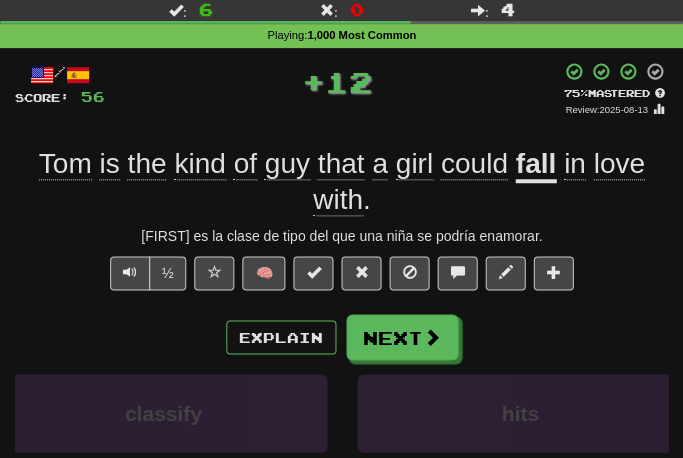 click on "Next" at bounding box center [402, 337] 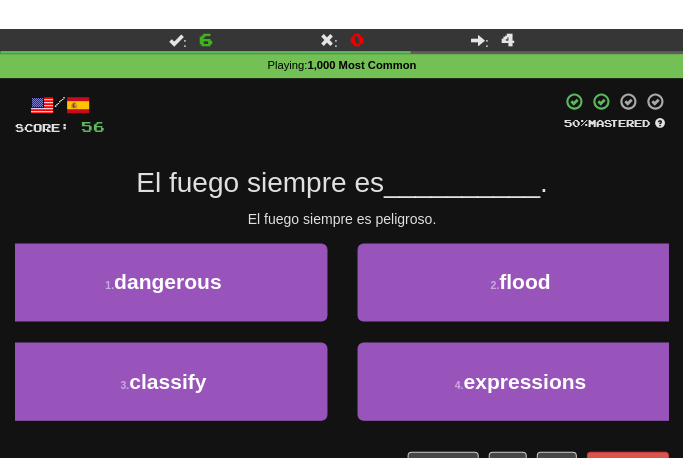 scroll, scrollTop: 0, scrollLeft: 0, axis: both 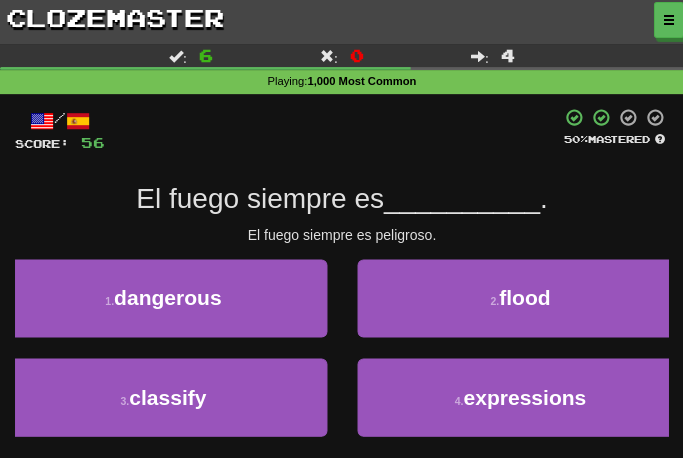 click on "1 .  dangerous" at bounding box center [163, 298] 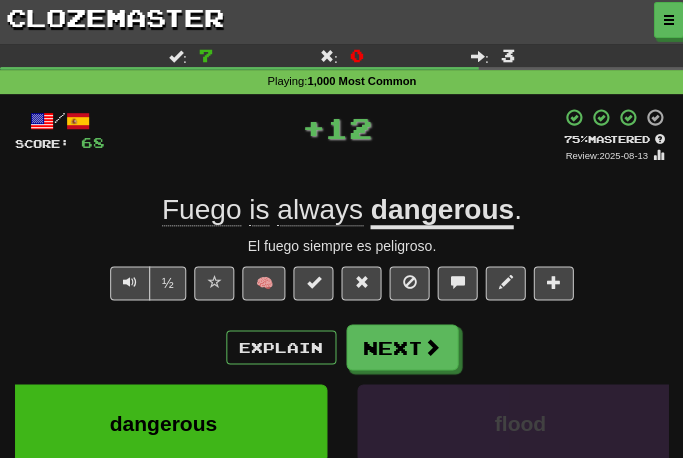 click on "Next" at bounding box center (402, 347) 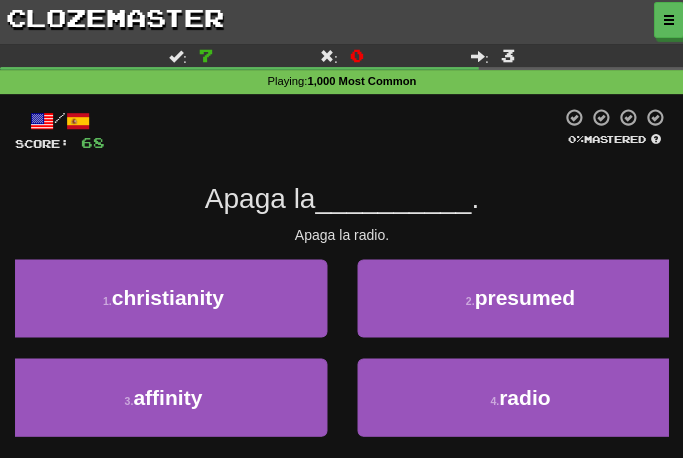 click on "radio" at bounding box center (523, 396) 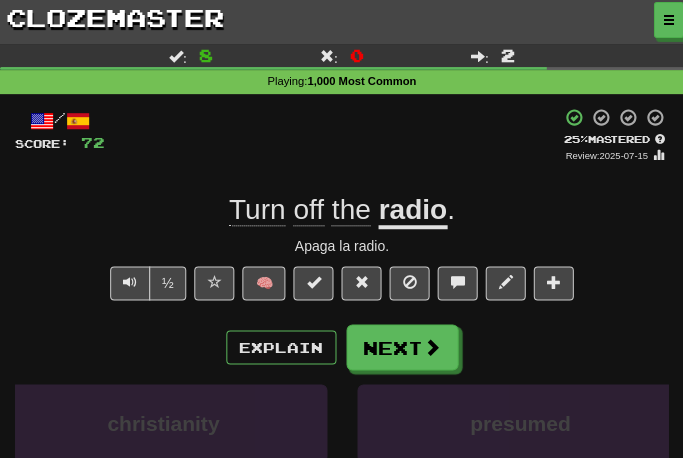 click on "Next" at bounding box center (402, 347) 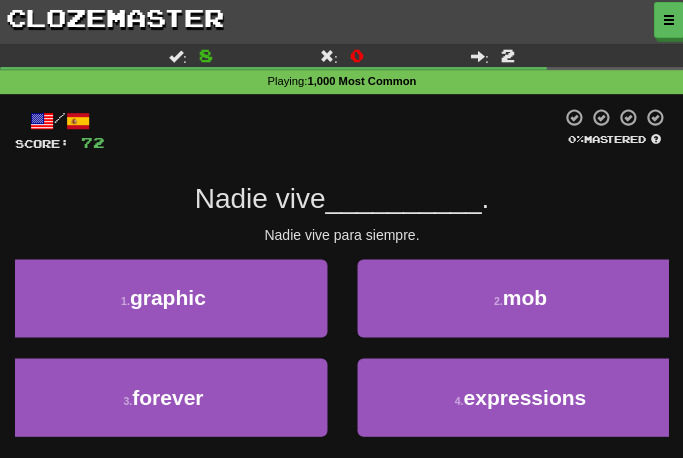 click on "3 .  forever" at bounding box center [163, 397] 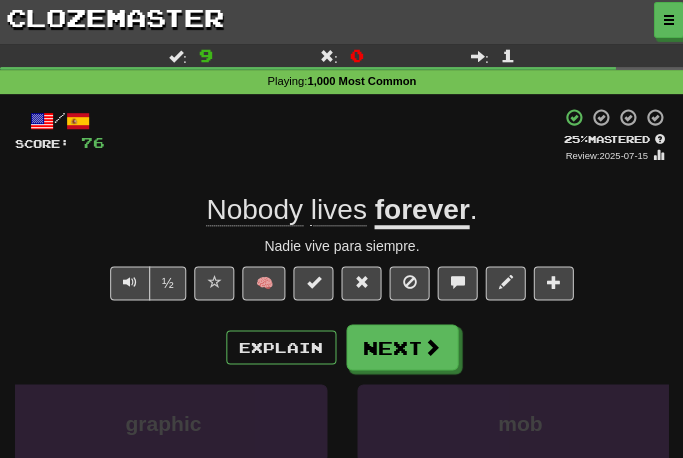 click on "Next" at bounding box center (402, 347) 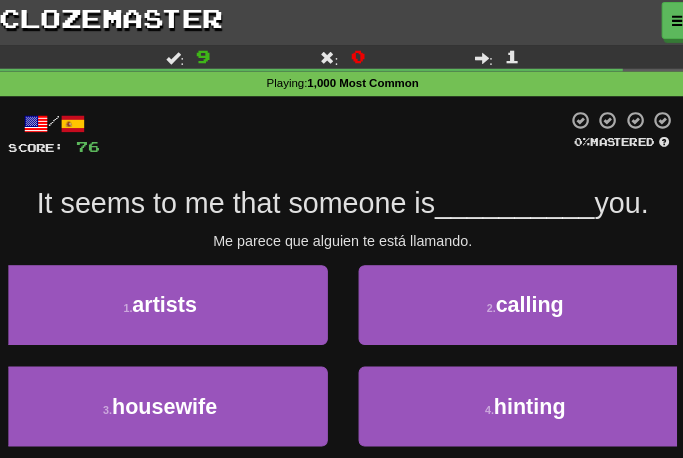 click on "calling" at bounding box center (524, 297) 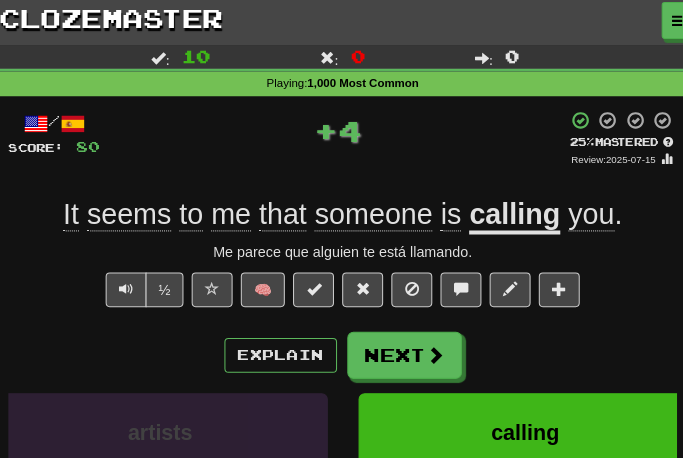 click on "Next" at bounding box center (402, 347) 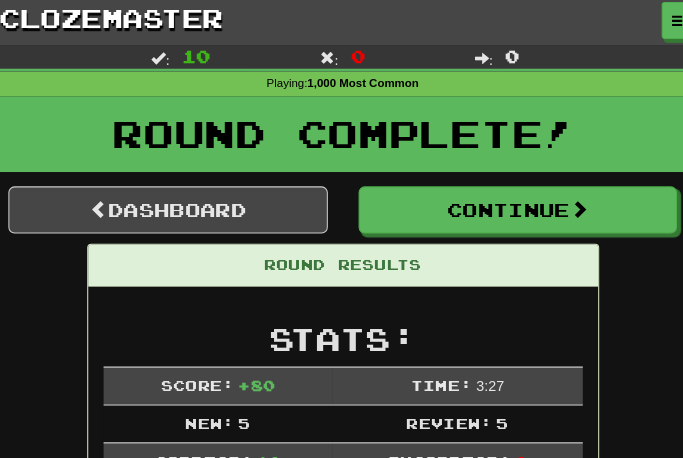 click on "Continue" at bounding box center (513, 205) 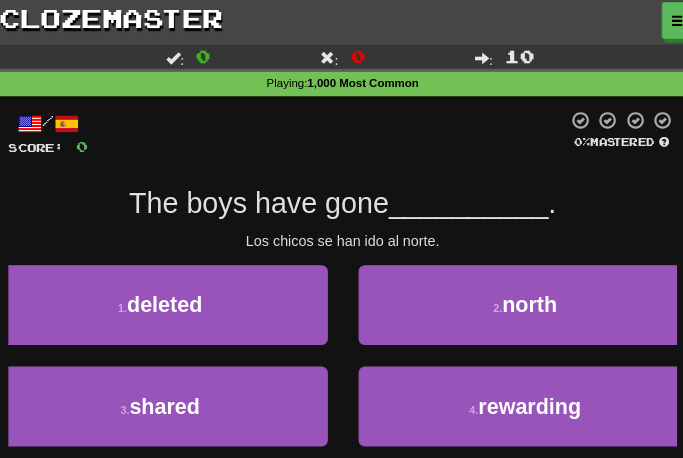 click on "north" at bounding box center [524, 297] 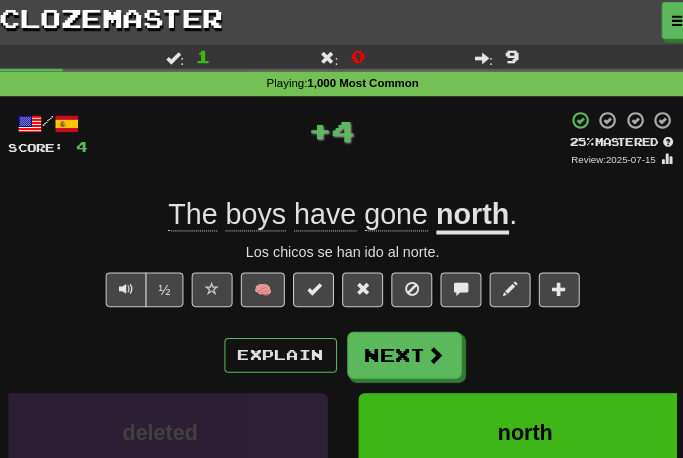 click at bounding box center [432, 346] 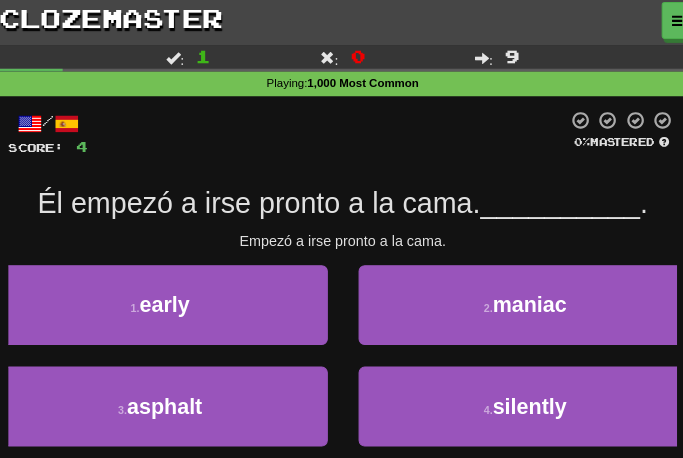click on "1 .  early" at bounding box center [163, 298] 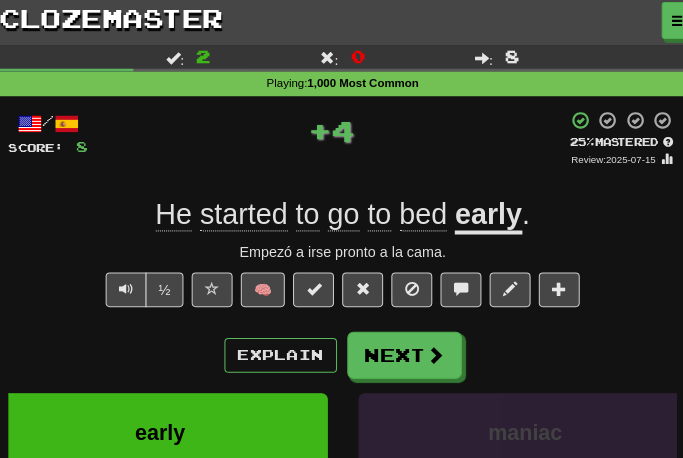 click on "Next" at bounding box center [402, 347] 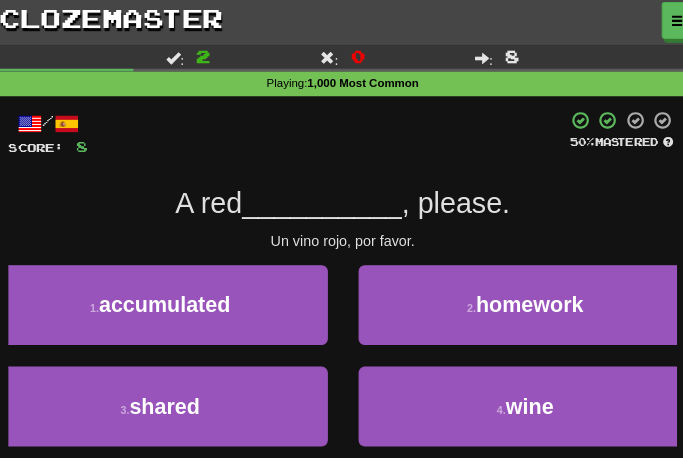 click on "wine" at bounding box center (524, 396) 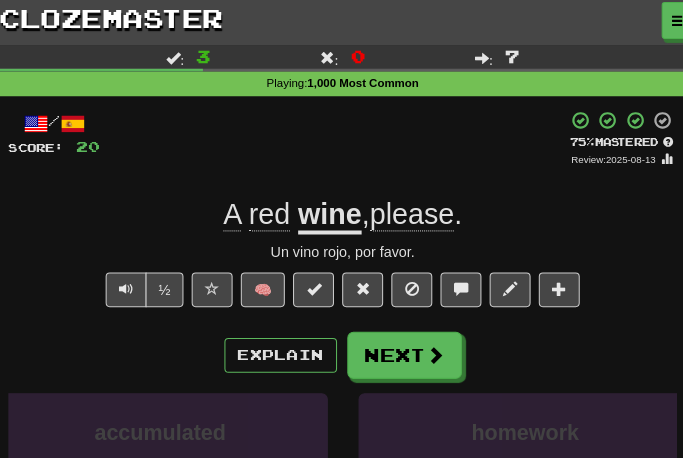 click on "Next" at bounding box center (402, 347) 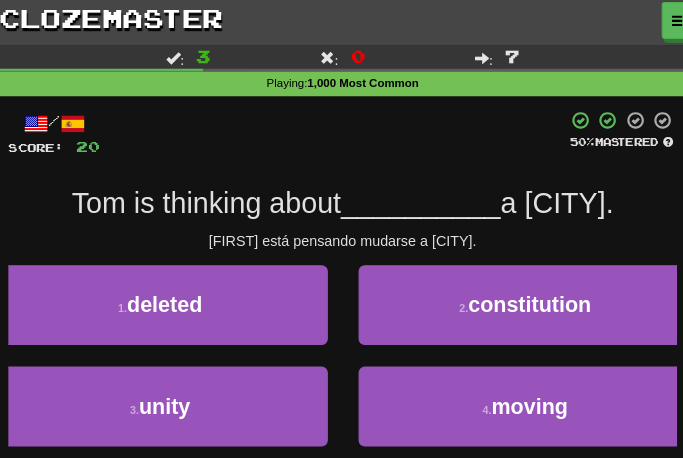 click on "moving" at bounding box center [524, 396] 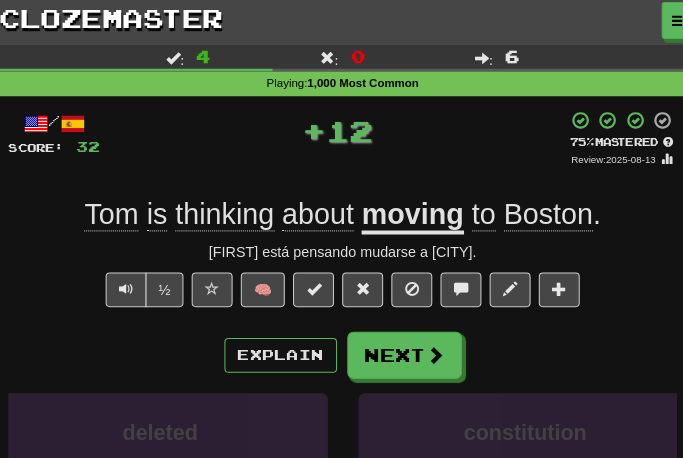 click on "Next" at bounding box center [402, 347] 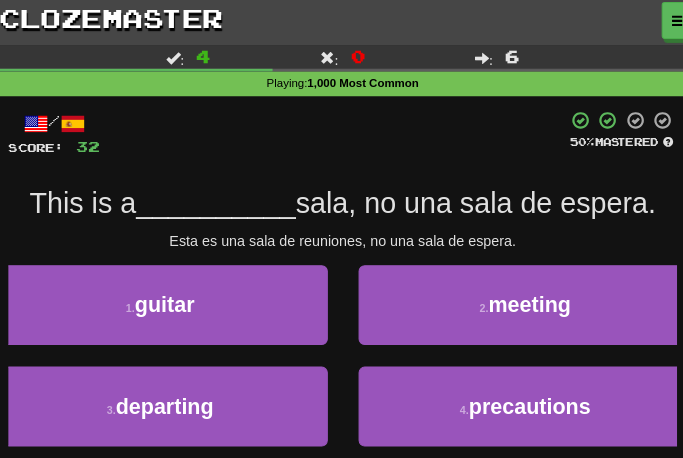 click on "meeting" at bounding box center (524, 297) 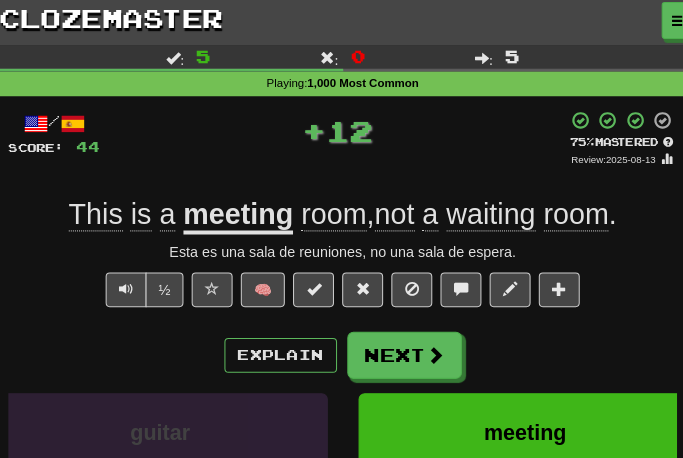 click at bounding box center (432, 346) 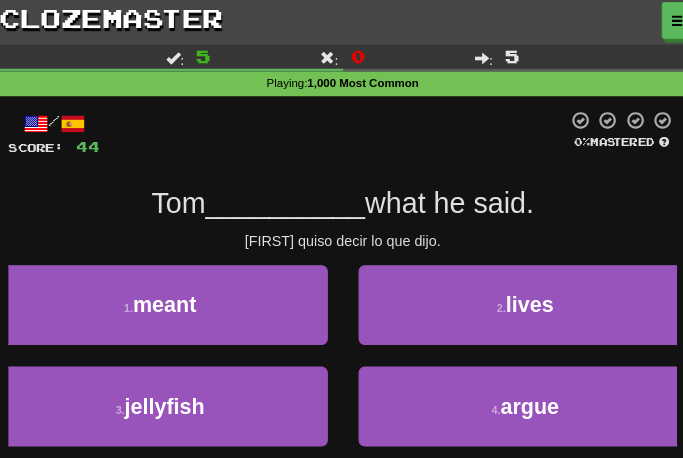 click on "1 .  meant" at bounding box center (163, 298) 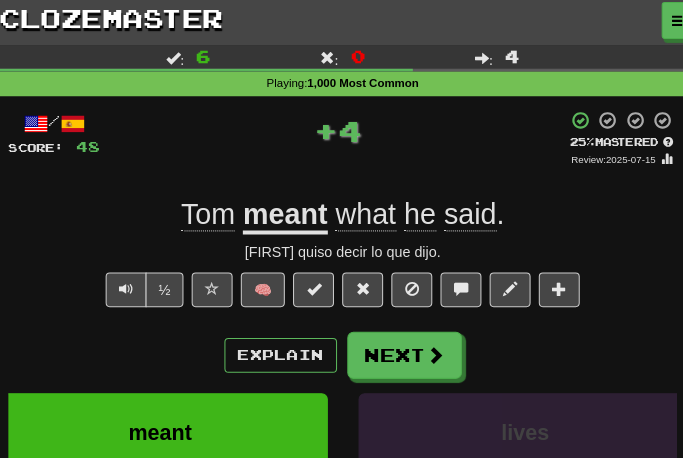 click on "Next" at bounding box center [402, 347] 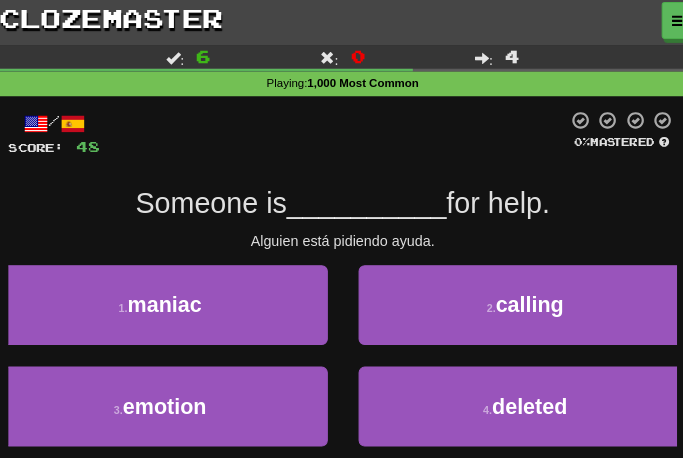 click on "calling" at bounding box center (524, 297) 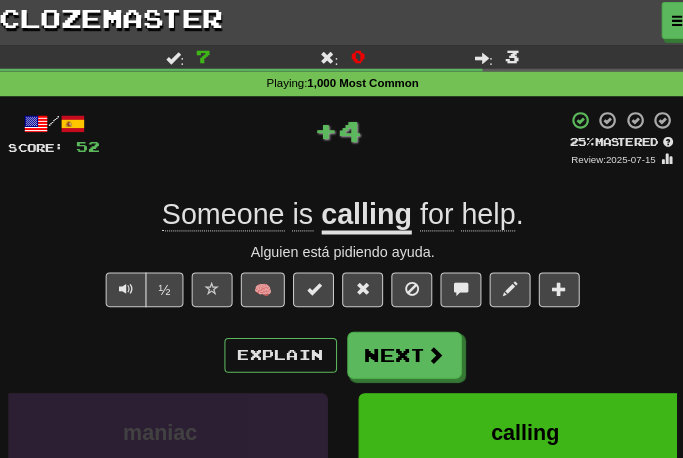 click on "Next" at bounding box center (402, 347) 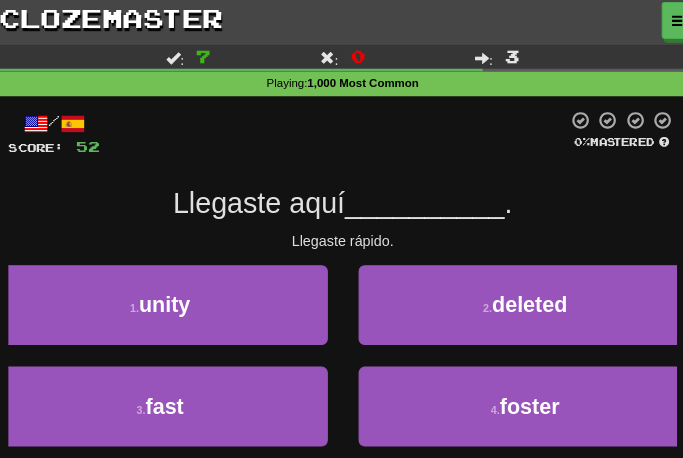 click on "3 .  fast" at bounding box center (163, 397) 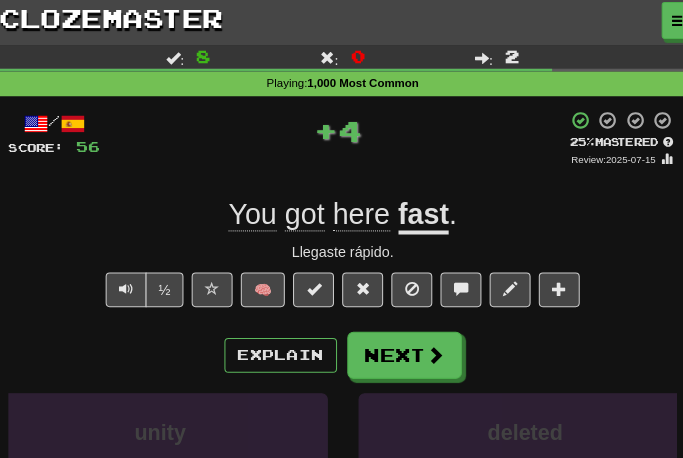 click on "Next" at bounding box center (402, 347) 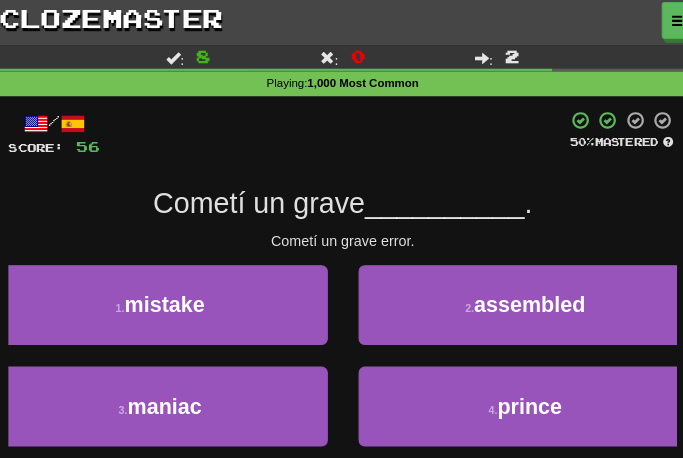 click on "1 .  mistake" at bounding box center [163, 298] 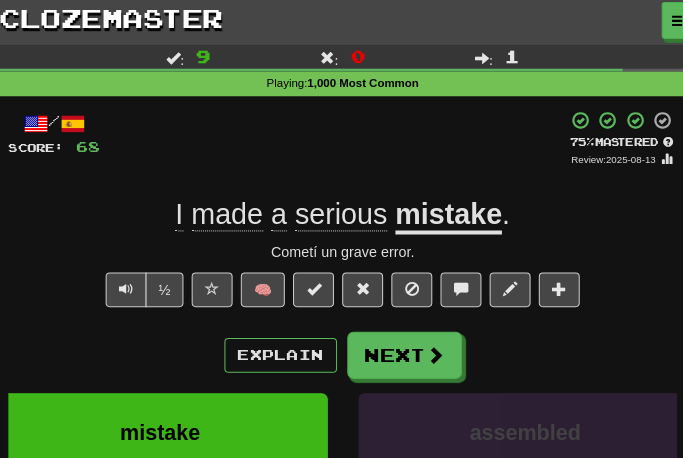click on "Next" at bounding box center (402, 347) 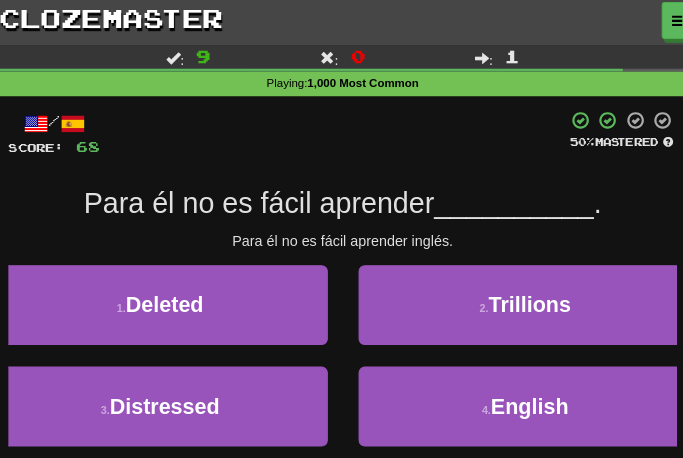 click on "English" at bounding box center (524, 396) 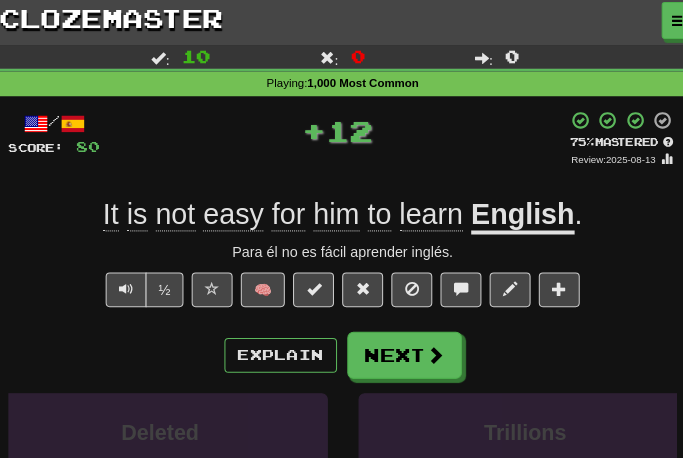 click at bounding box center [432, 346] 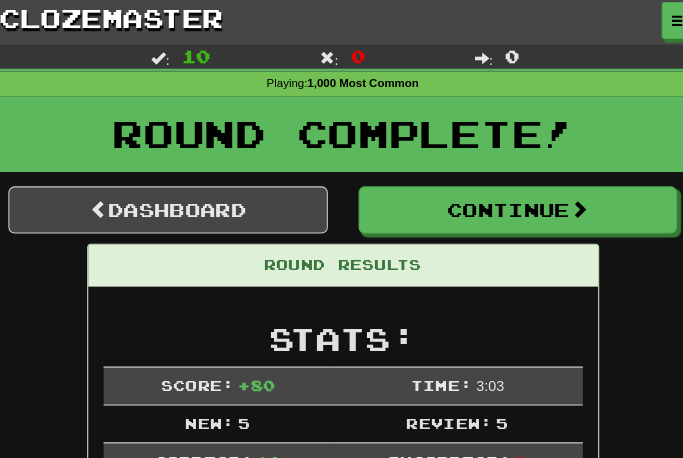 click at bounding box center [572, 204] 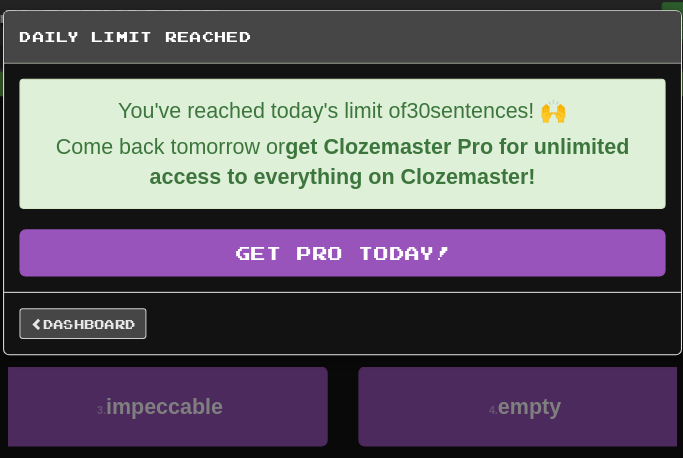 click on "Dashboard" at bounding box center (88, 316) 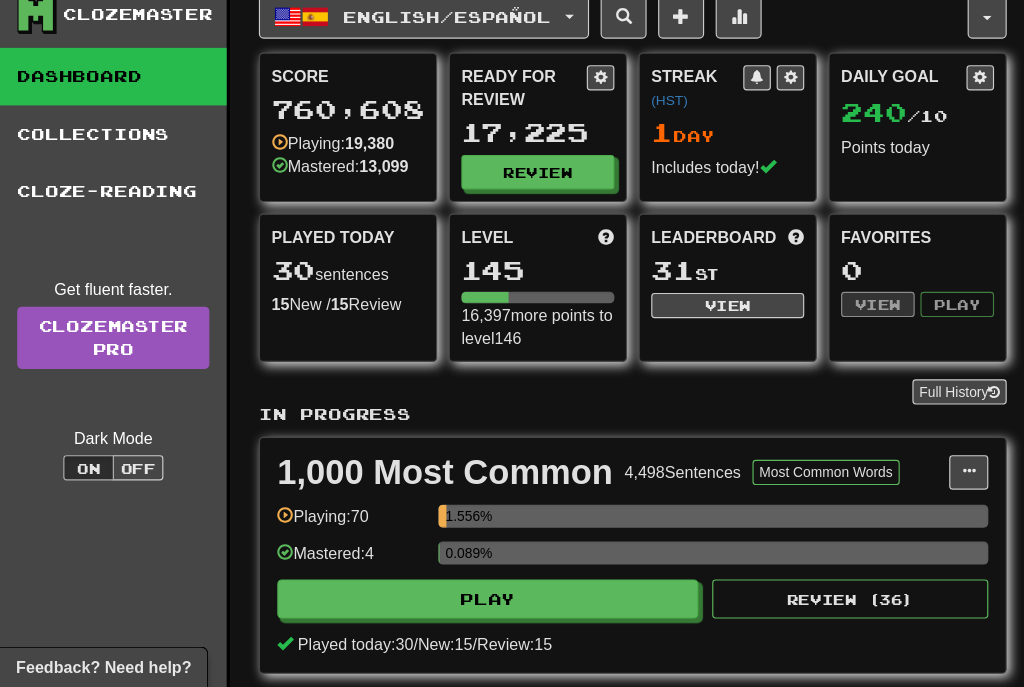 scroll, scrollTop: 27, scrollLeft: 0, axis: vertical 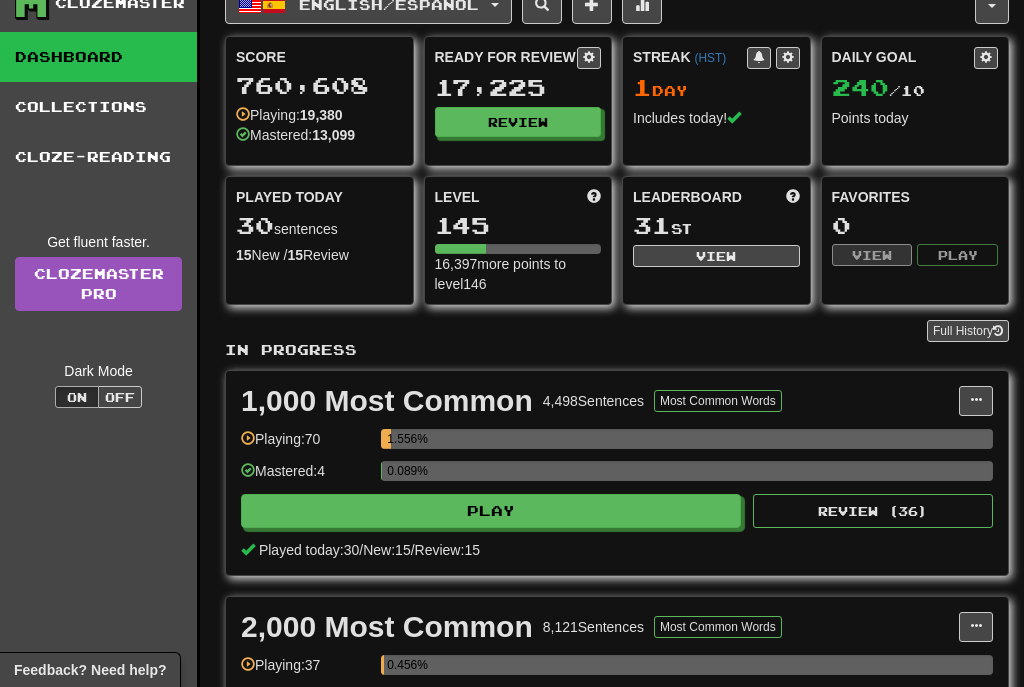click on "View" at bounding box center (716, 256) 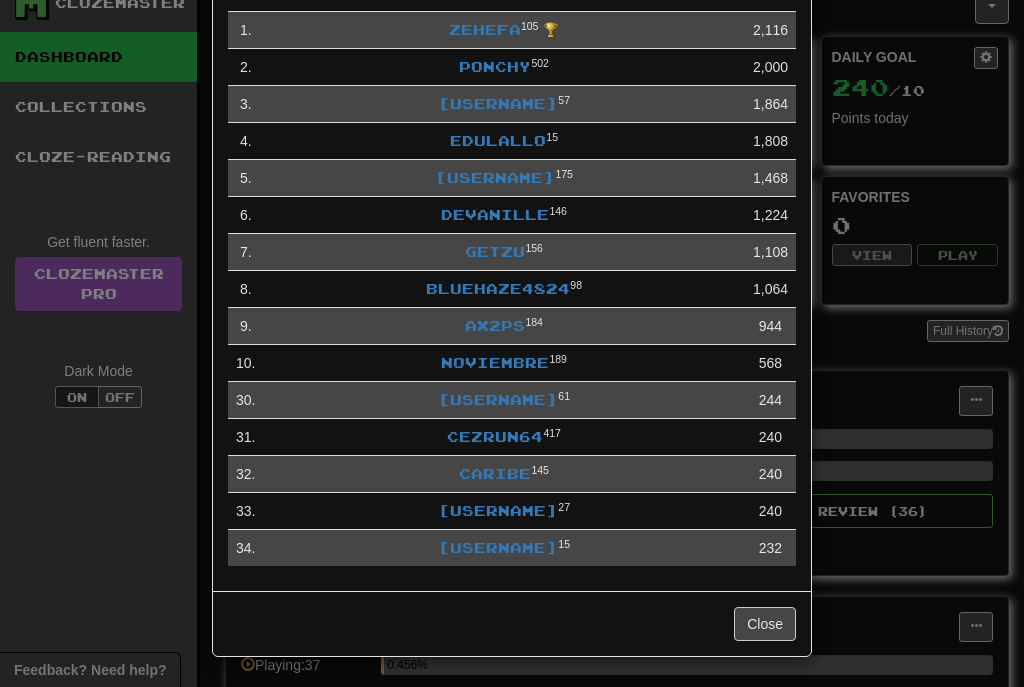 scroll, scrollTop: 173, scrollLeft: 0, axis: vertical 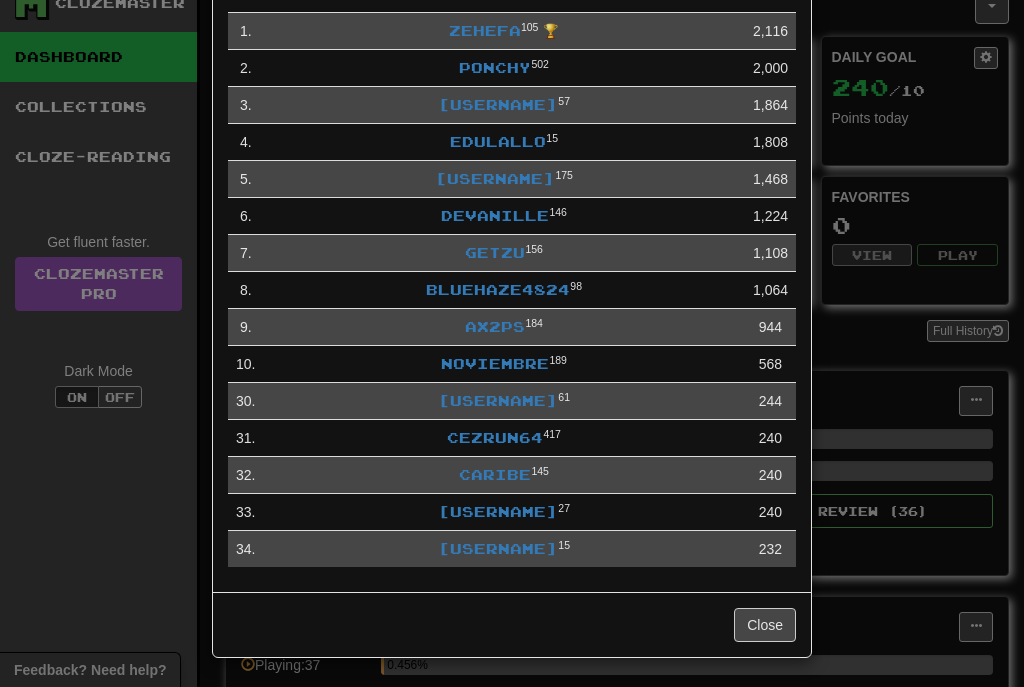 click on "Close" at bounding box center (765, 625) 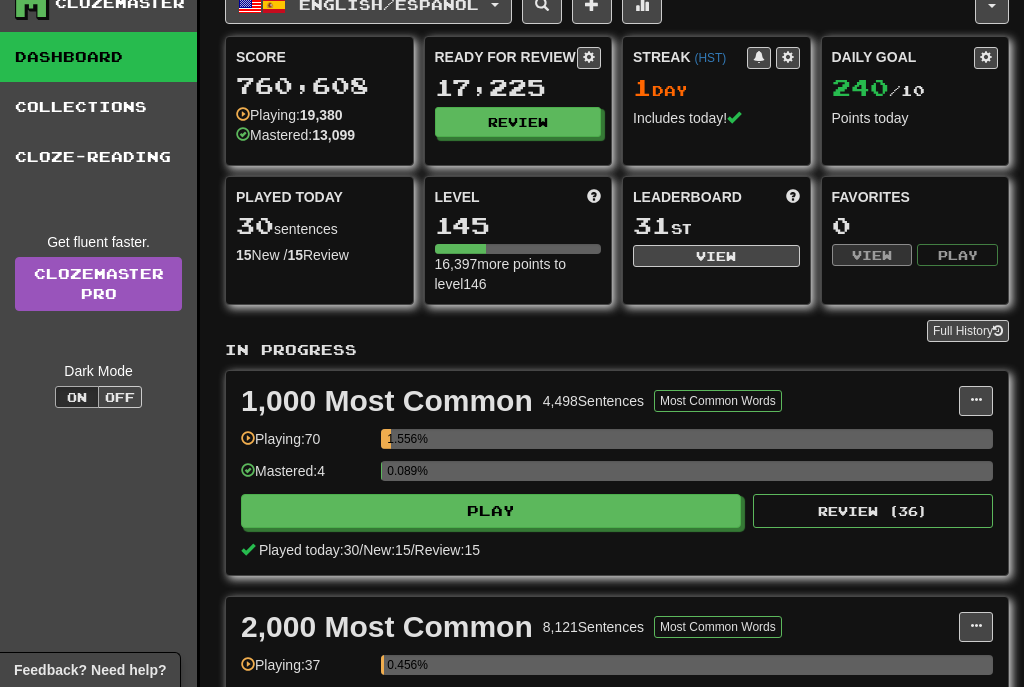 scroll, scrollTop: 0, scrollLeft: 0, axis: both 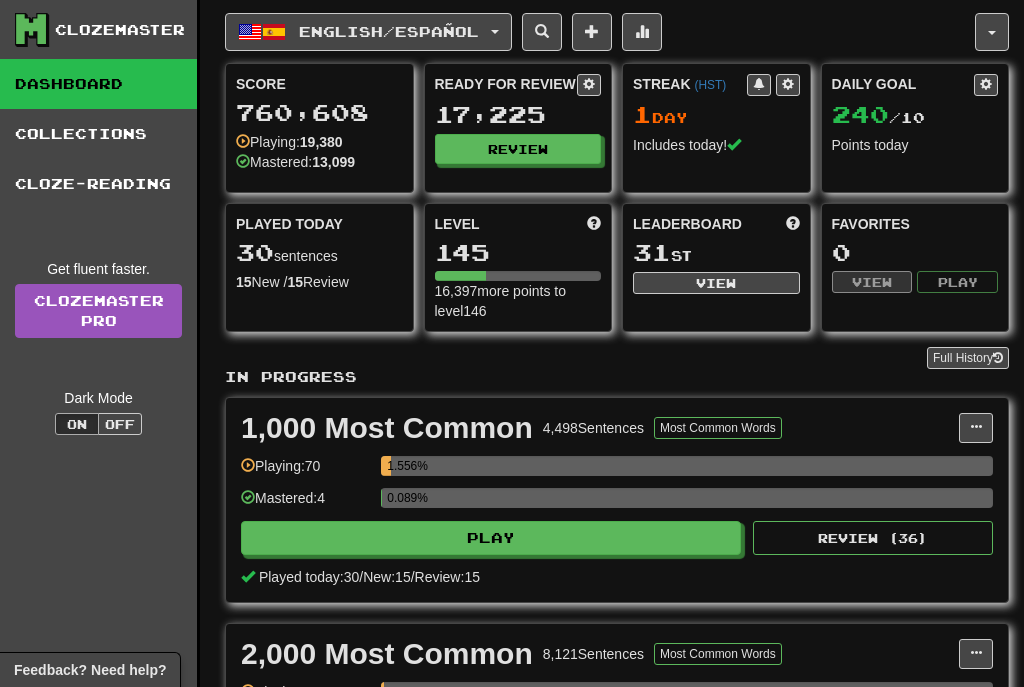 click at bounding box center (992, 33) 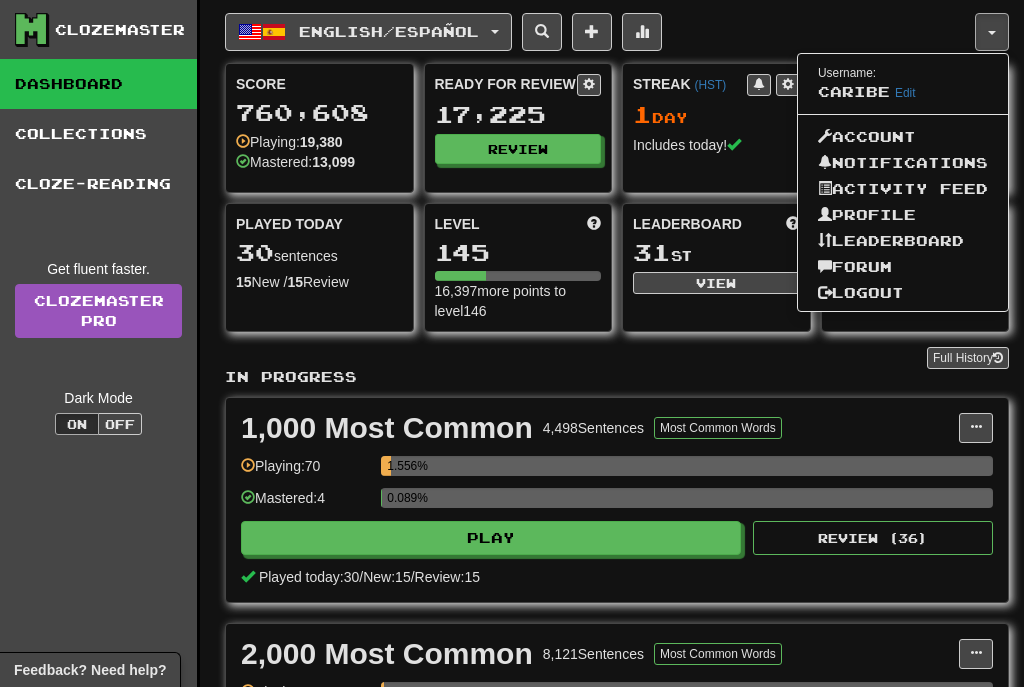 click on "Logout" at bounding box center [903, 293] 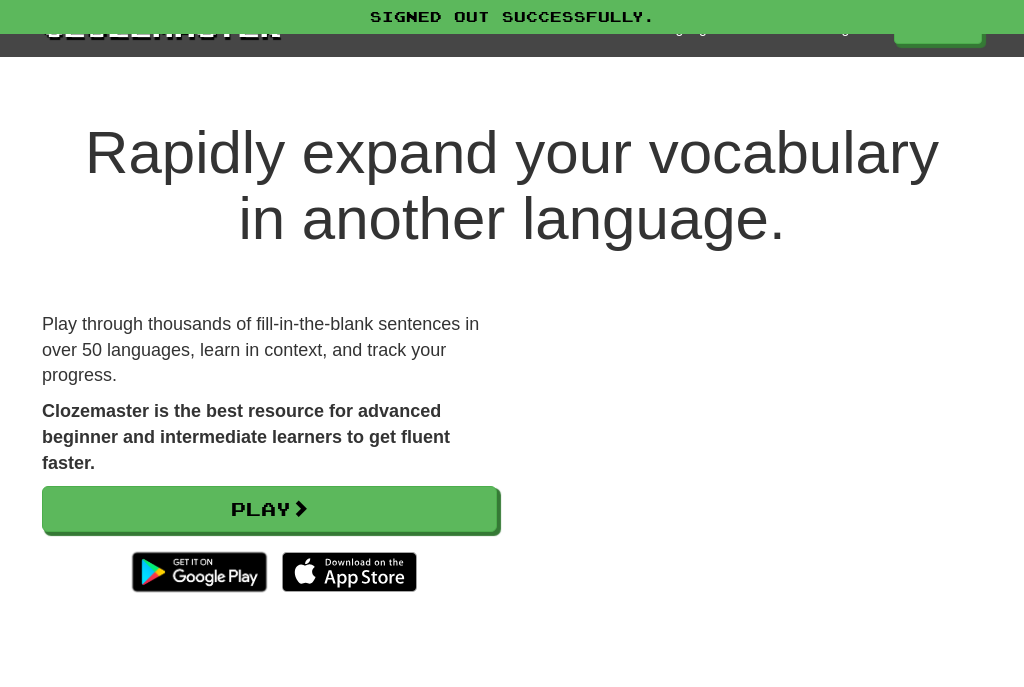 scroll, scrollTop: 0, scrollLeft: 0, axis: both 